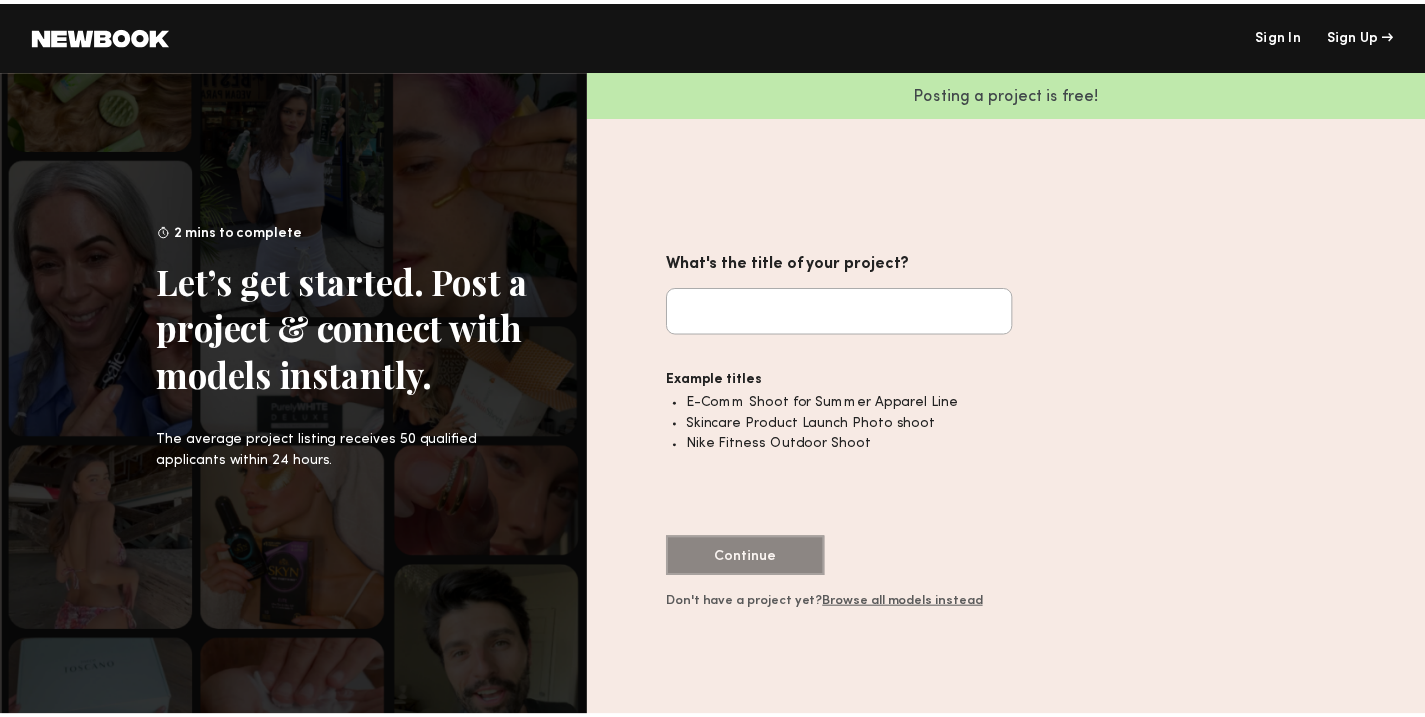 scroll, scrollTop: 0, scrollLeft: 0, axis: both 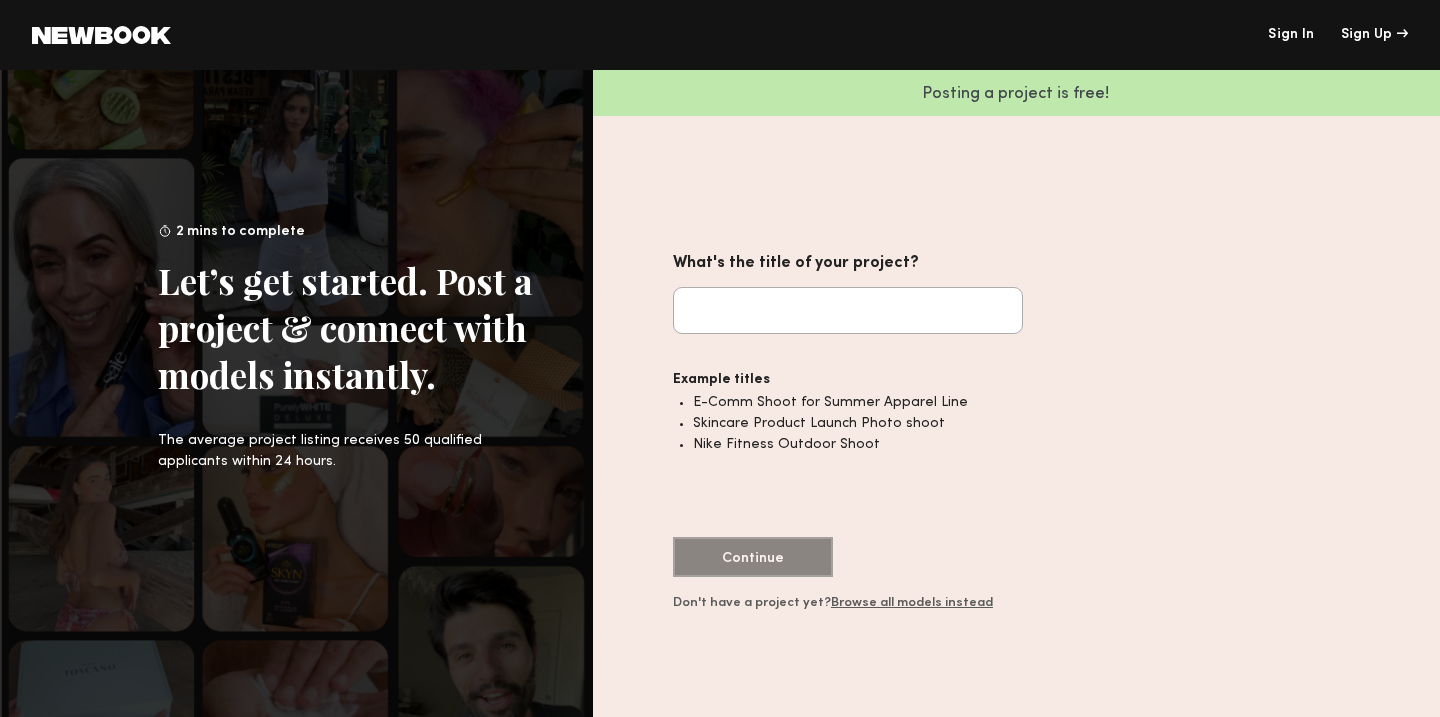 click on "What's the title of your project?" 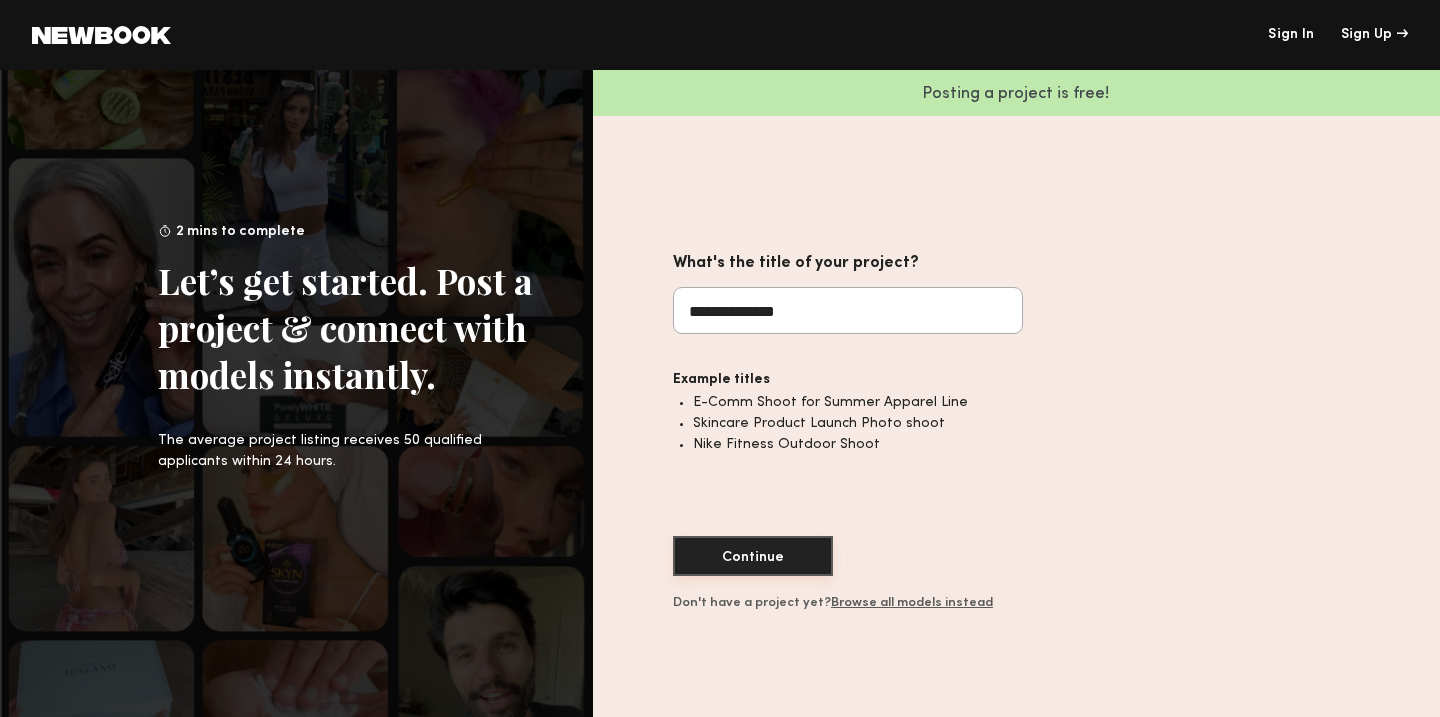 type on "**********" 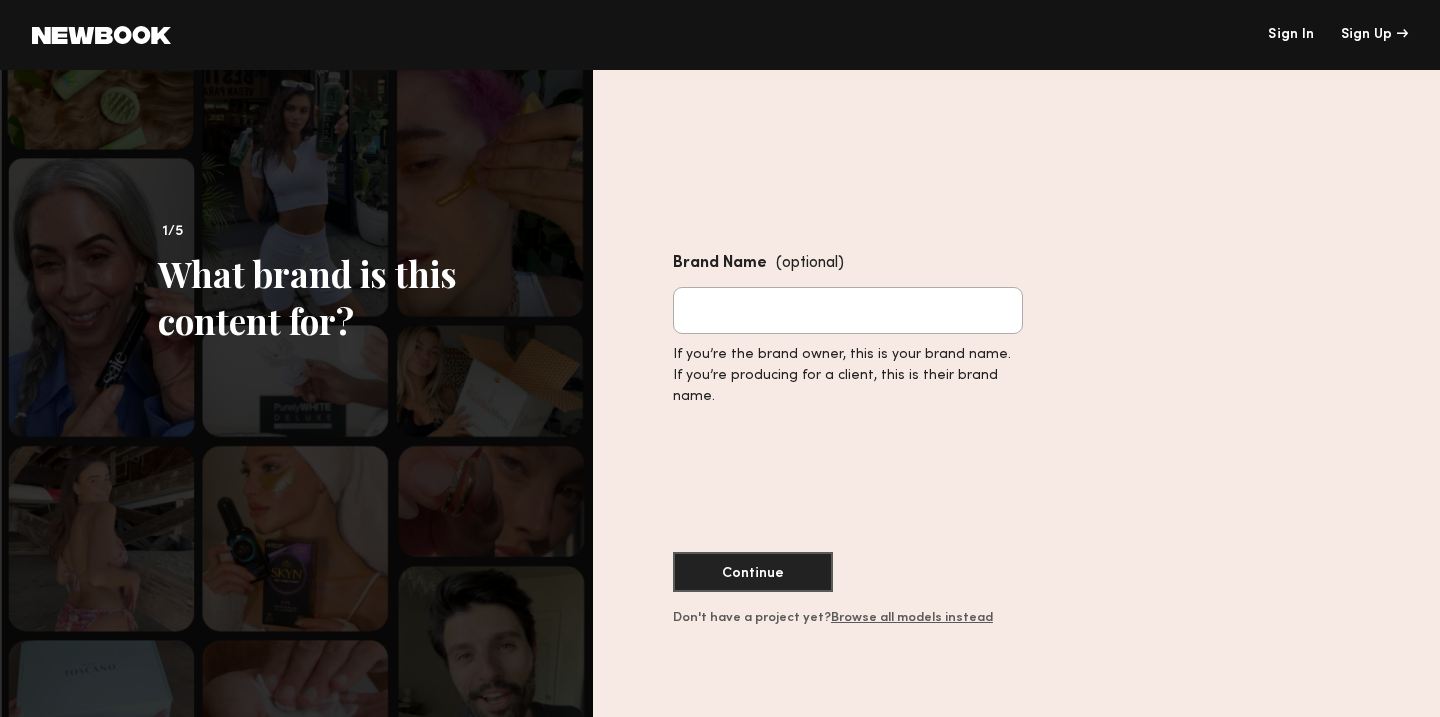 click on "Brand Name  (optional)" 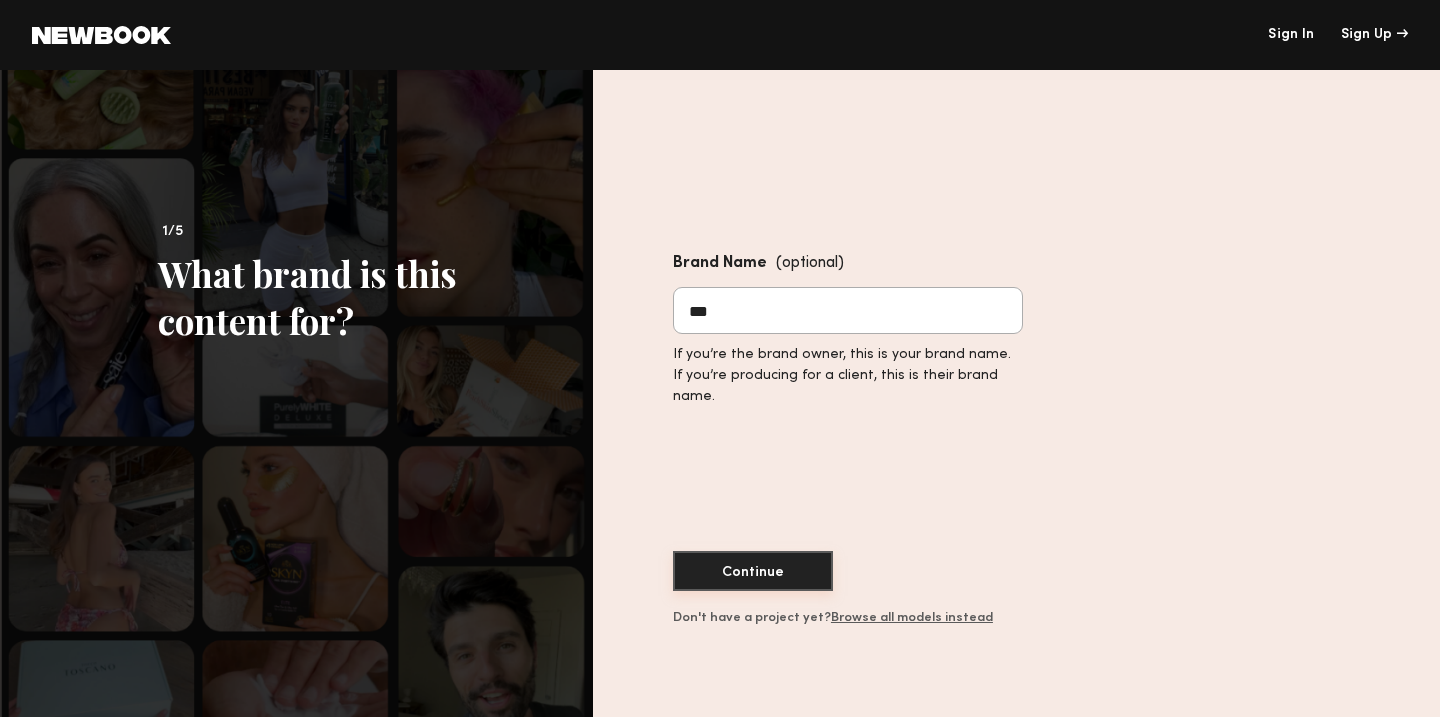 type on "***" 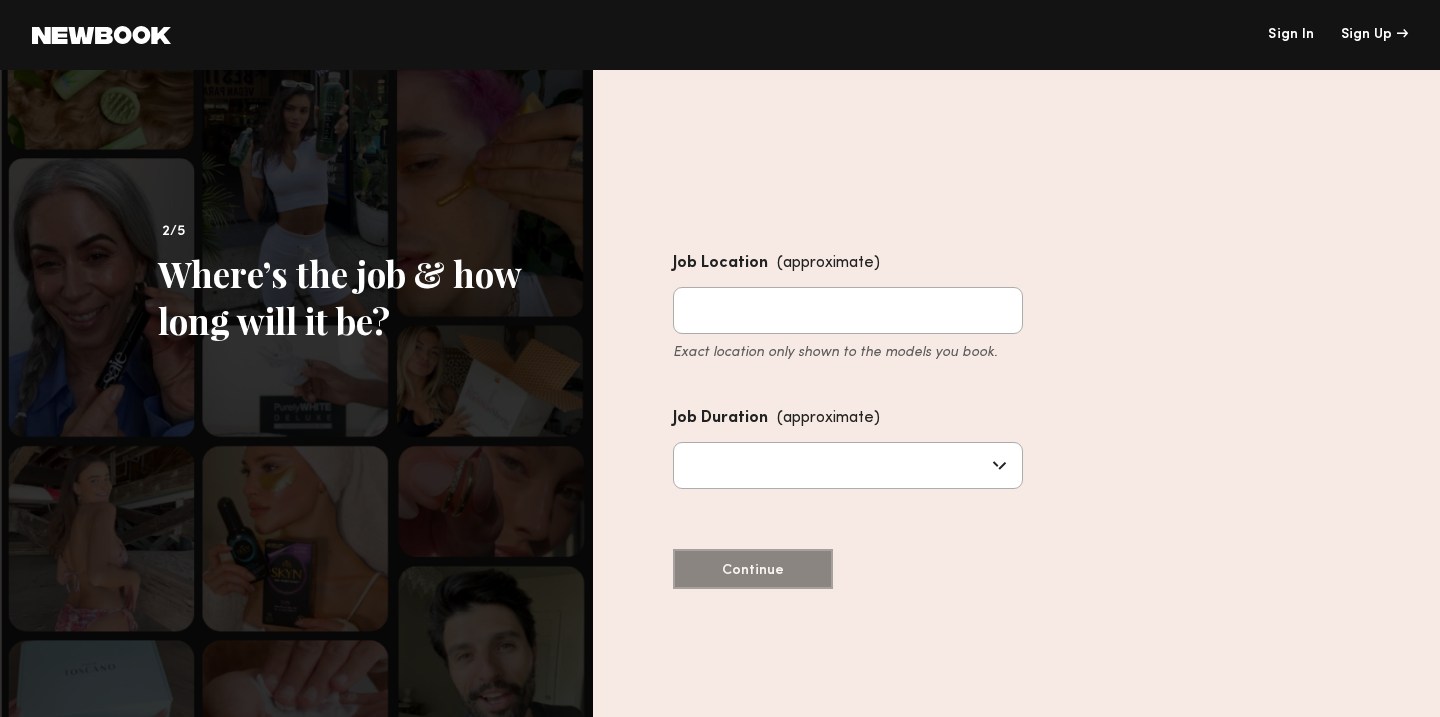 click on "Job Location  (approximate) Exact location only shown to the models you book." 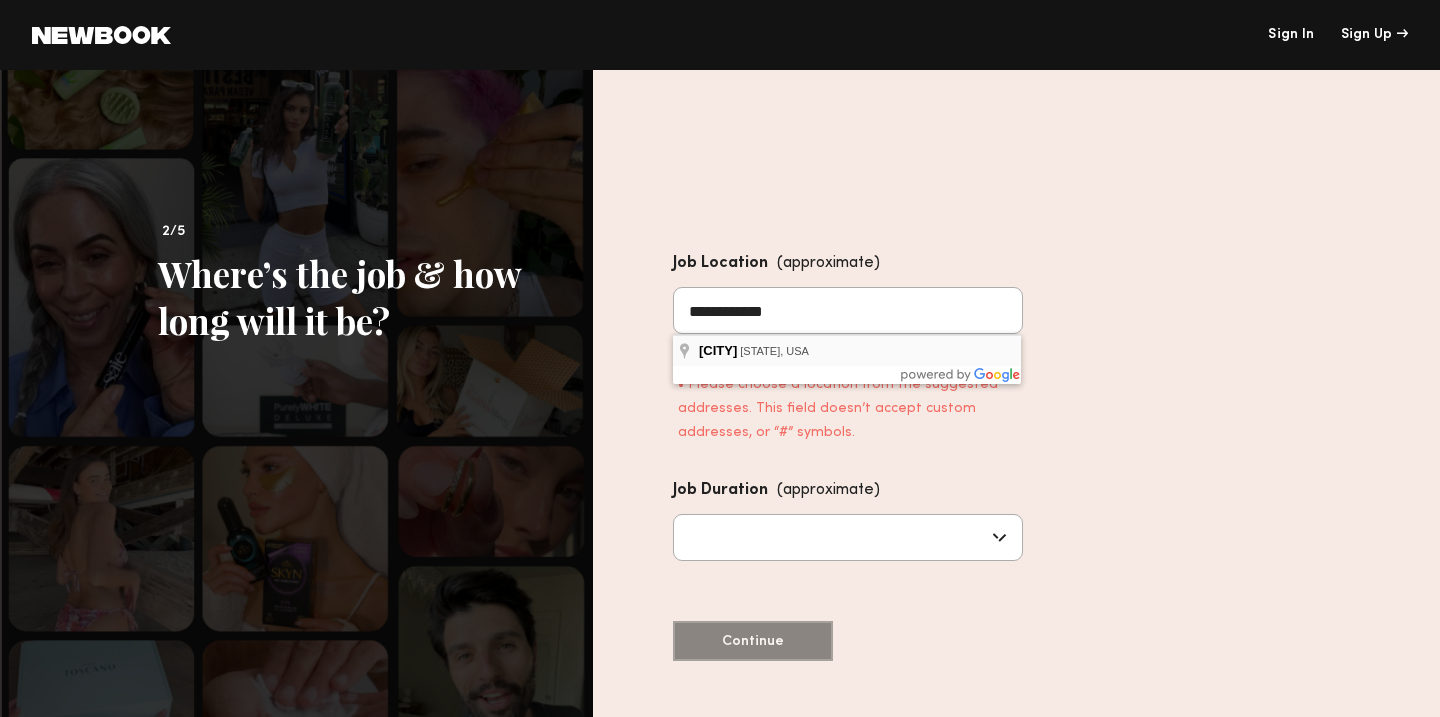 type on "**********" 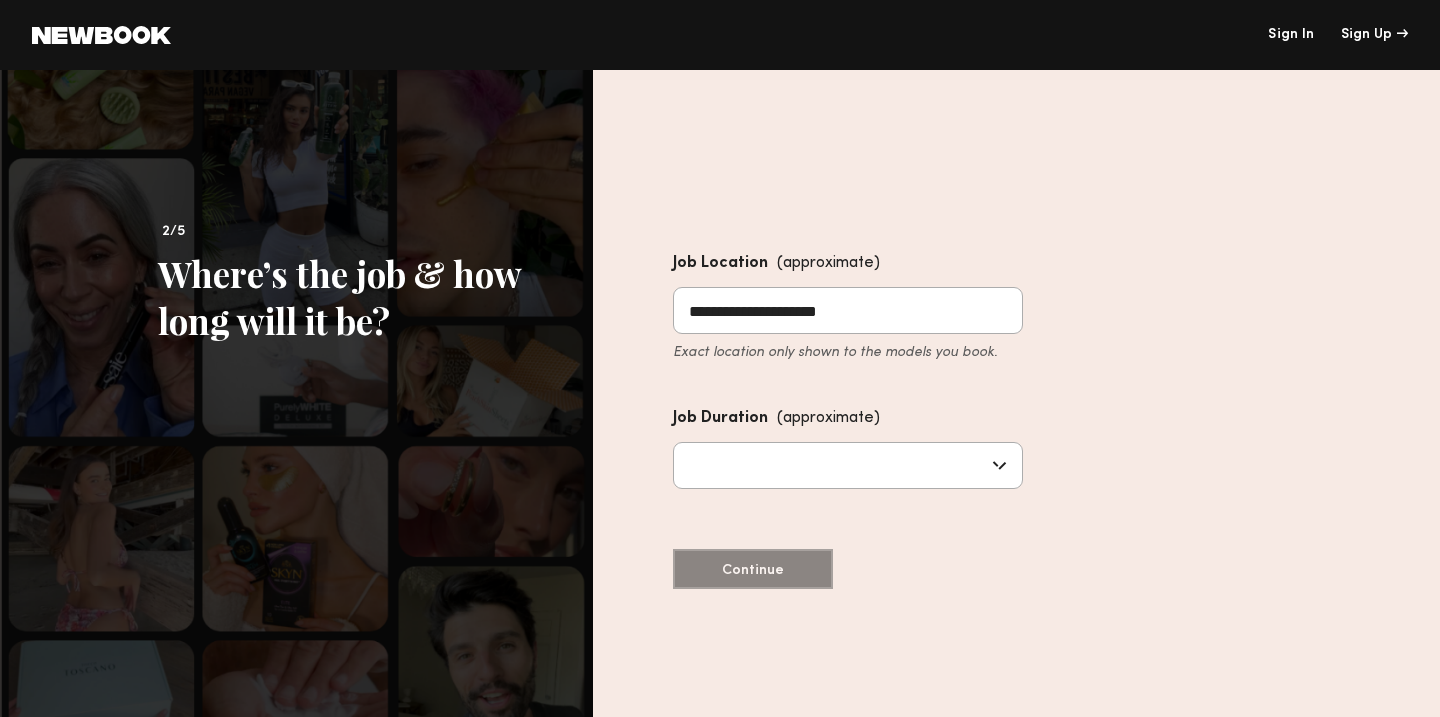 click 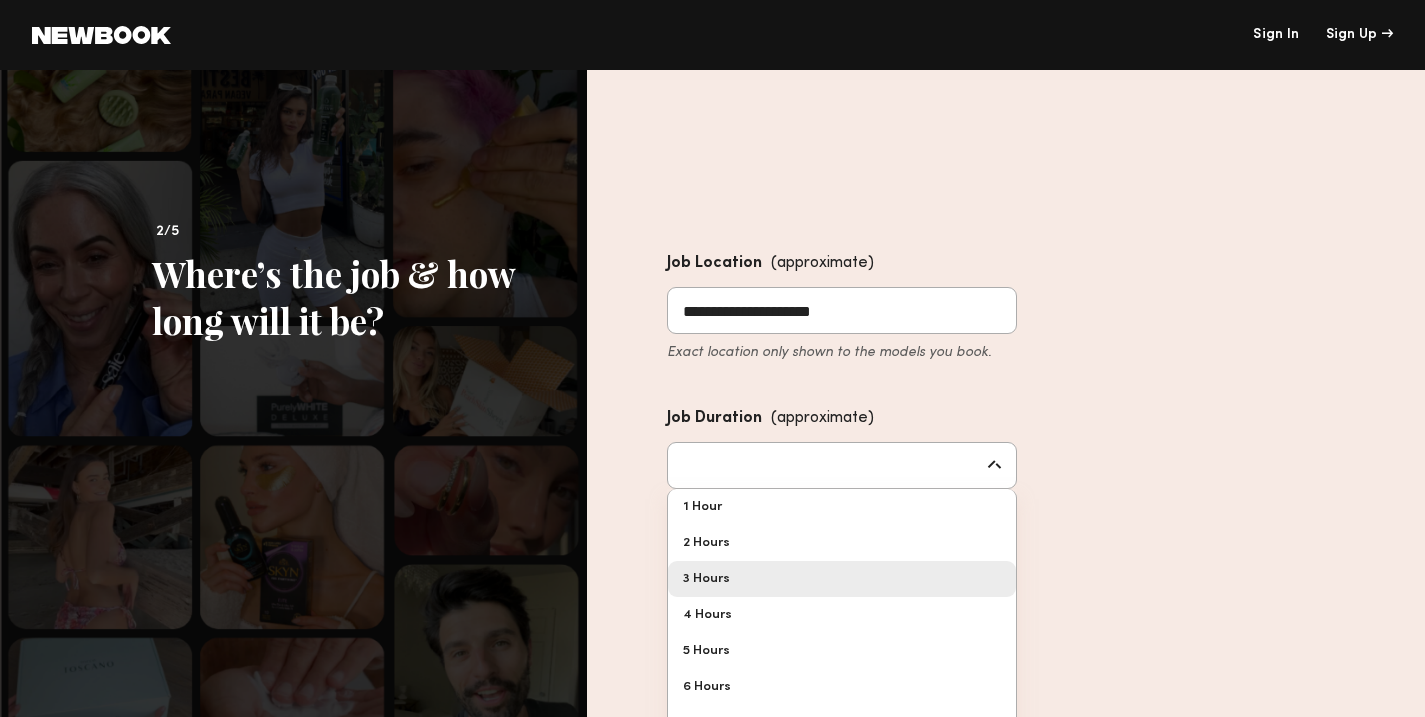 type on "*******" 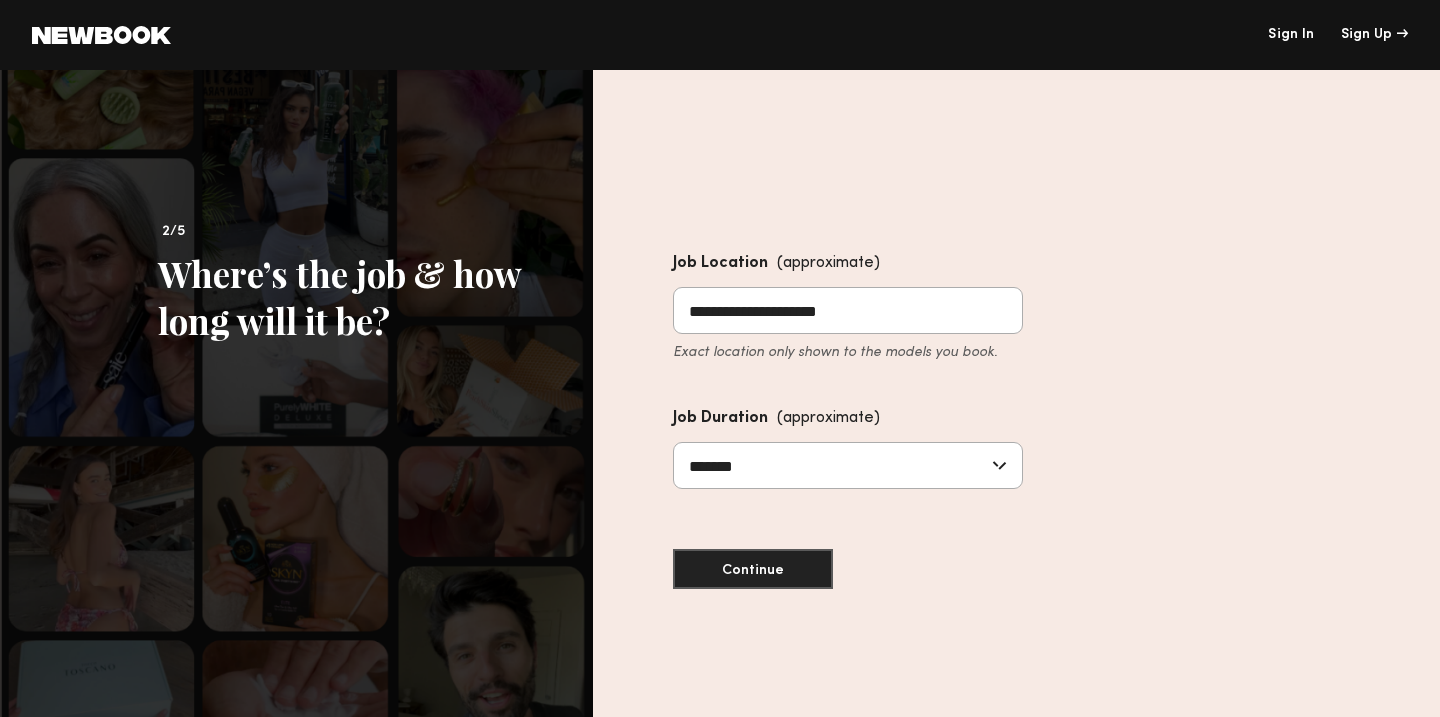 click on "**********" 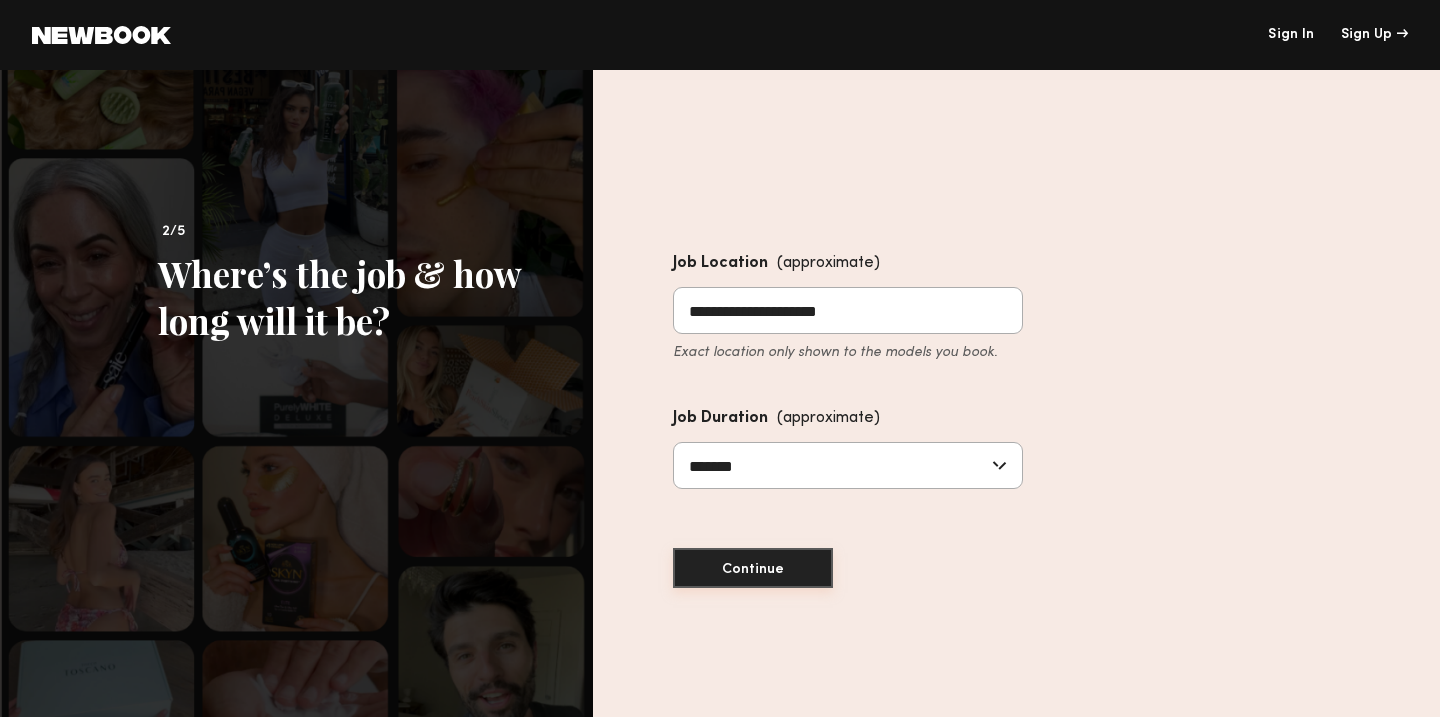 click on "Continue" 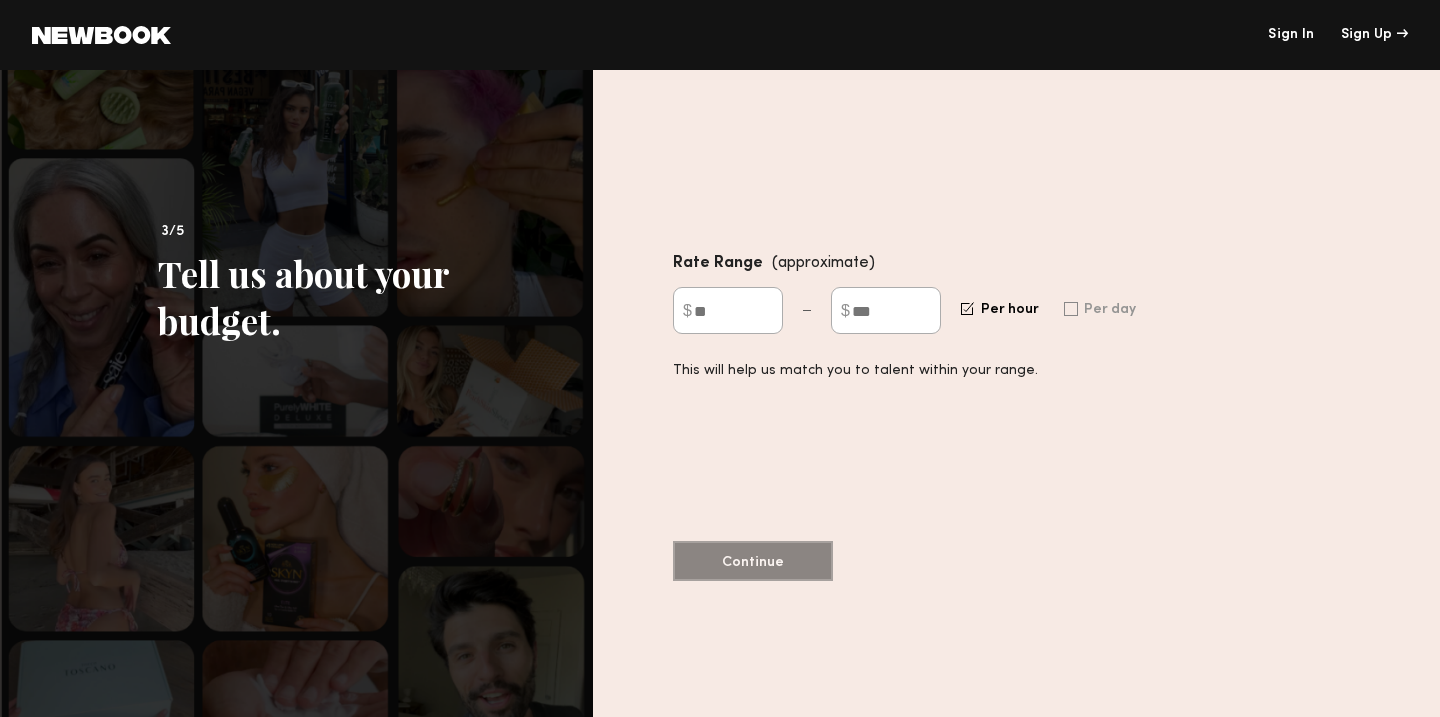 click on "$" 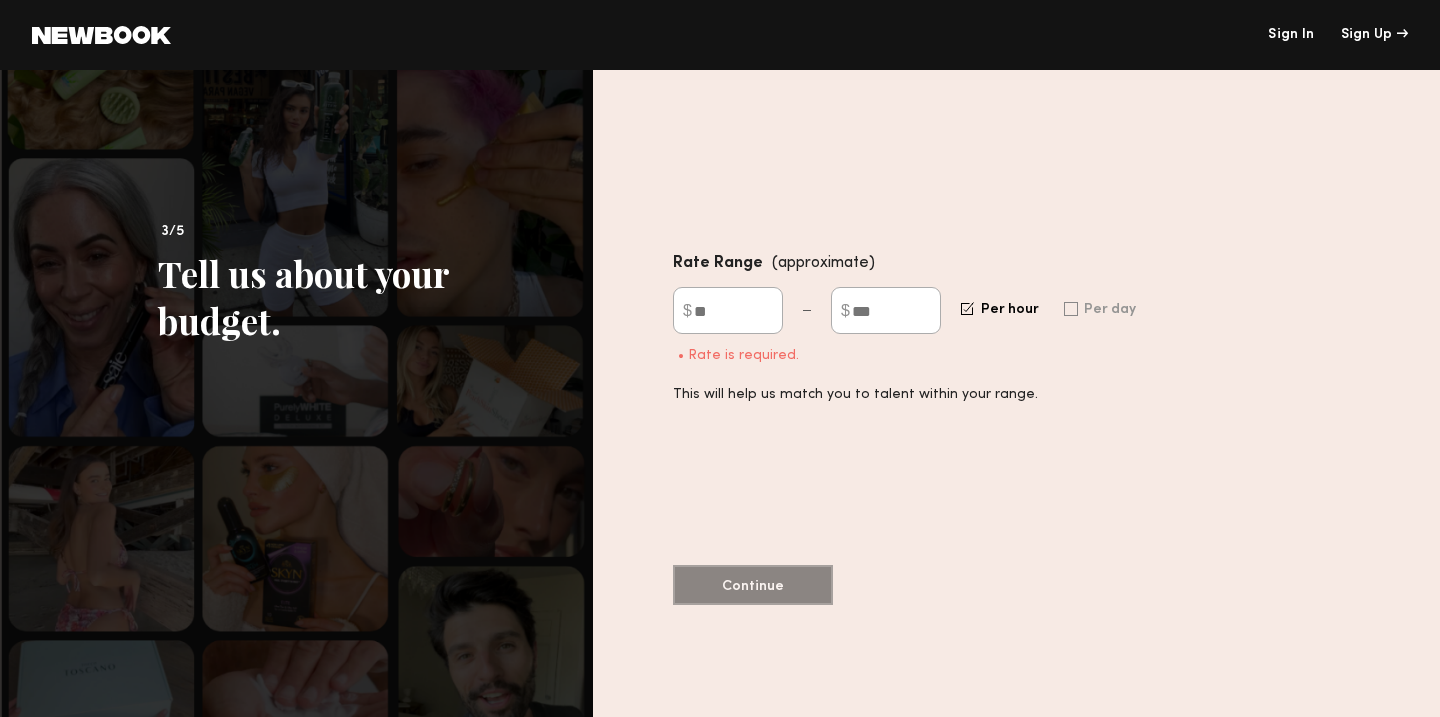 type on "**" 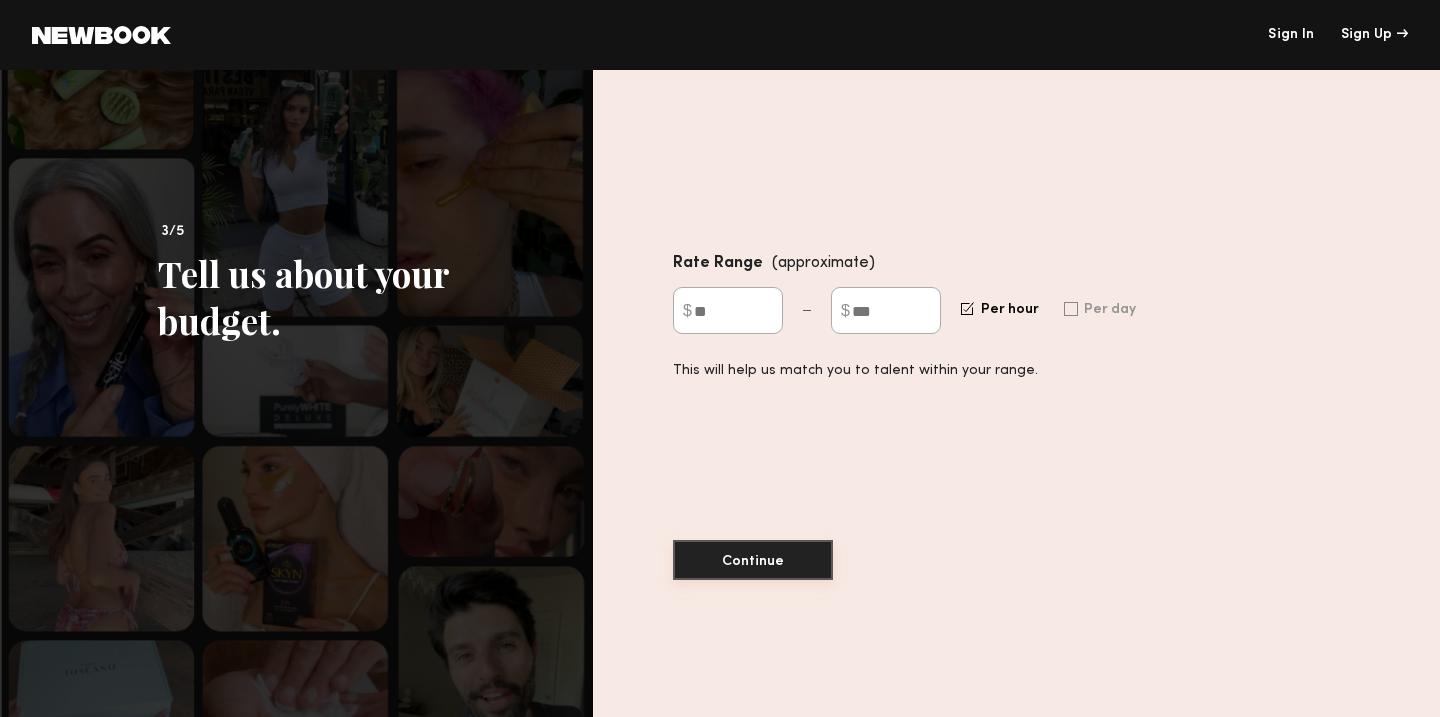 type on "***" 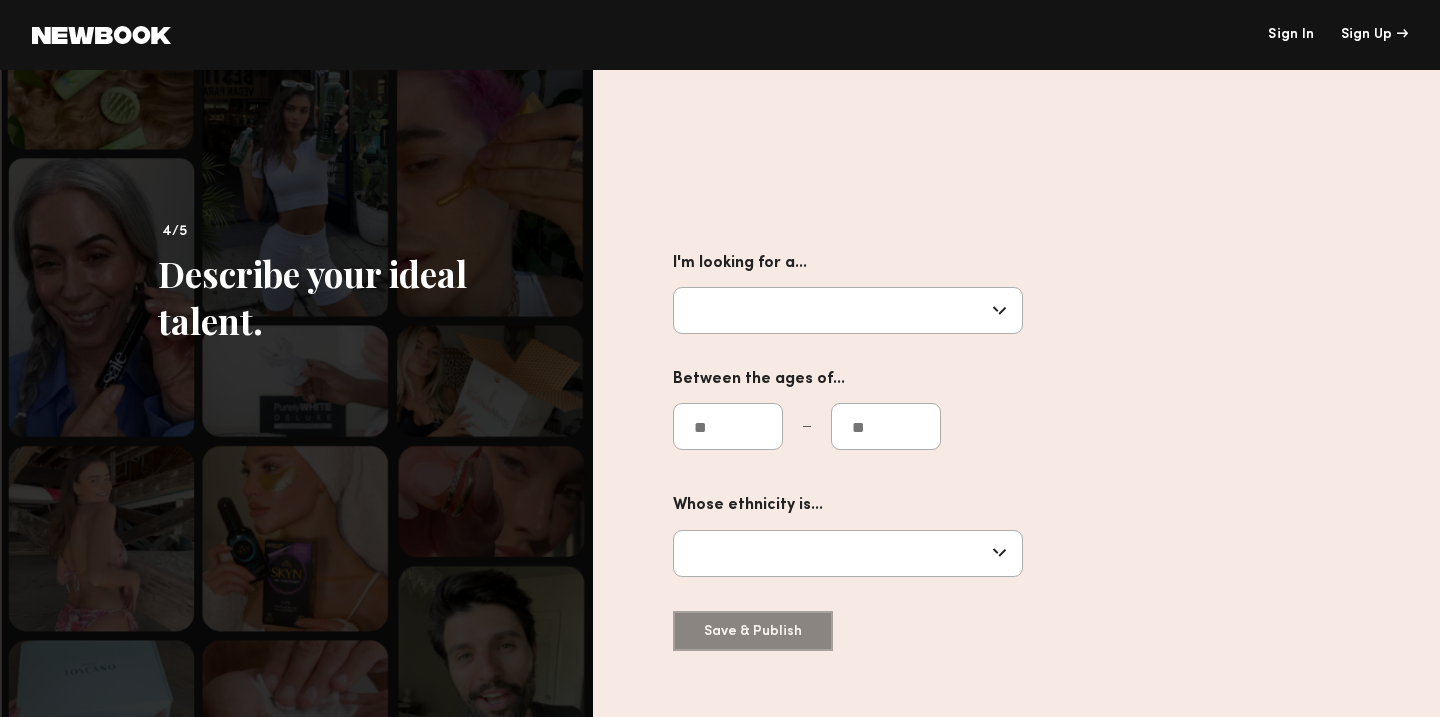 click 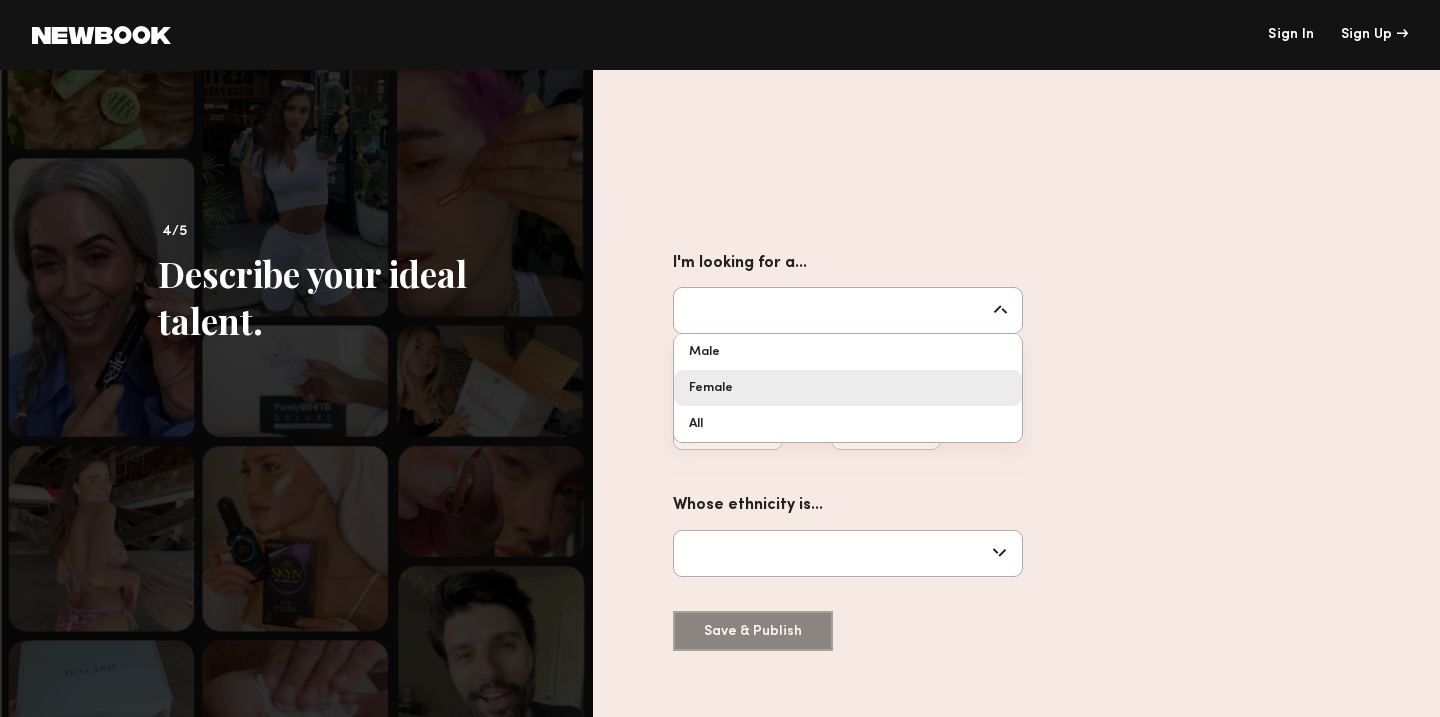 type on "******" 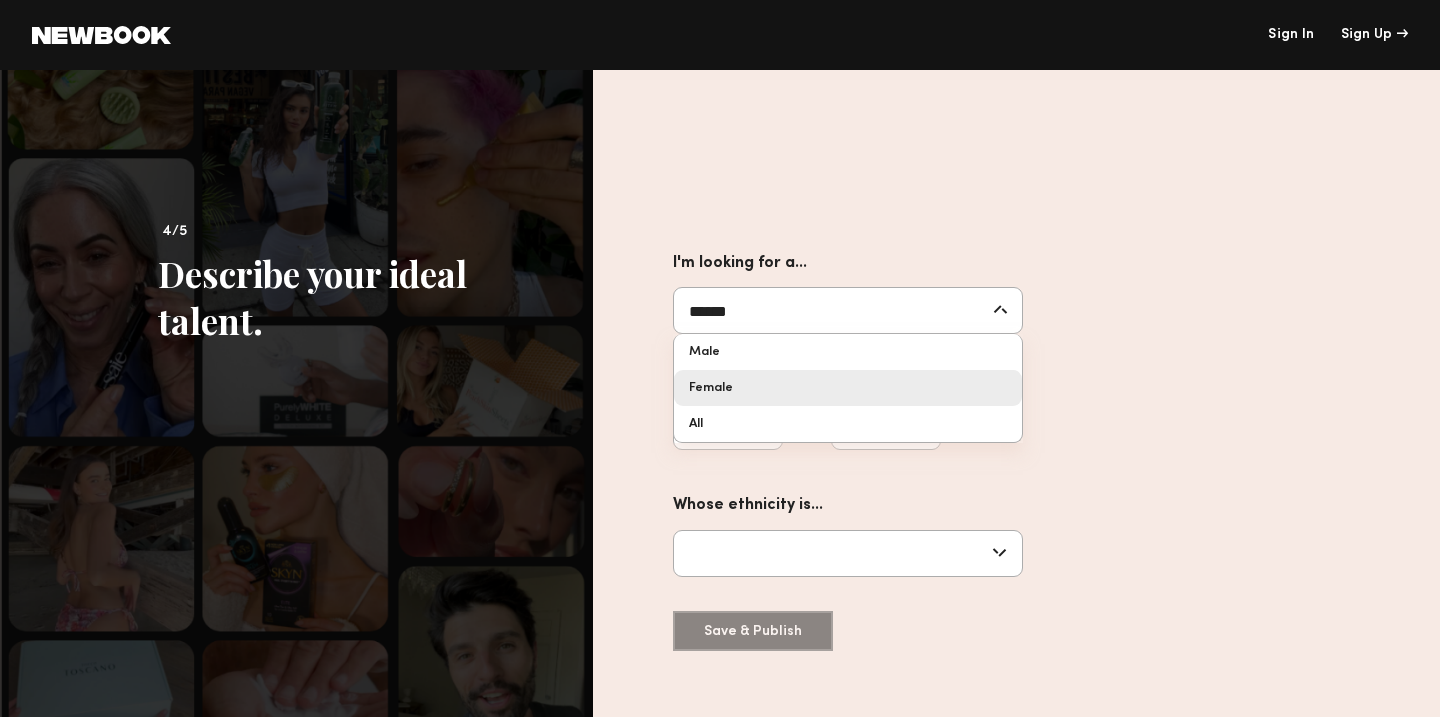 click on "I'm looking for a...  ****** Male Female All Between the ages of... Whose ethnicity is...  White Black Hispanic Asian Multi Racial Middle Eastern Eurasian Other" 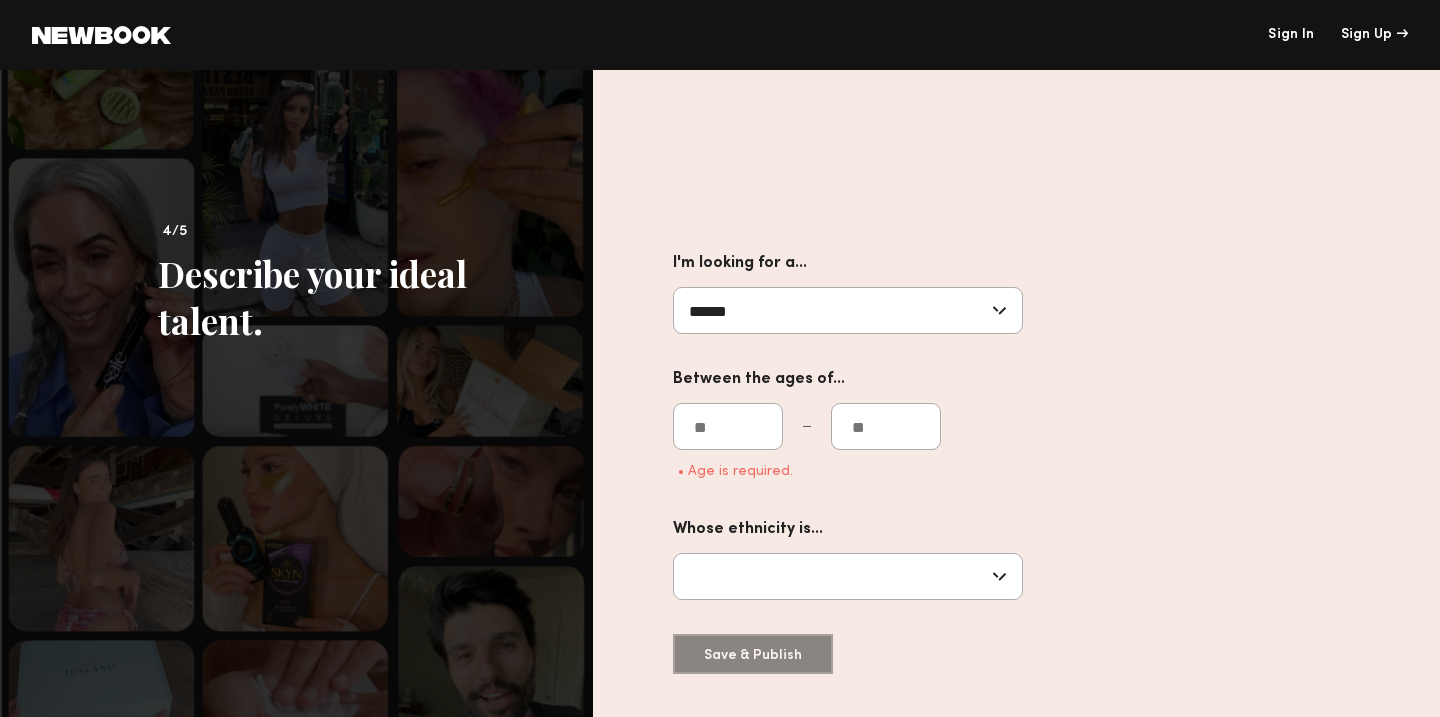 click 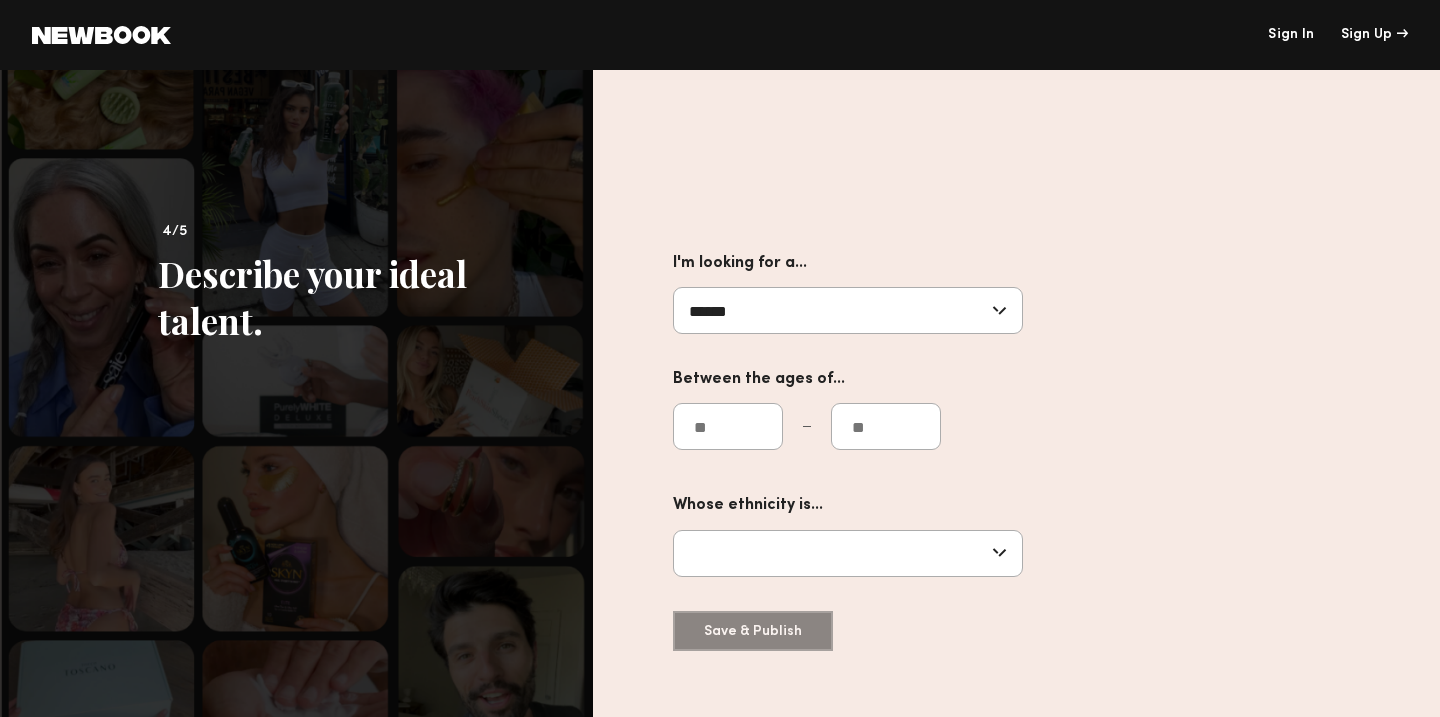 type on "**" 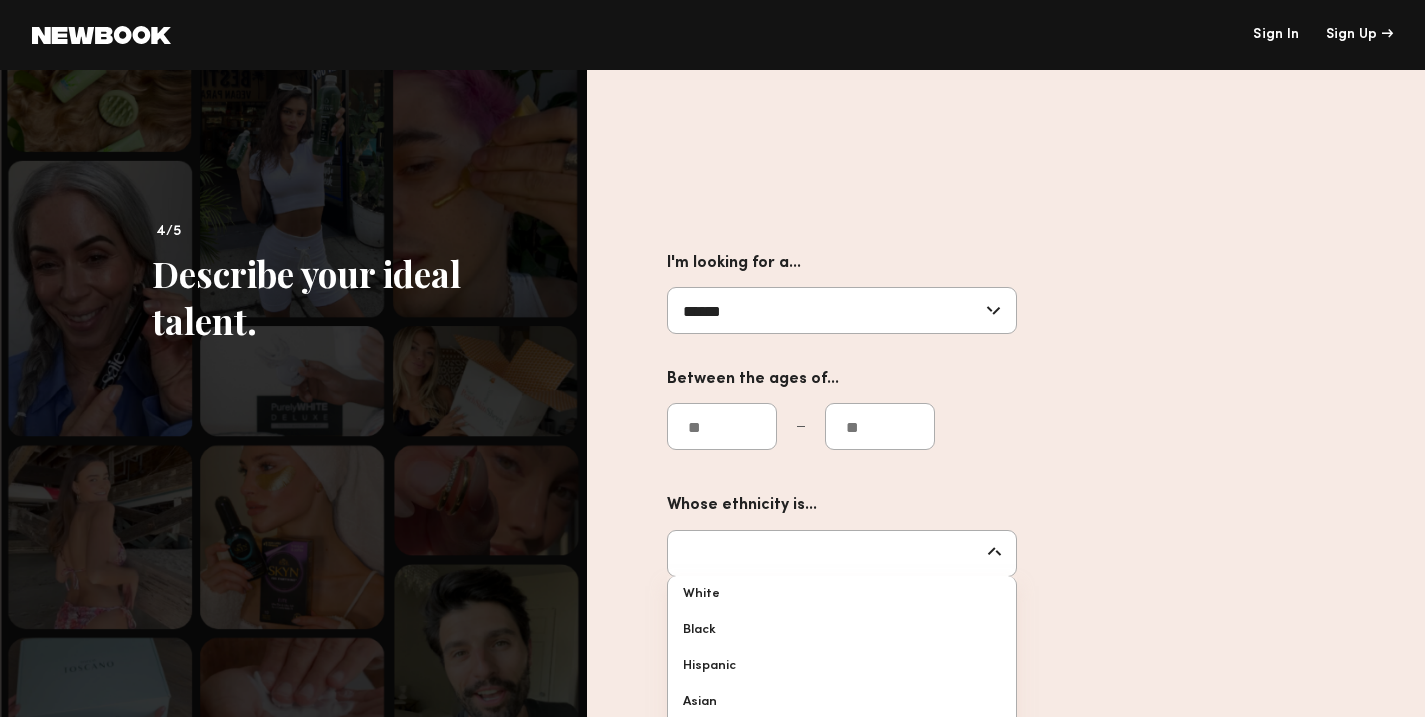 scroll, scrollTop: 148, scrollLeft: 0, axis: vertical 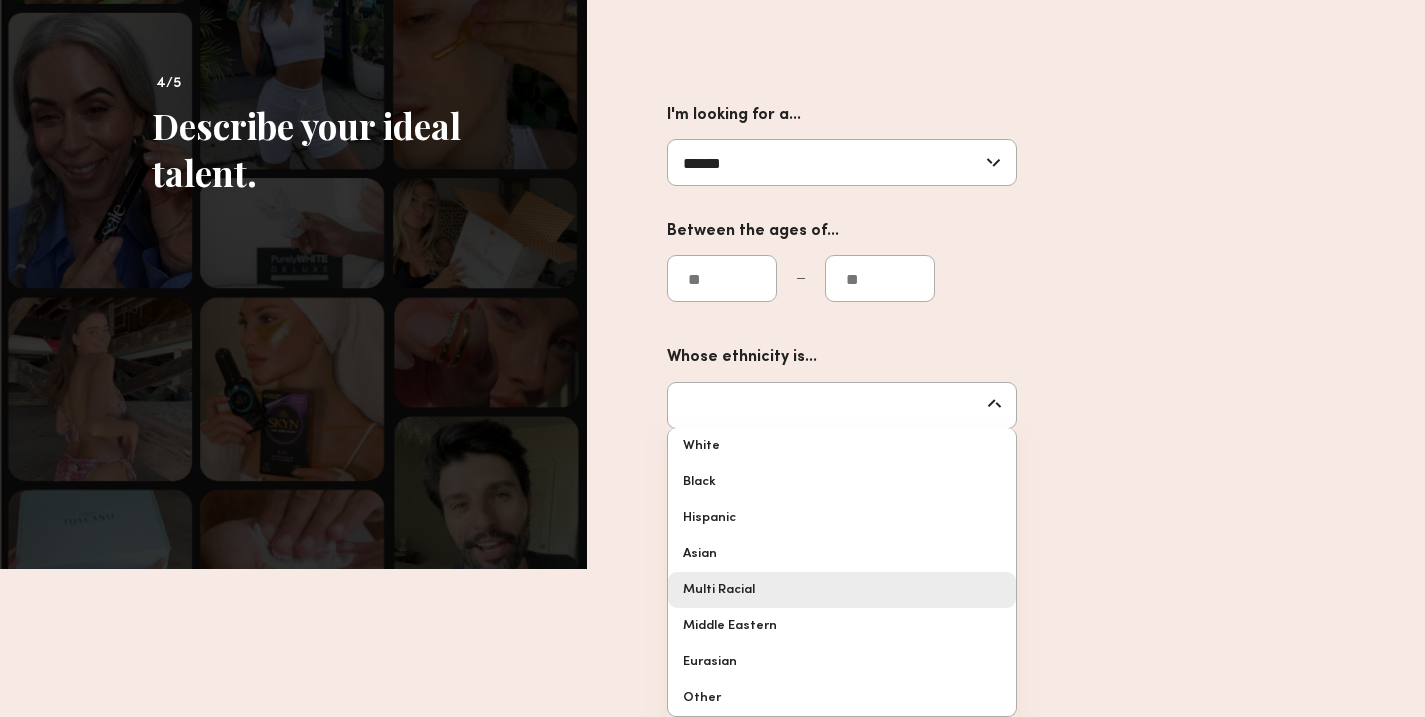 type on "**********" 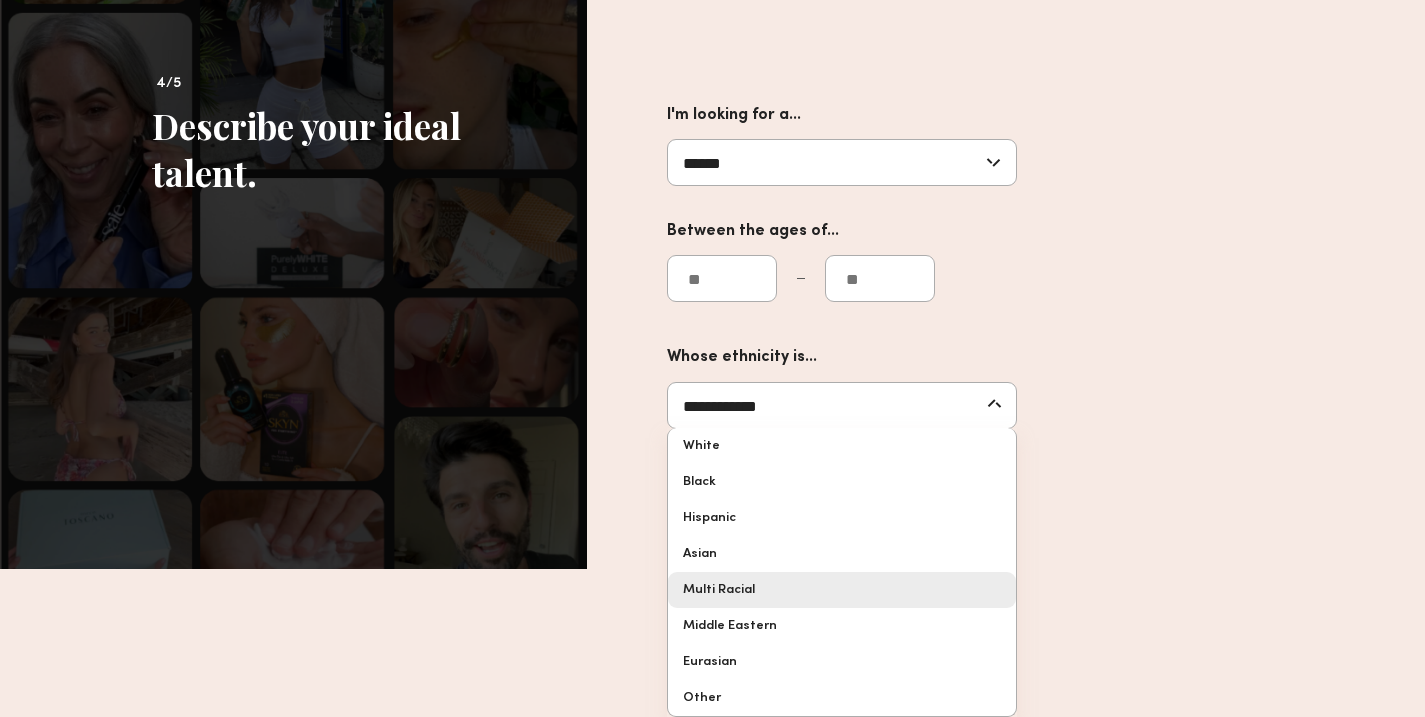 click on "**********" 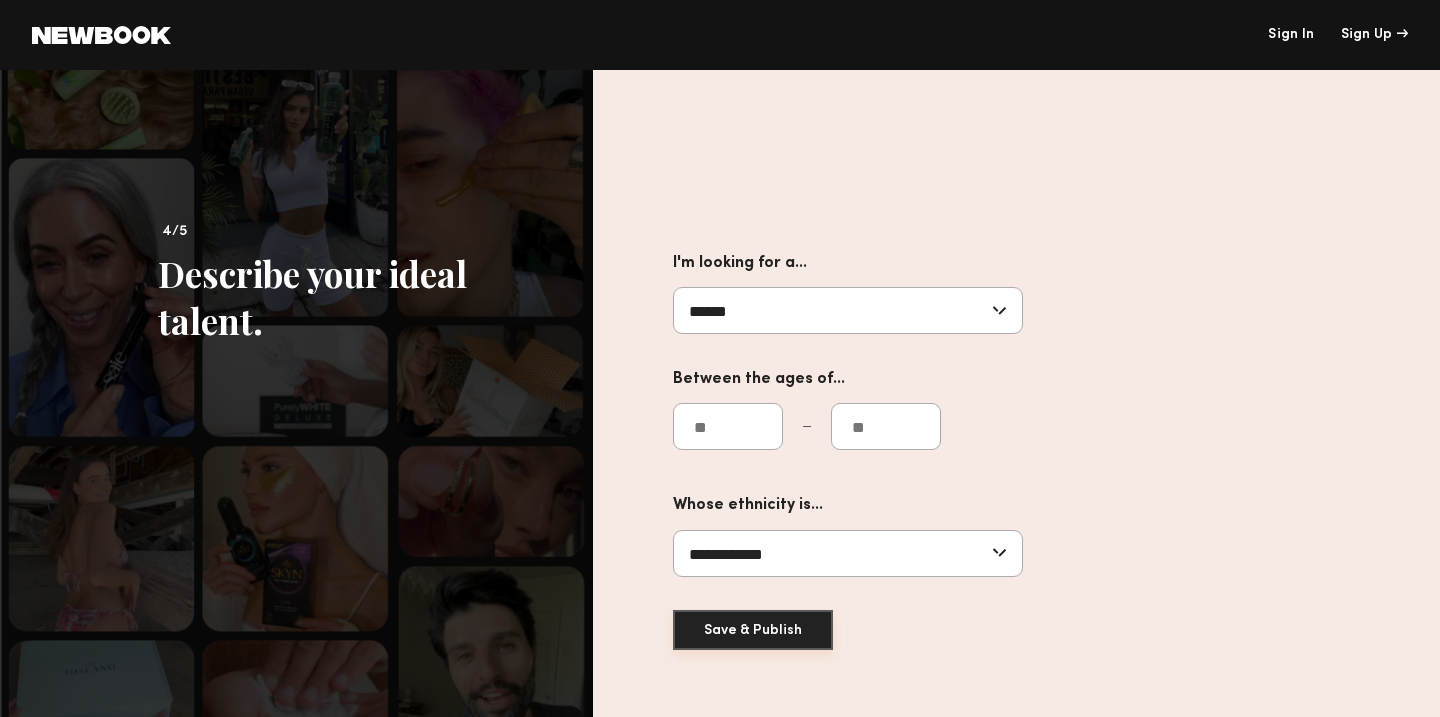 click on "Save & Publish" 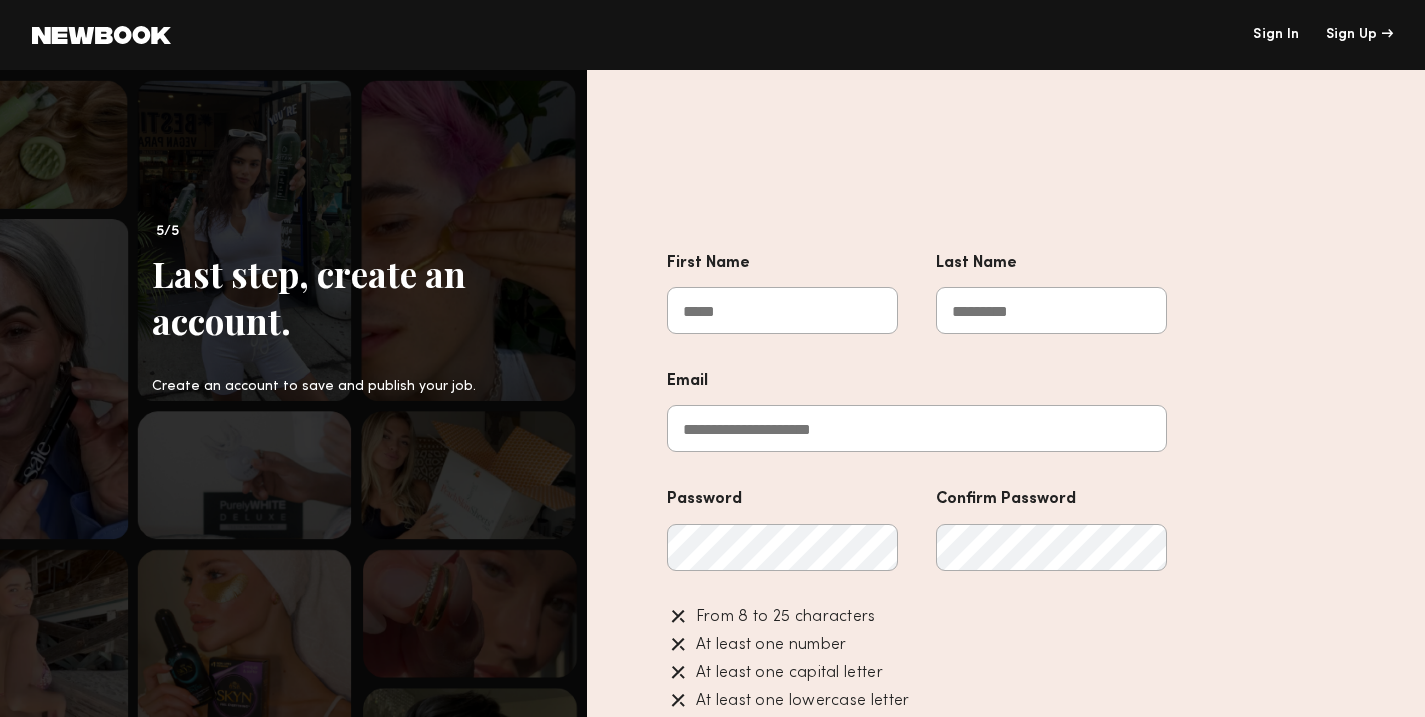 type on "**********" 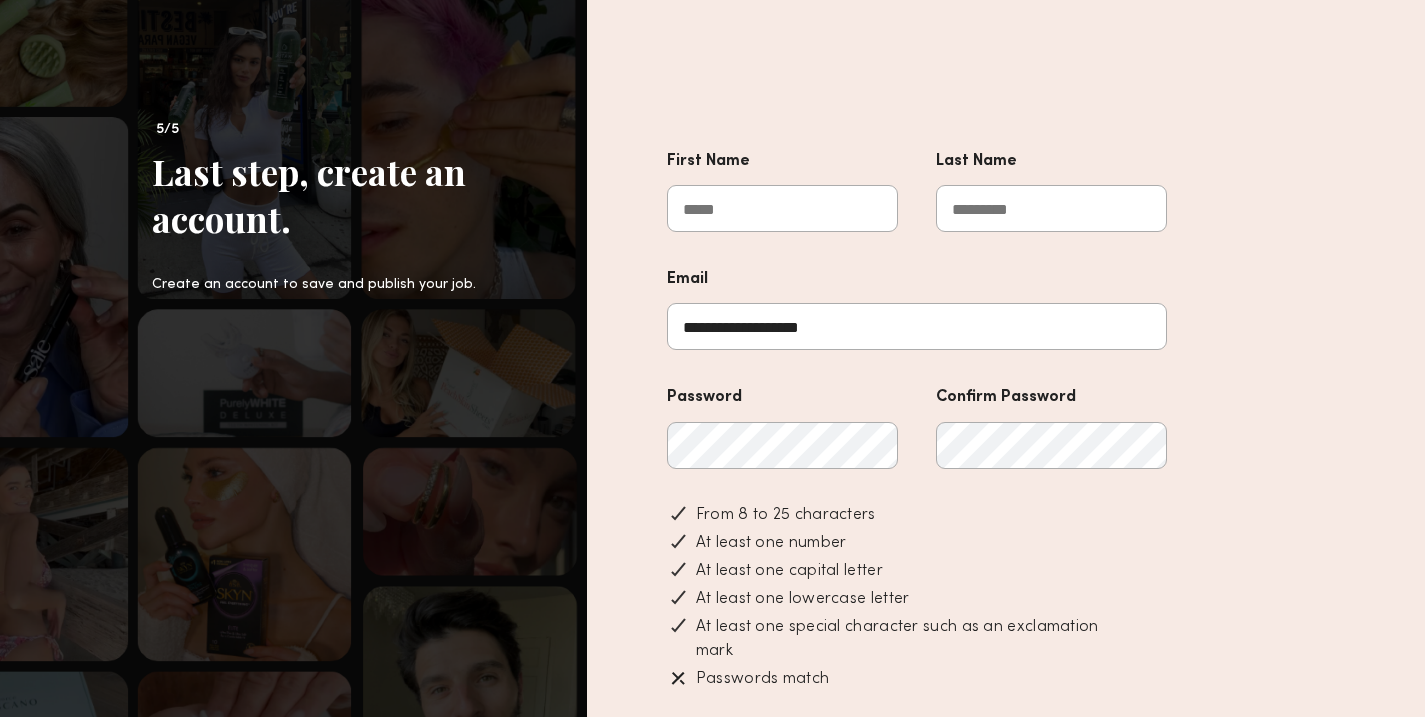 scroll, scrollTop: 191, scrollLeft: 0, axis: vertical 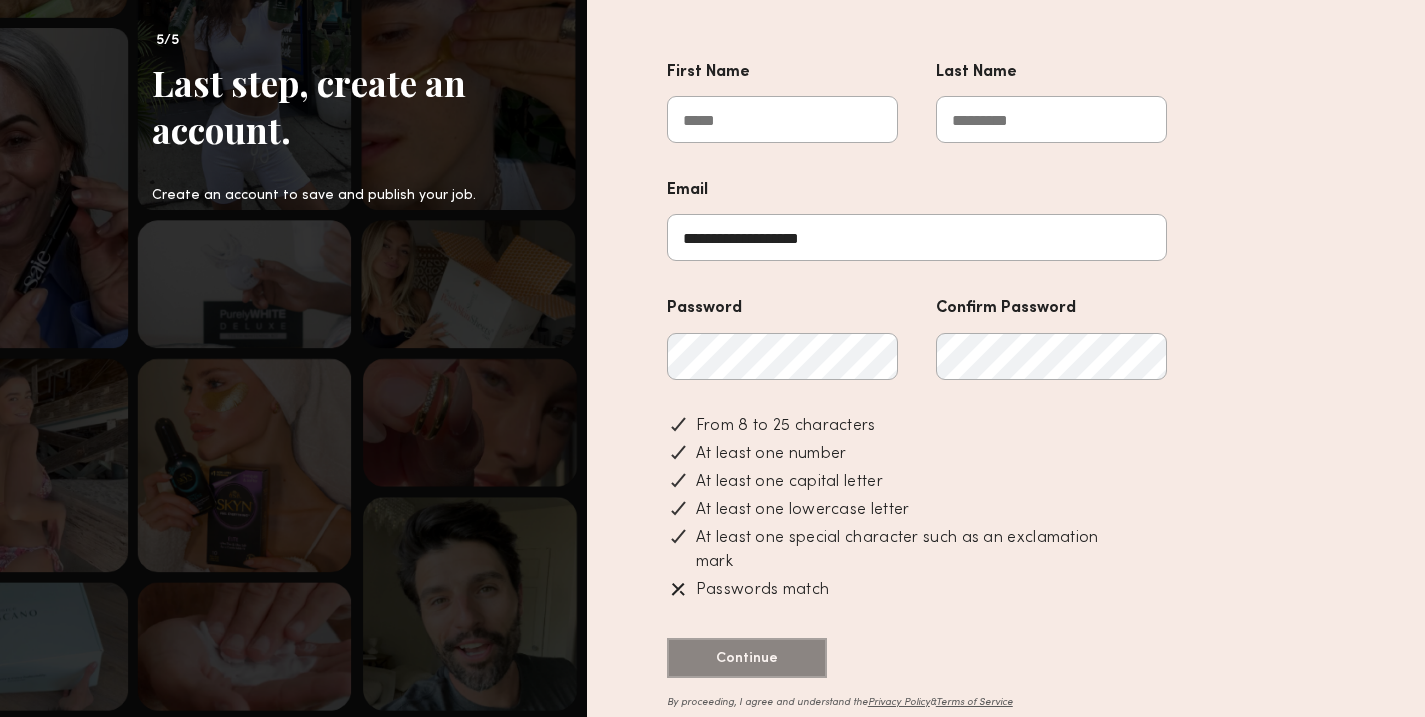click on "First Name" 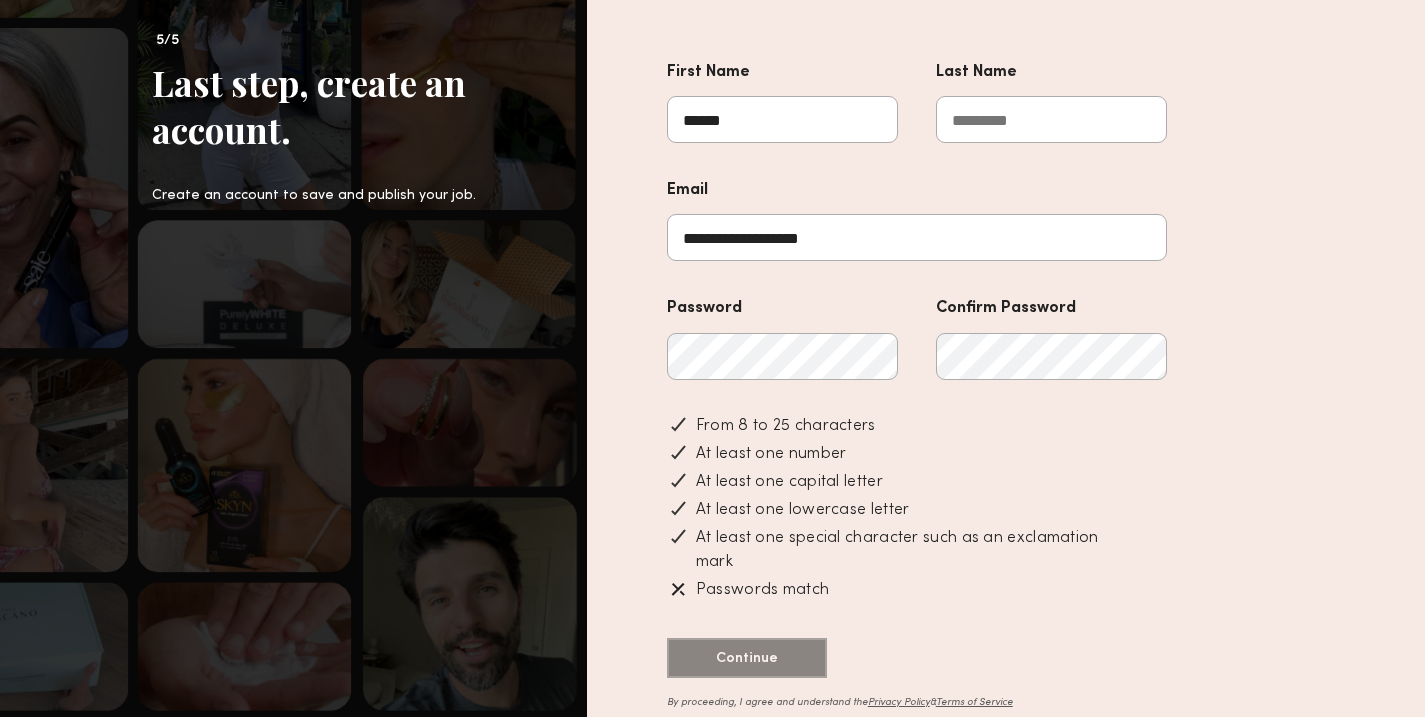 type on "*****" 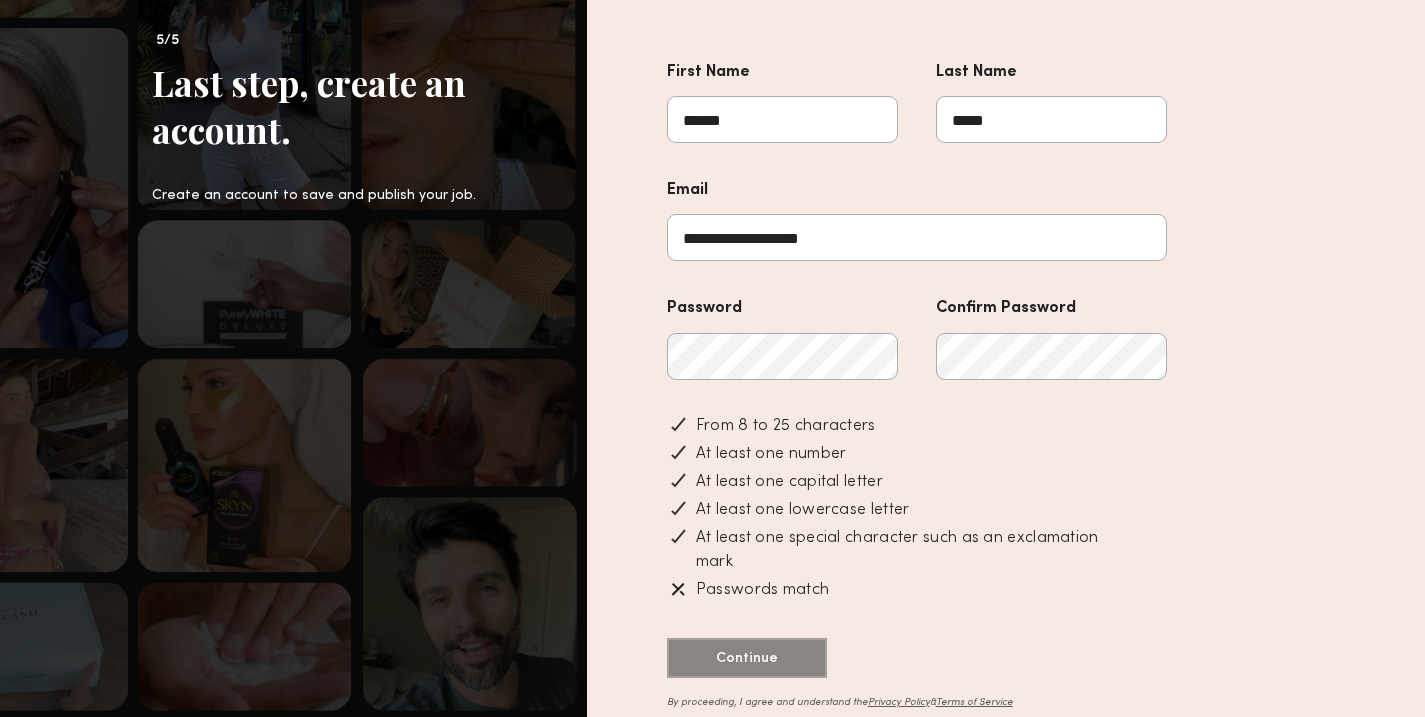 click on "**********" 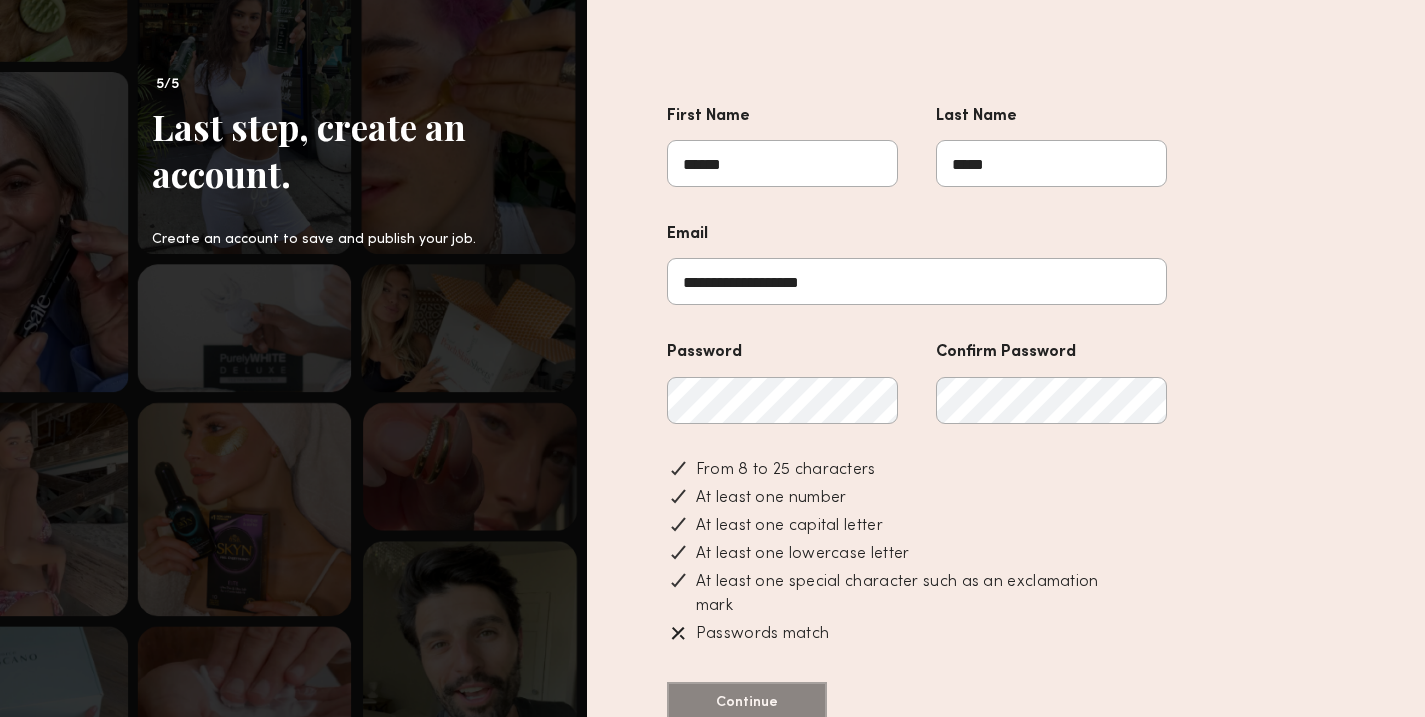 scroll, scrollTop: 0, scrollLeft: 0, axis: both 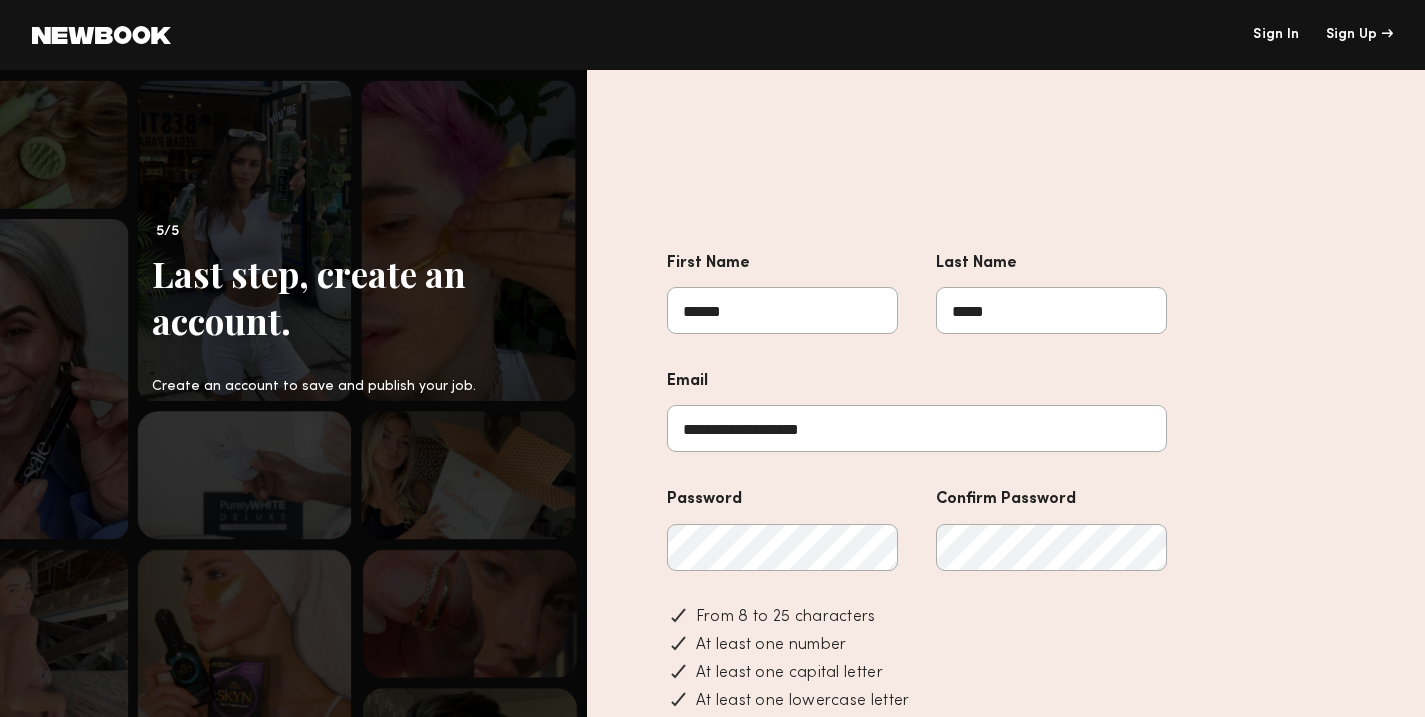 click on "Sign In" 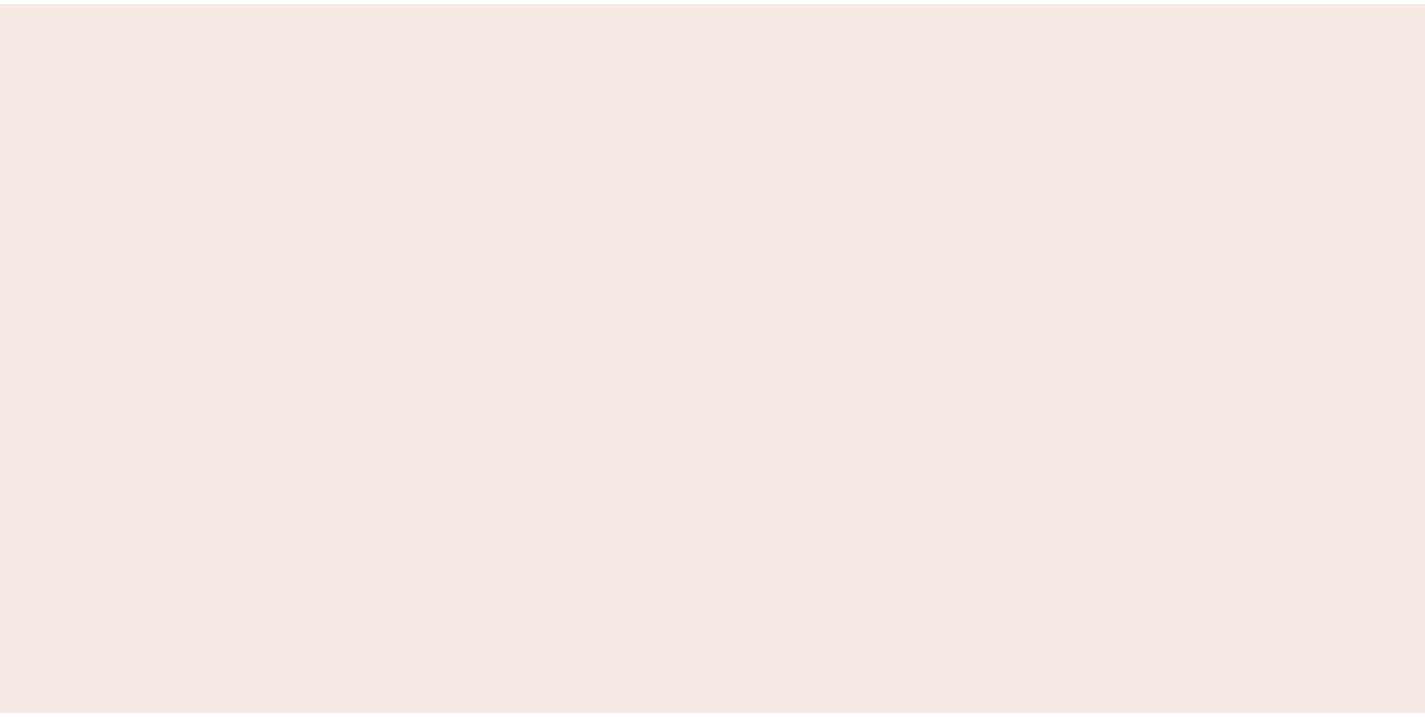scroll, scrollTop: 0, scrollLeft: 0, axis: both 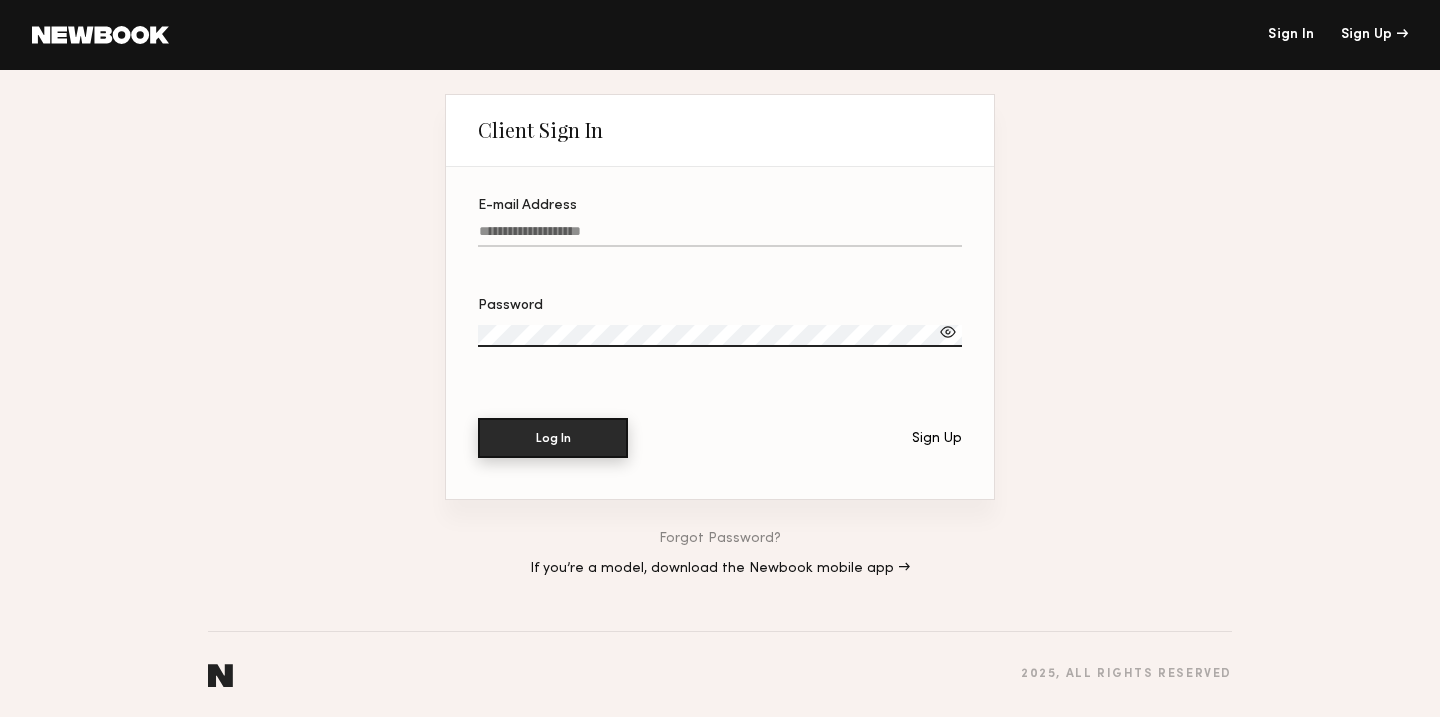 type on "**********" 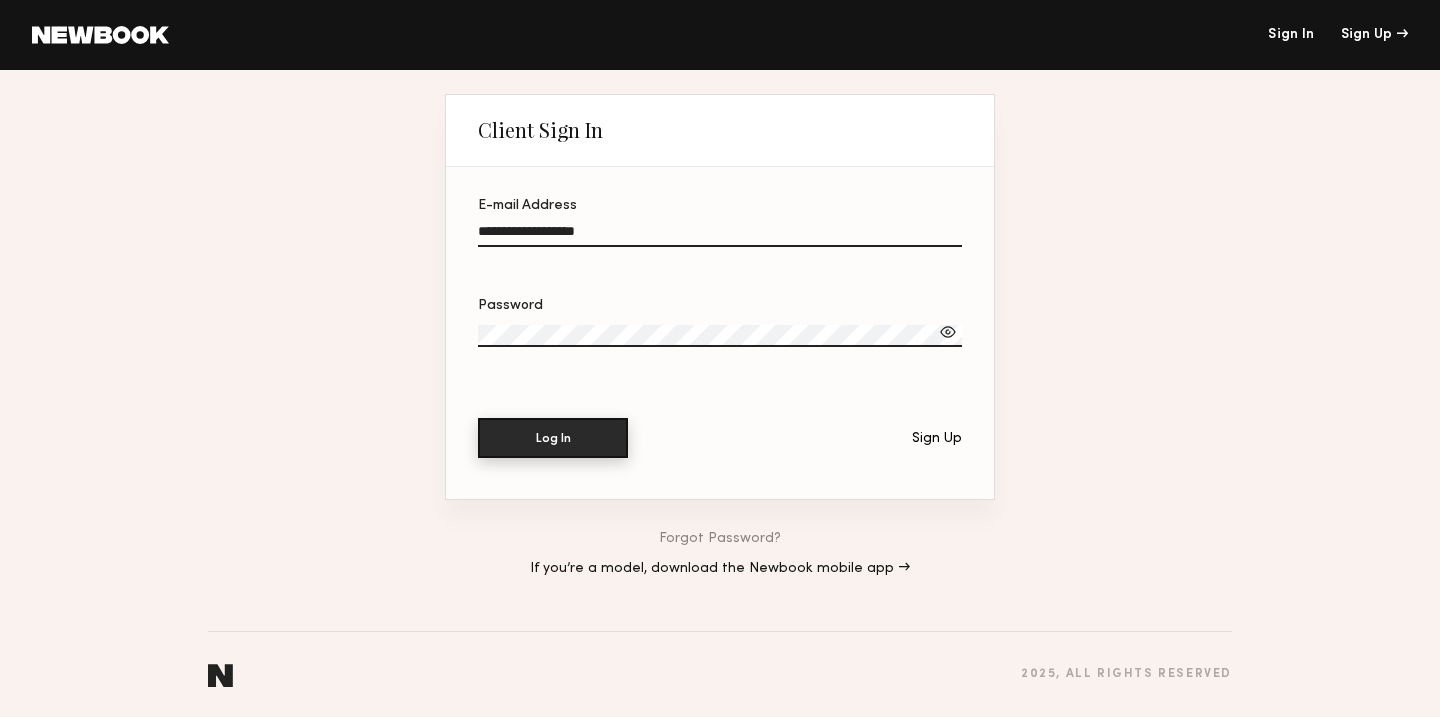 click on "Log In" 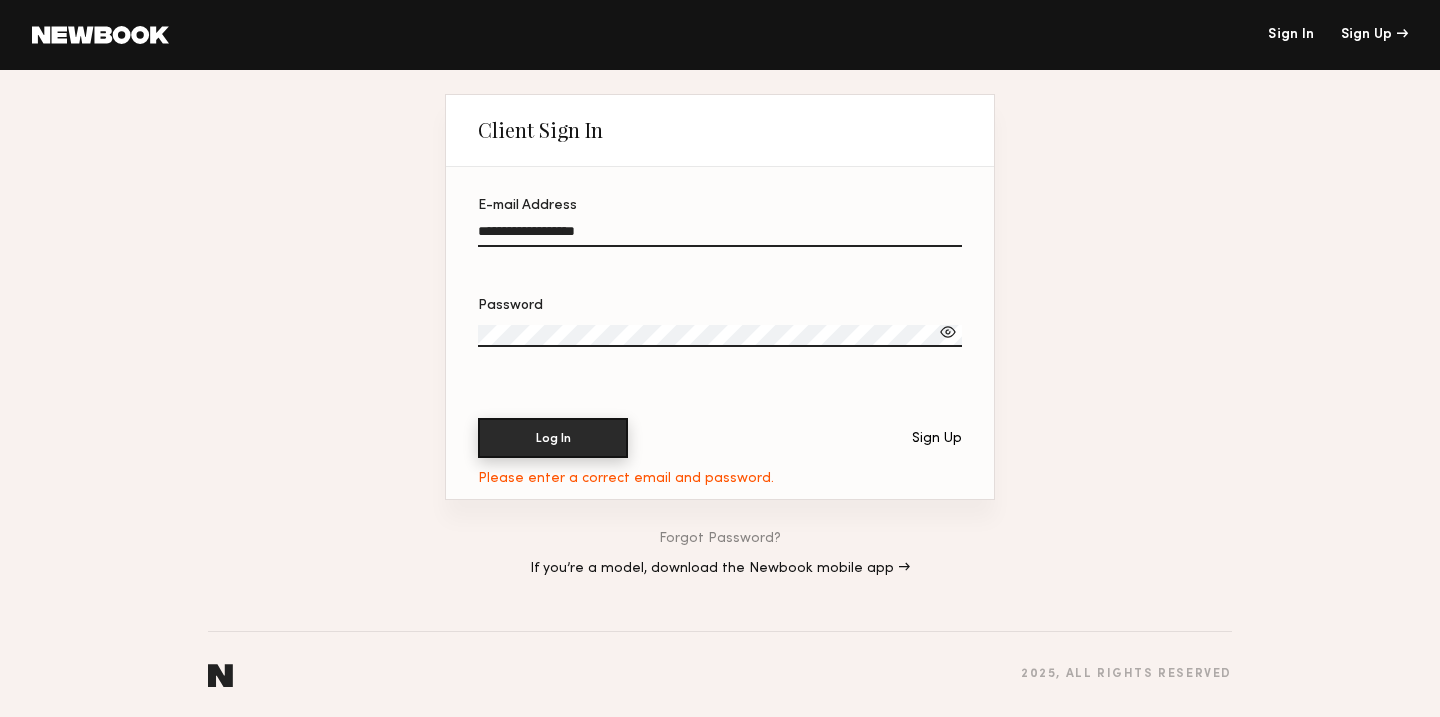 click on "Log In" 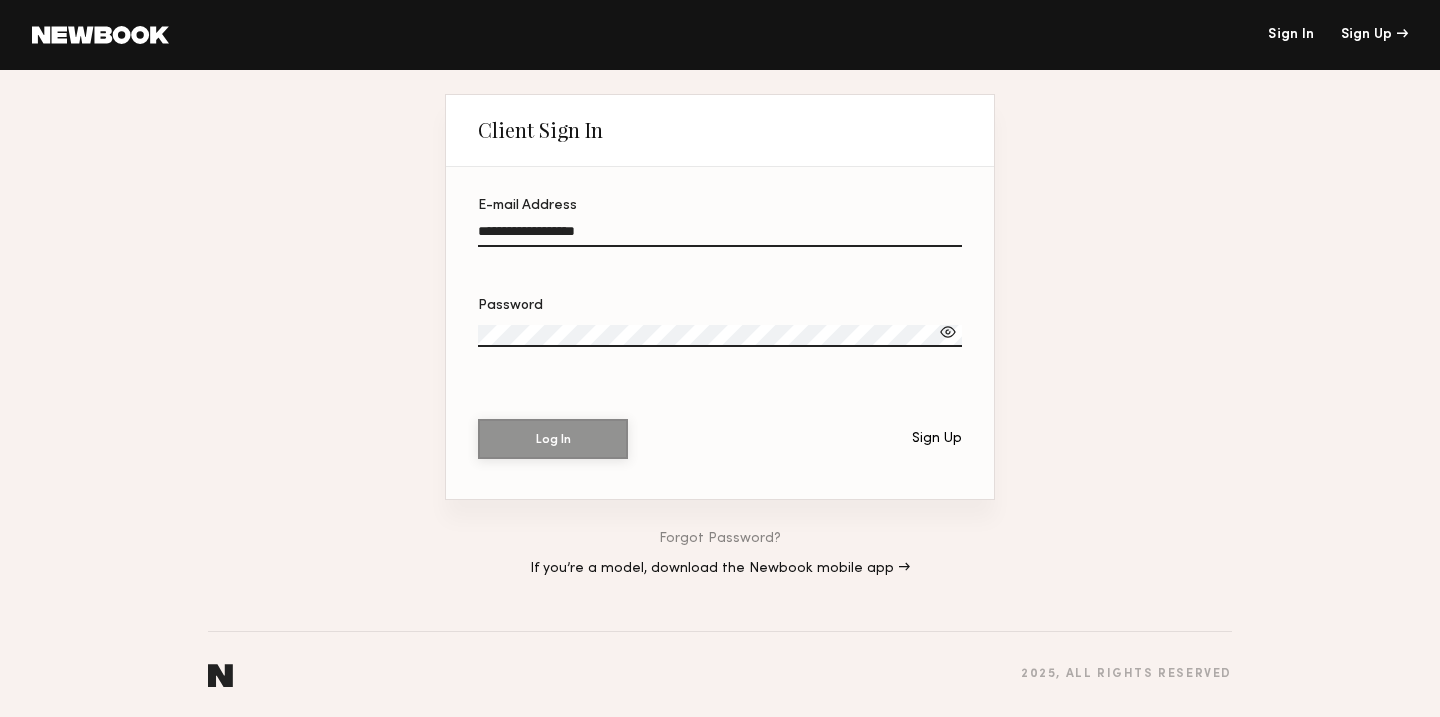 click 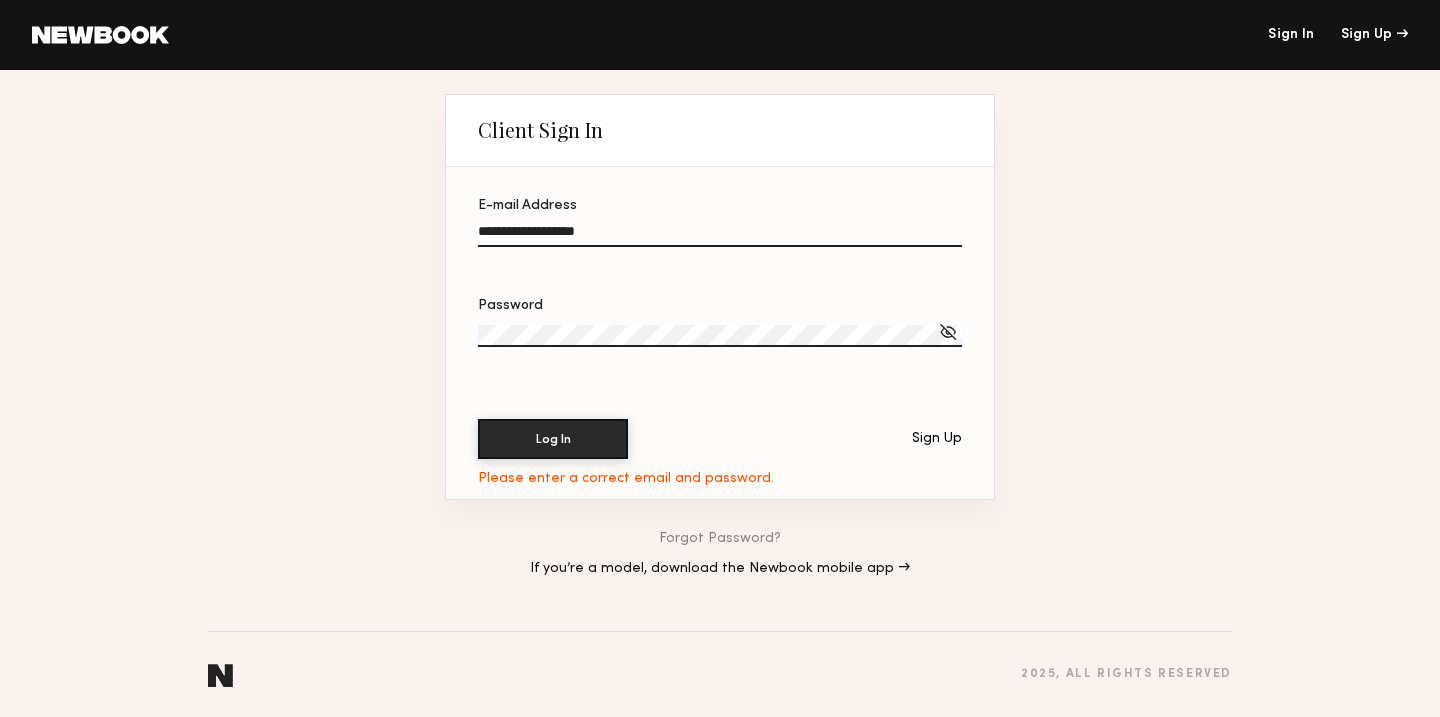click on "**********" 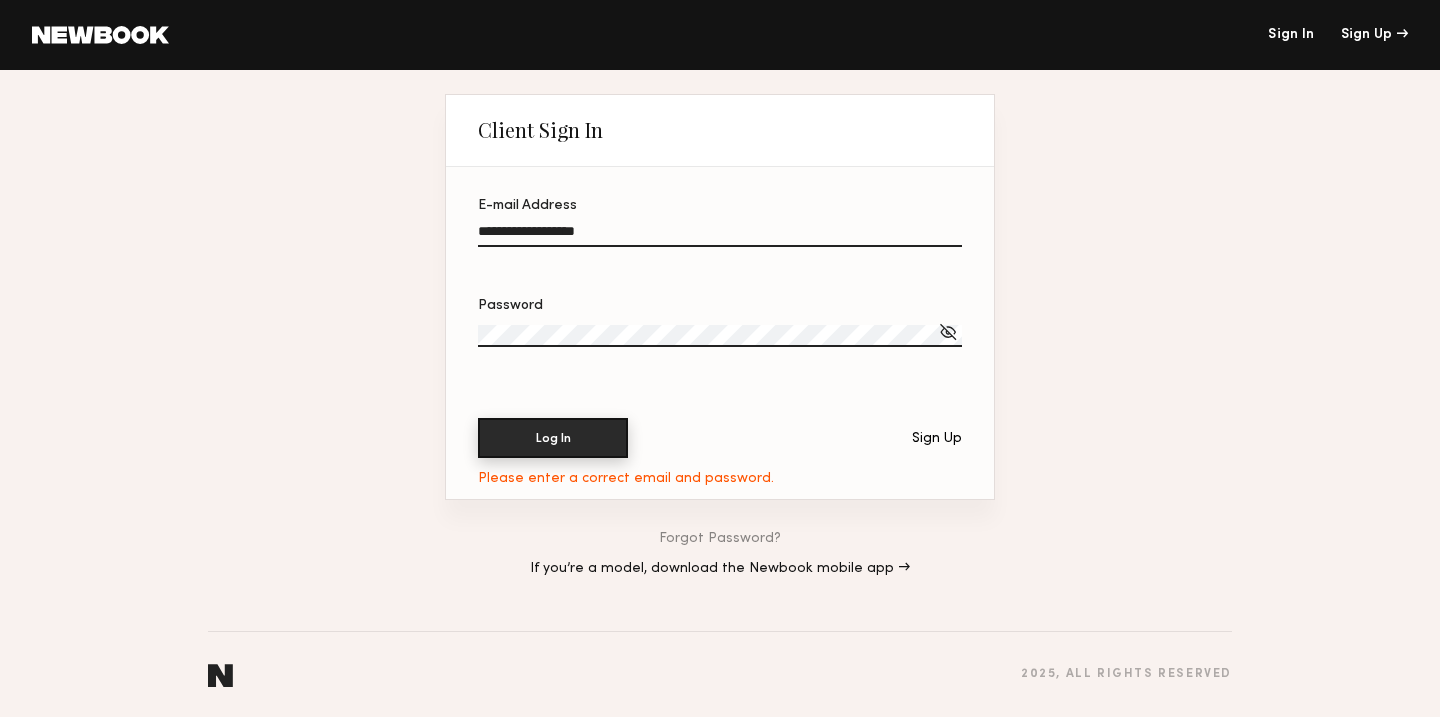 click on "Log In" 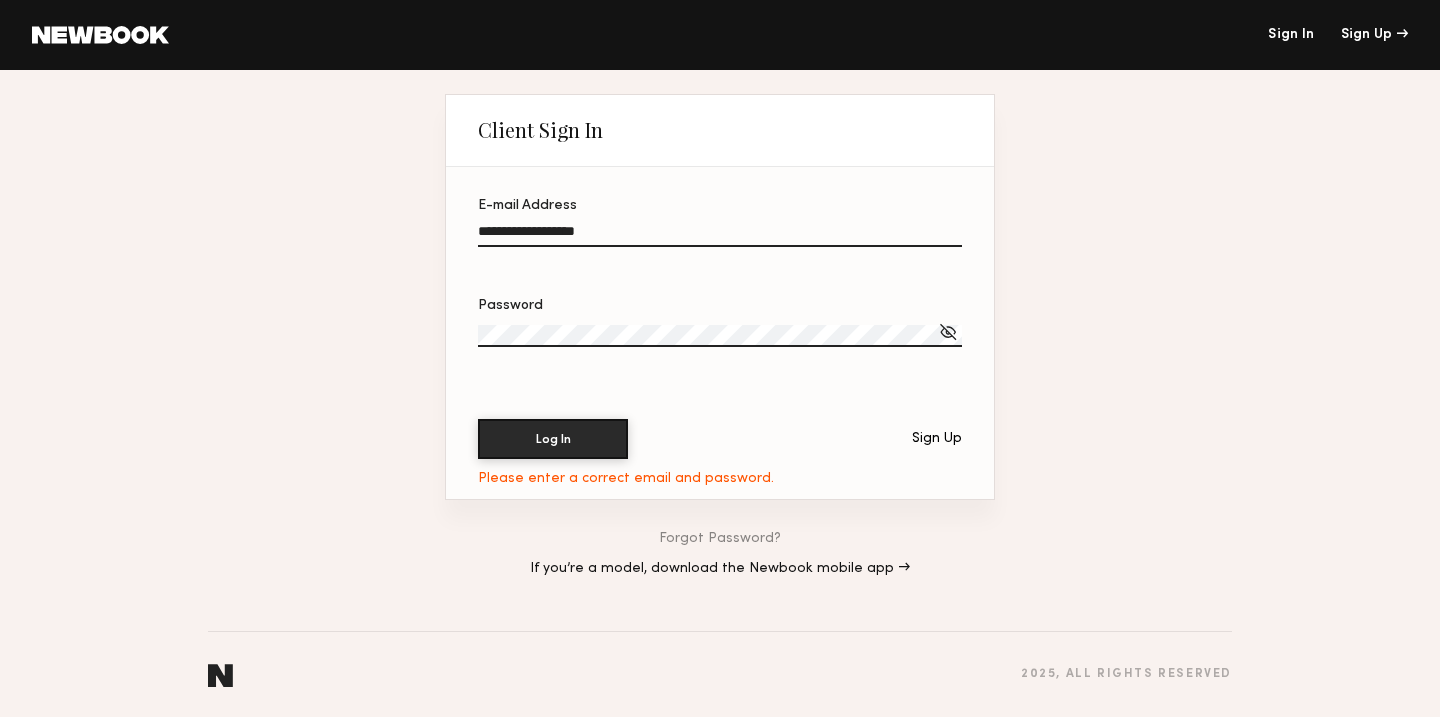 click on "Log In Sign Up" 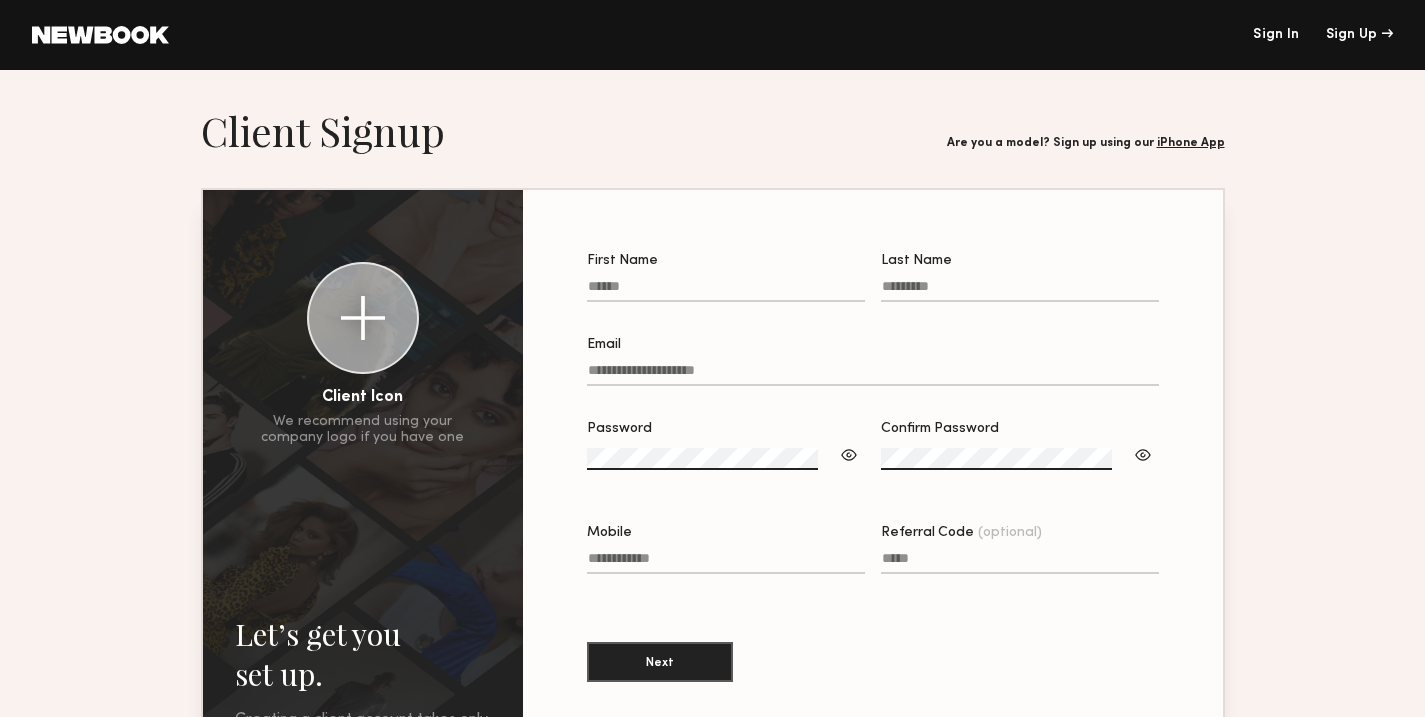 click on "First Name" 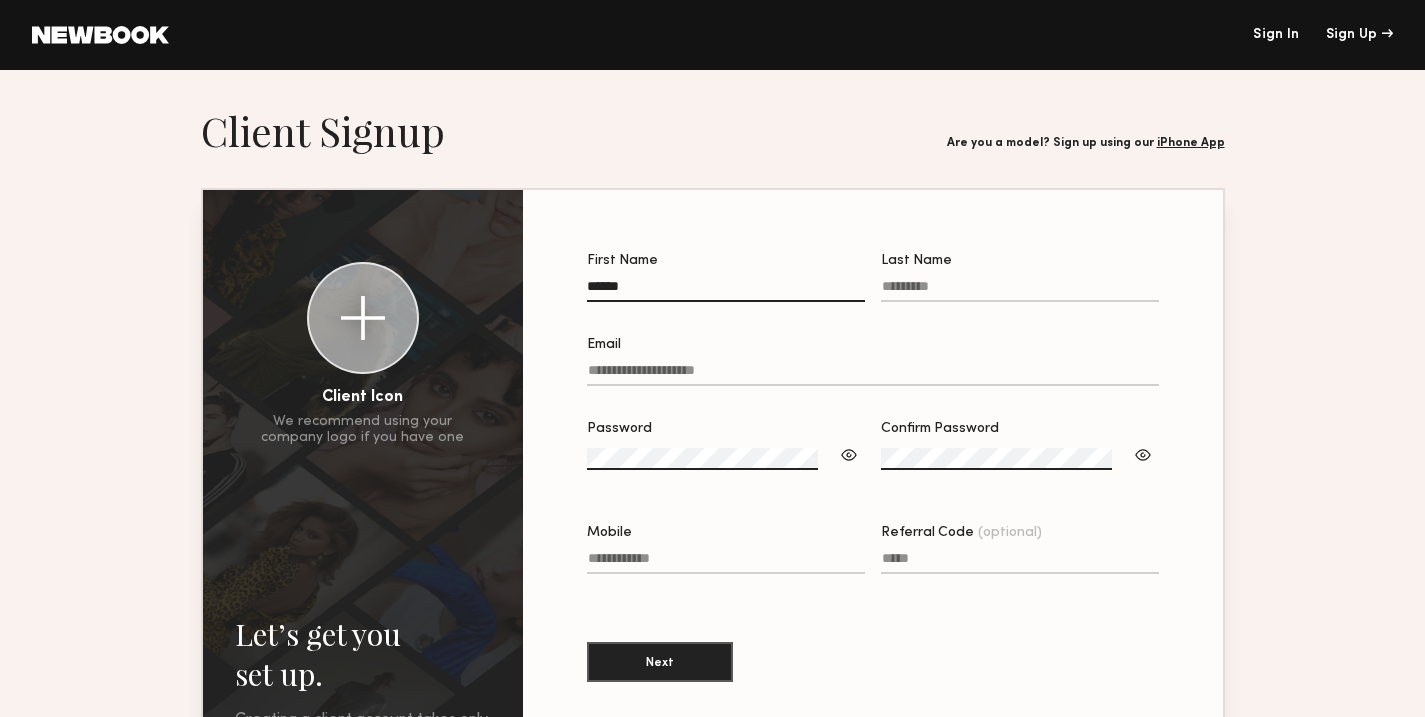 type on "*****" 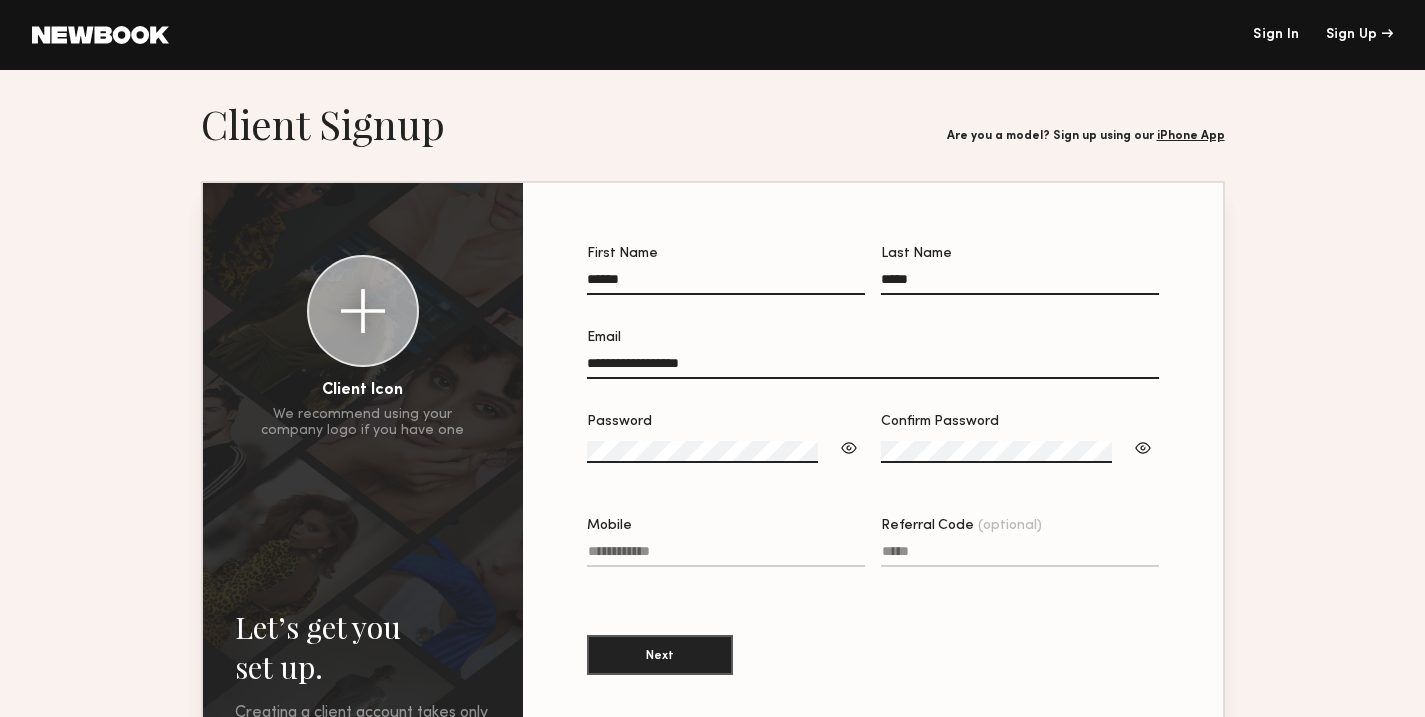 scroll, scrollTop: 21, scrollLeft: 0, axis: vertical 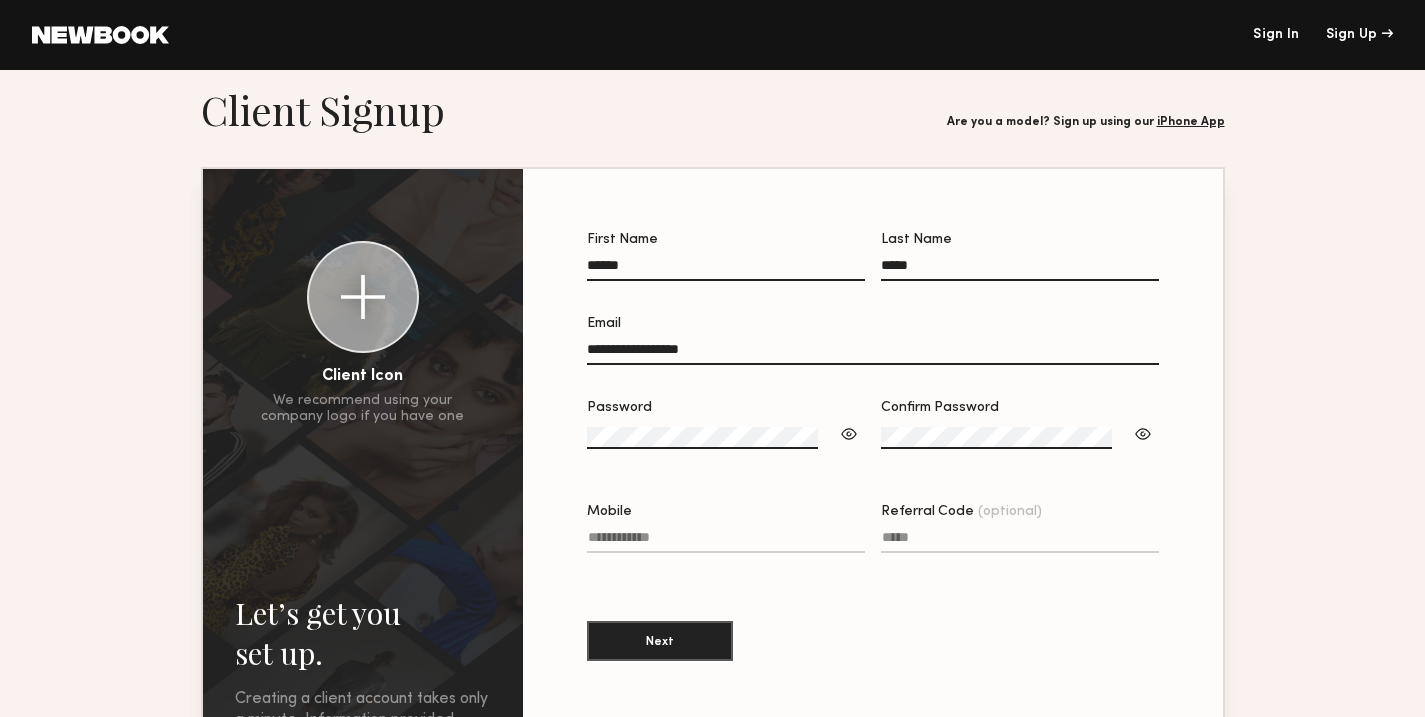 click 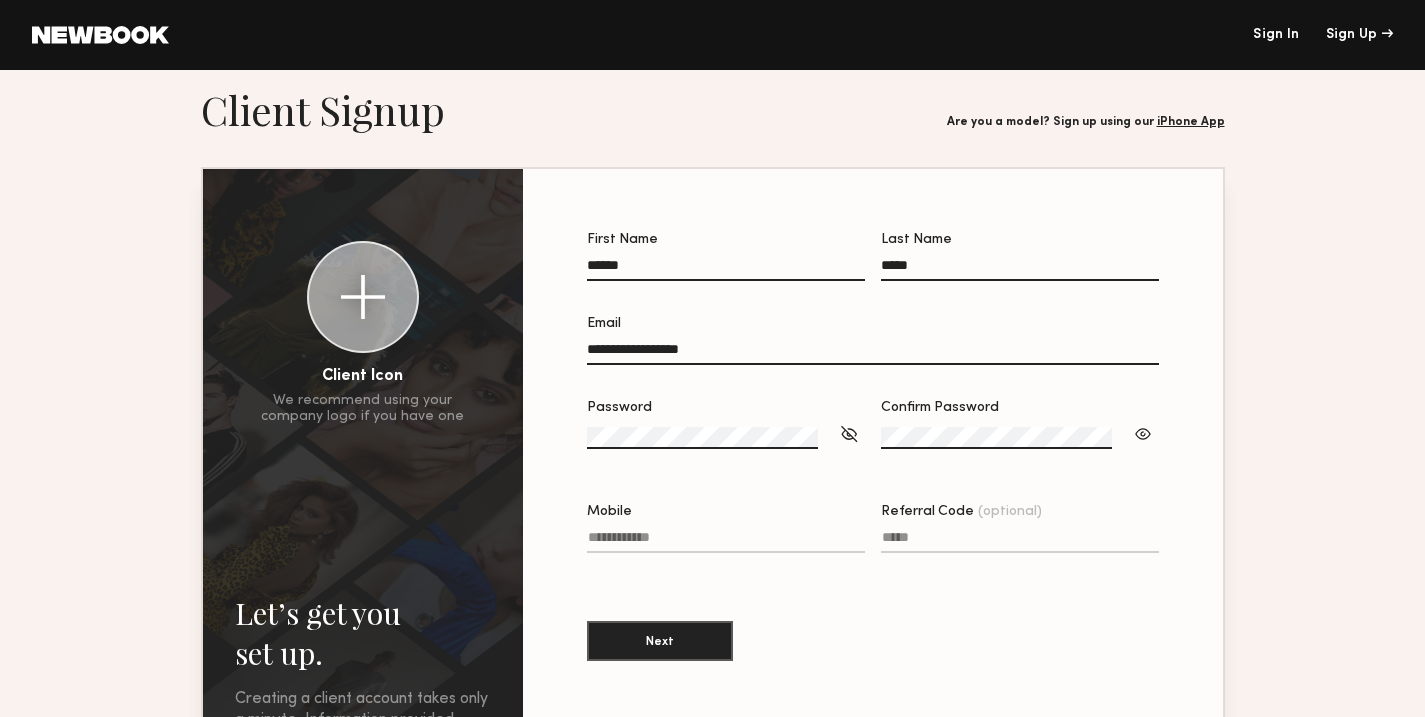 click 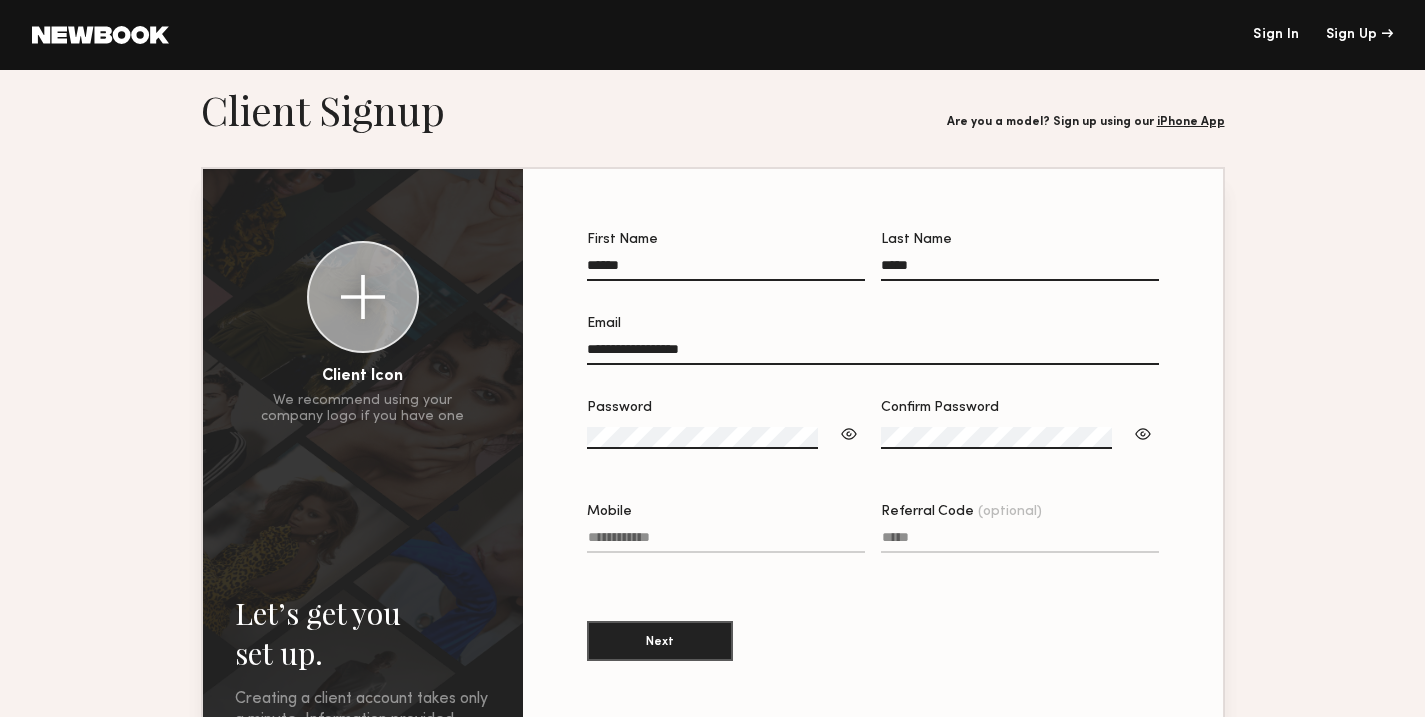 type on "**********" 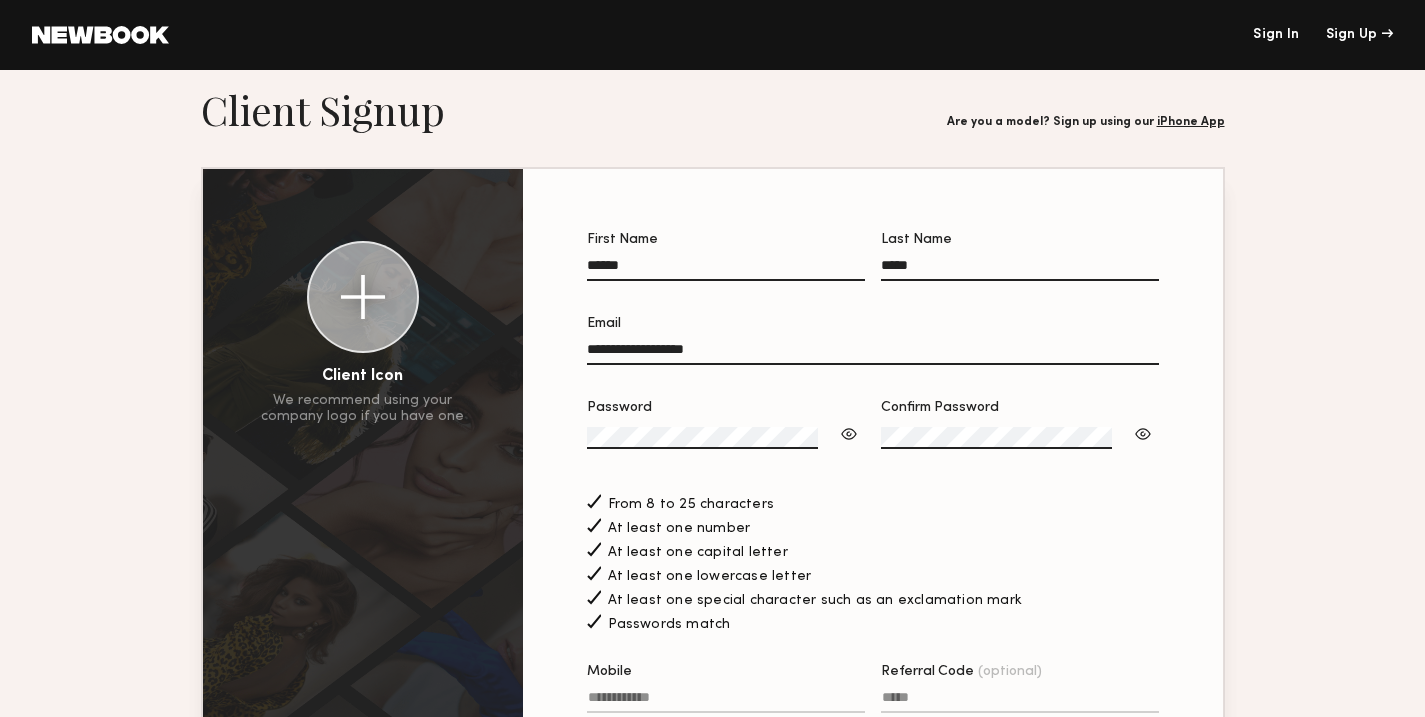 click on "At least one special character such as an exclamation mark" 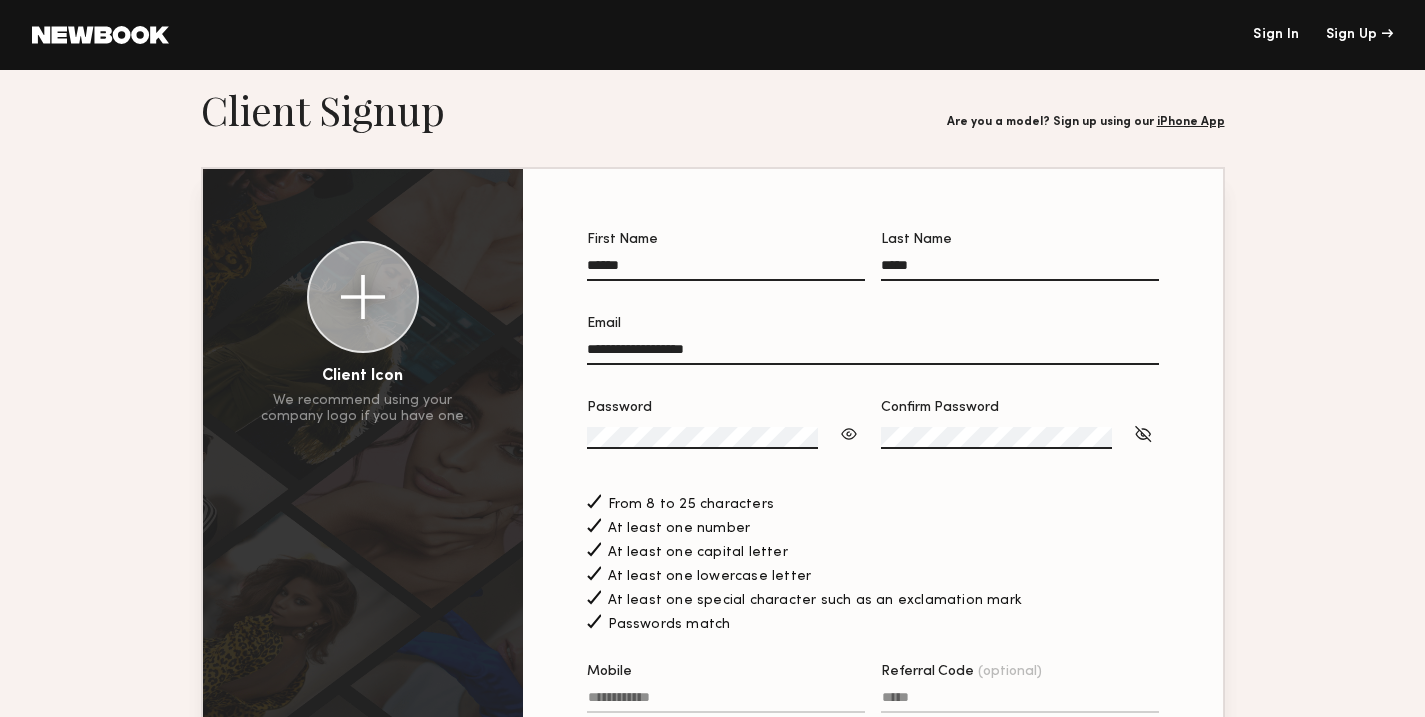 click 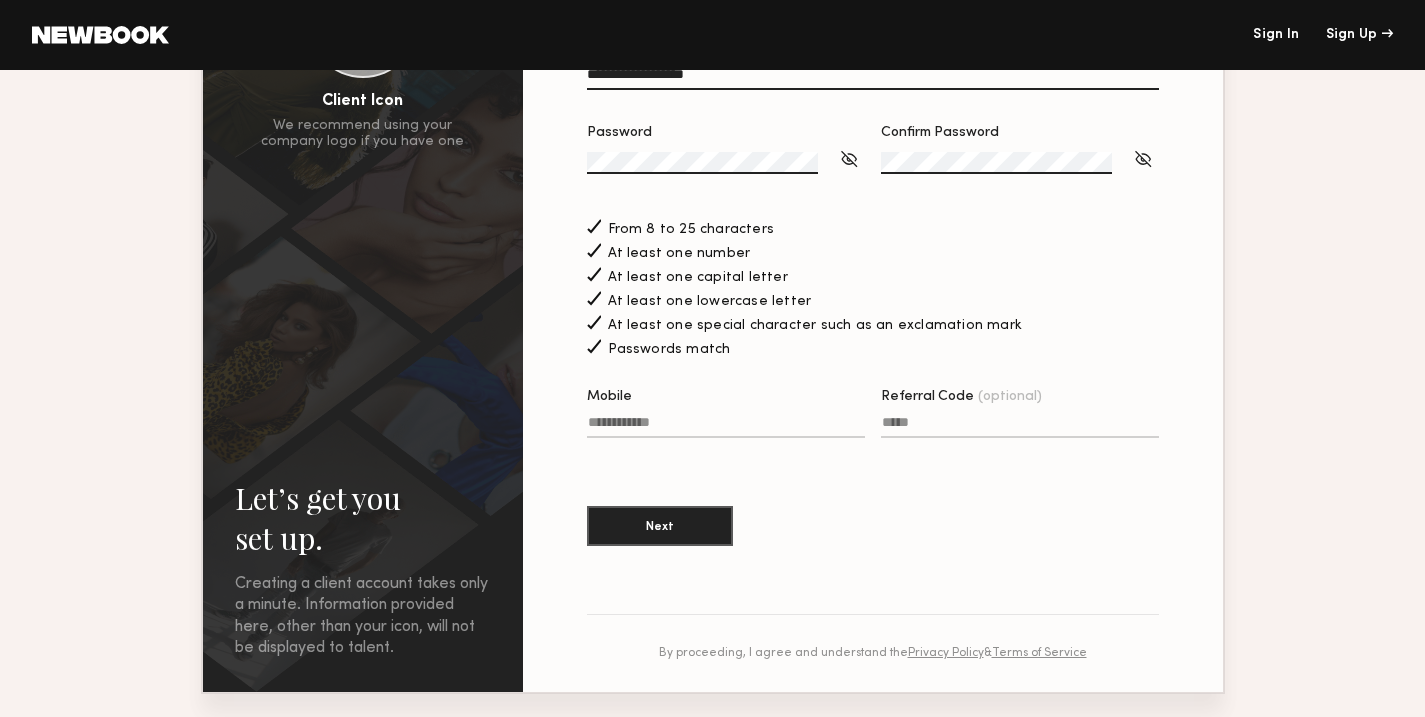 scroll, scrollTop: 351, scrollLeft: 0, axis: vertical 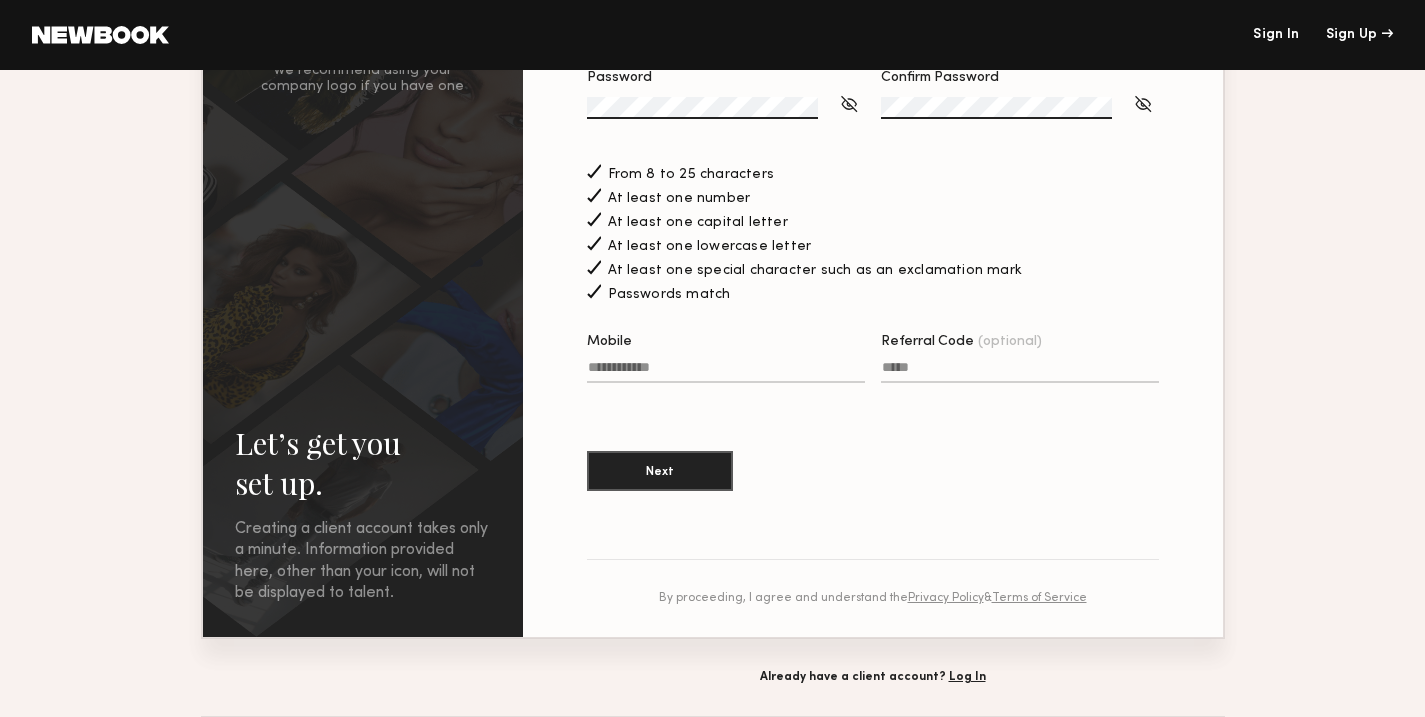 click on "Mobile" 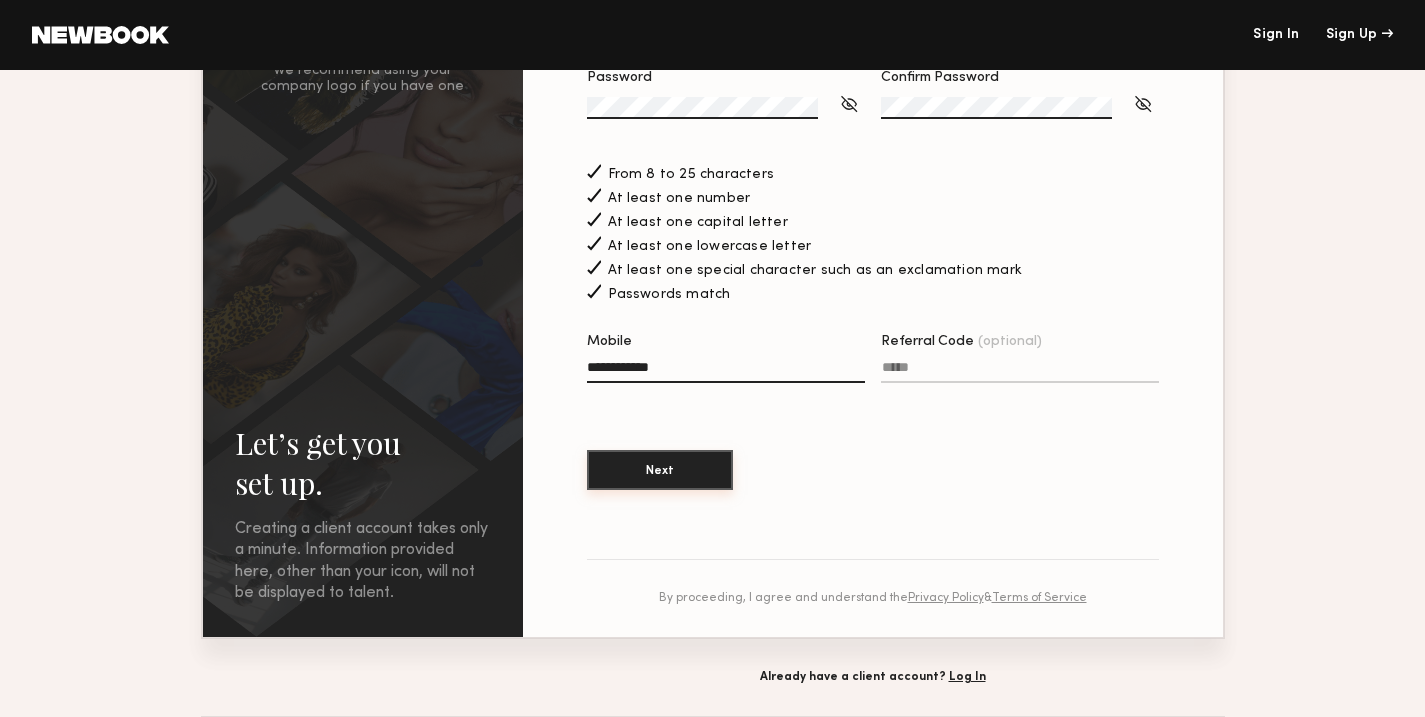 click on "Next" 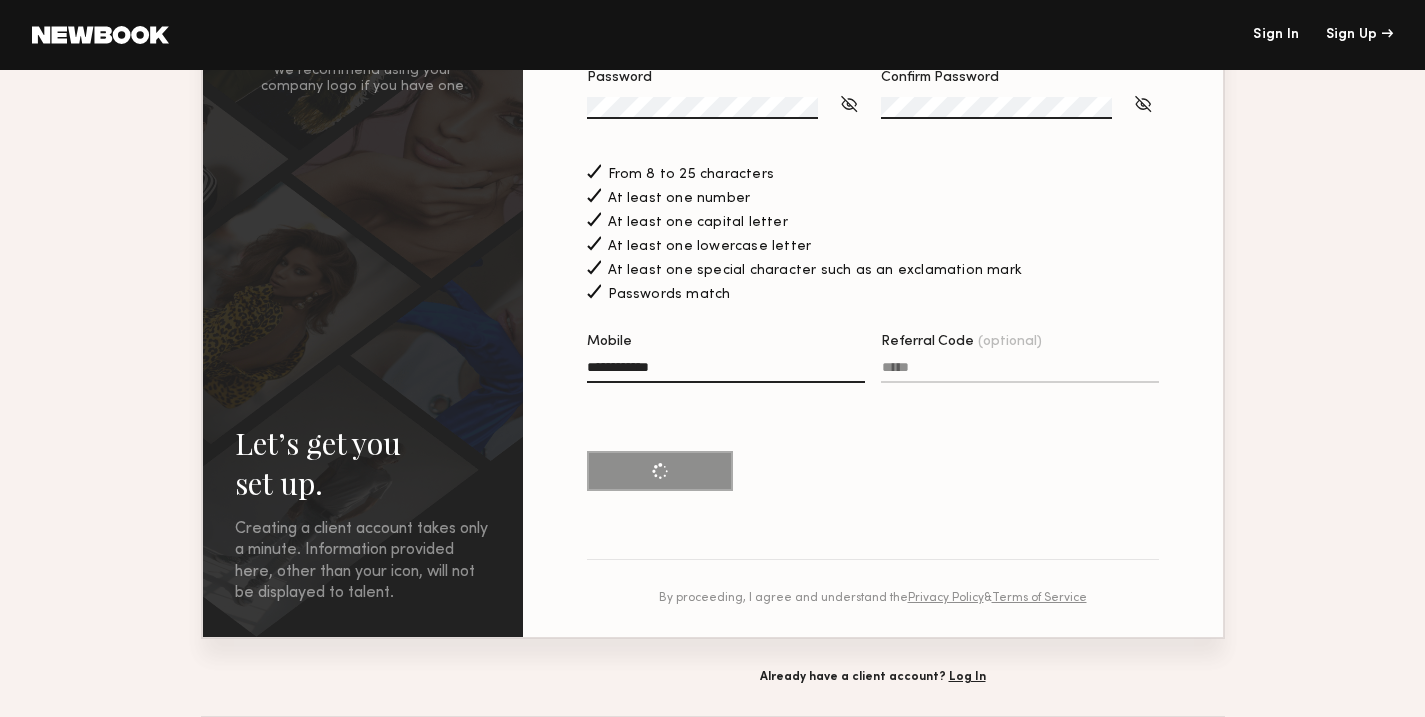 scroll, scrollTop: 0, scrollLeft: 0, axis: both 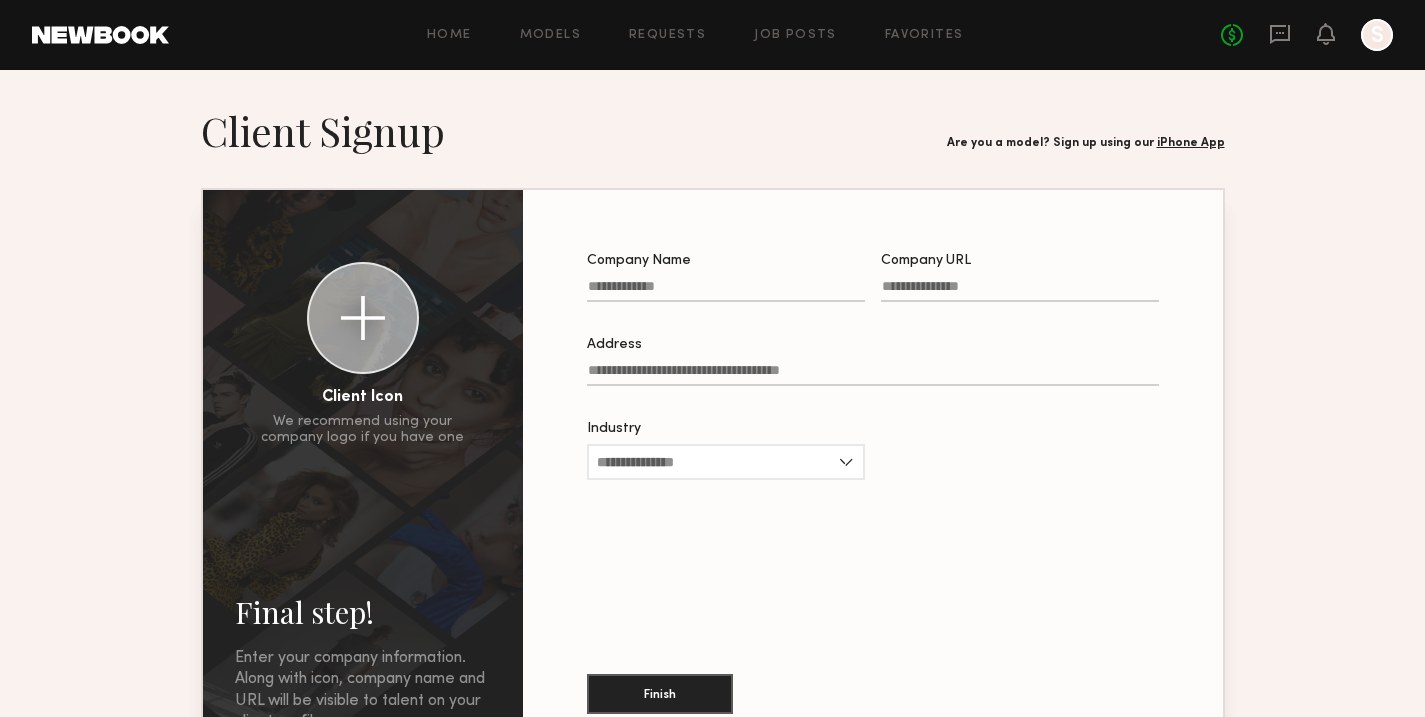 click on "Company Name" 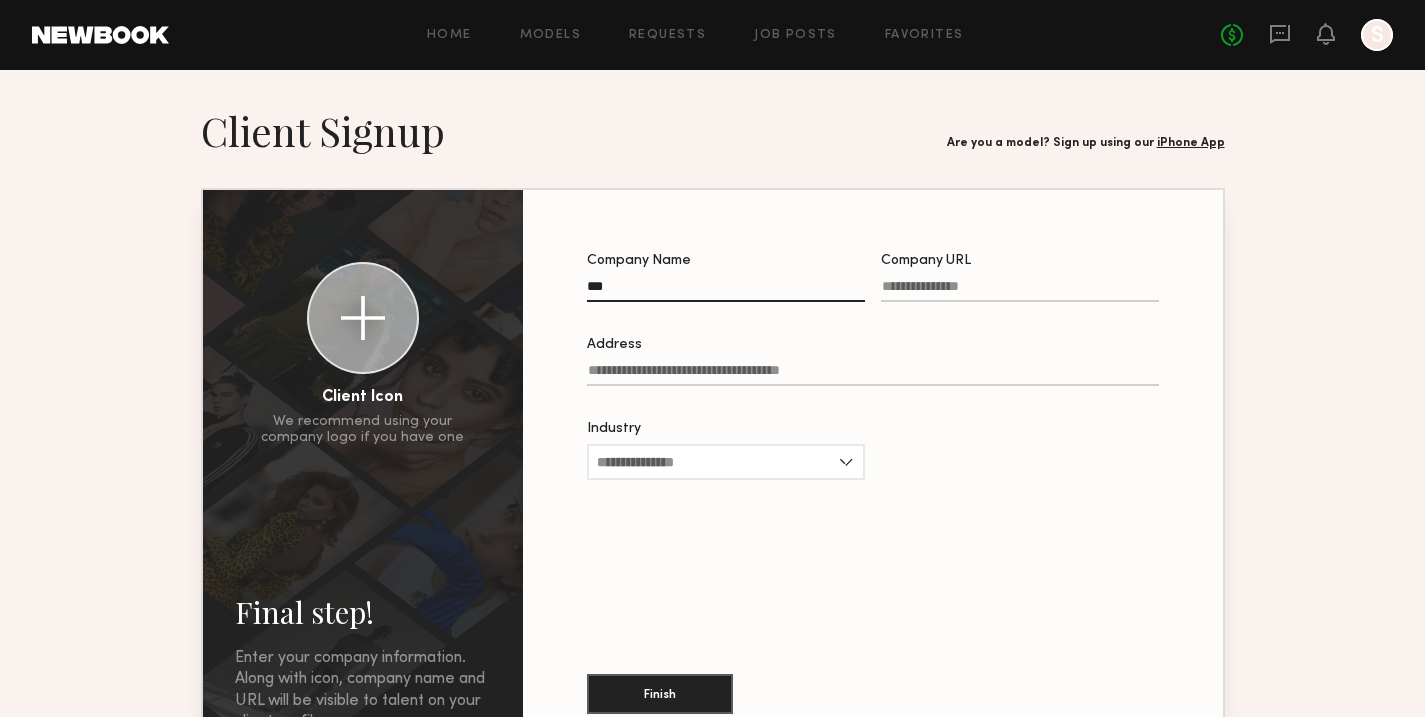 type on "***" 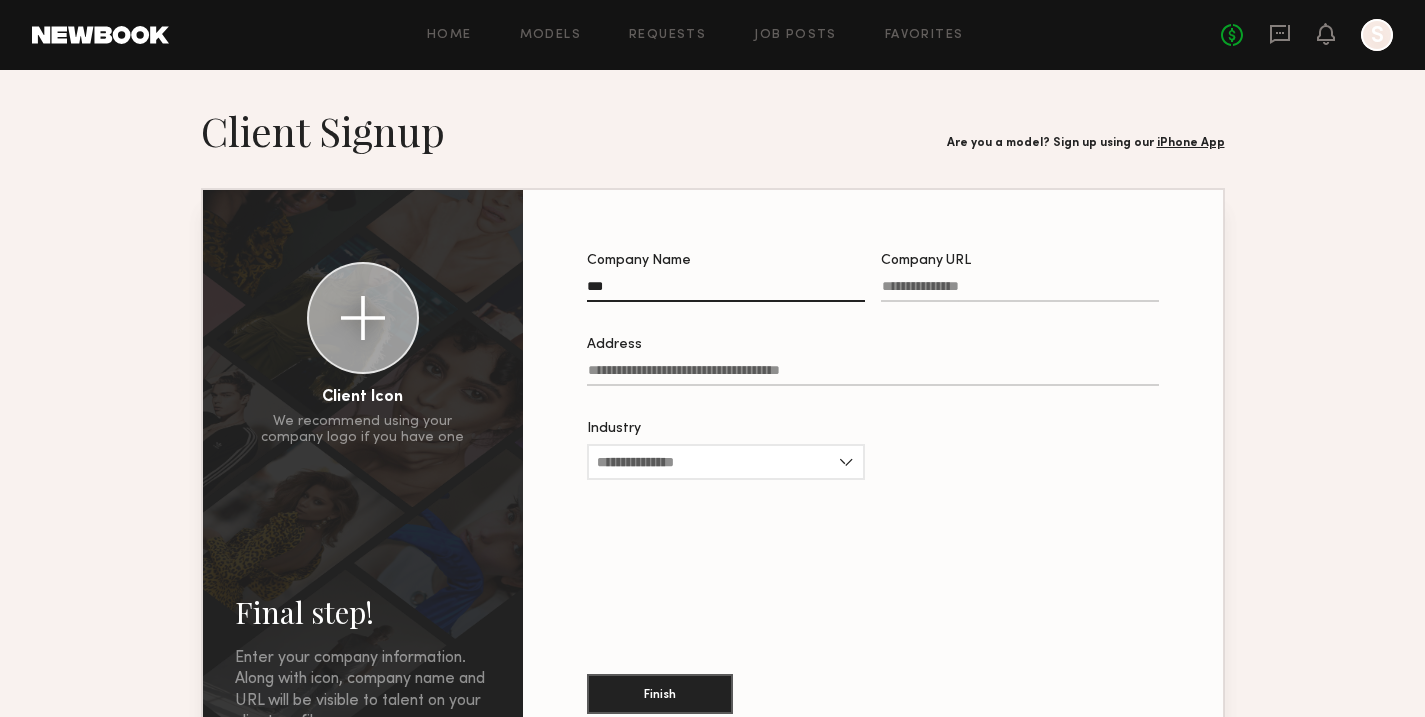click on "Company URL" 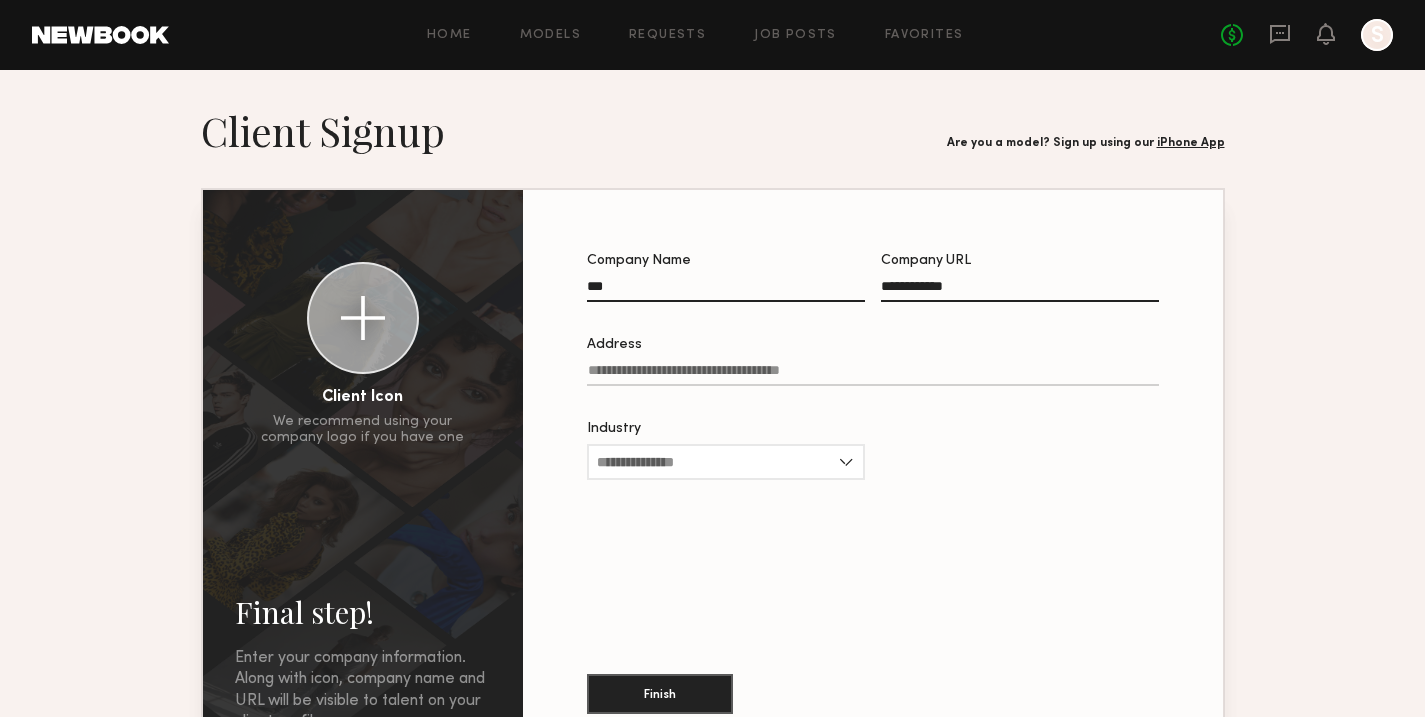 type on "**********" 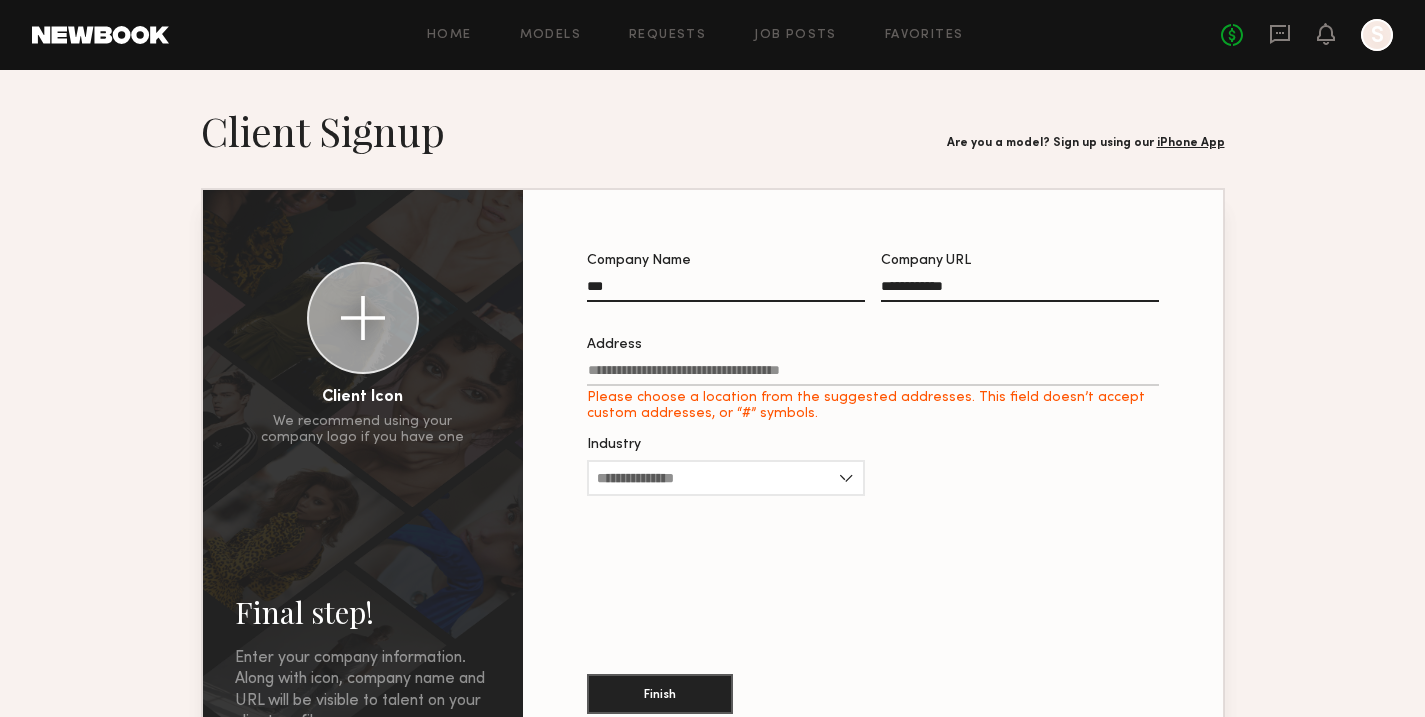 click on "Address Please choose a location from the suggested addresses. This field doesn’t accept custom addresses, or “#” symbols." 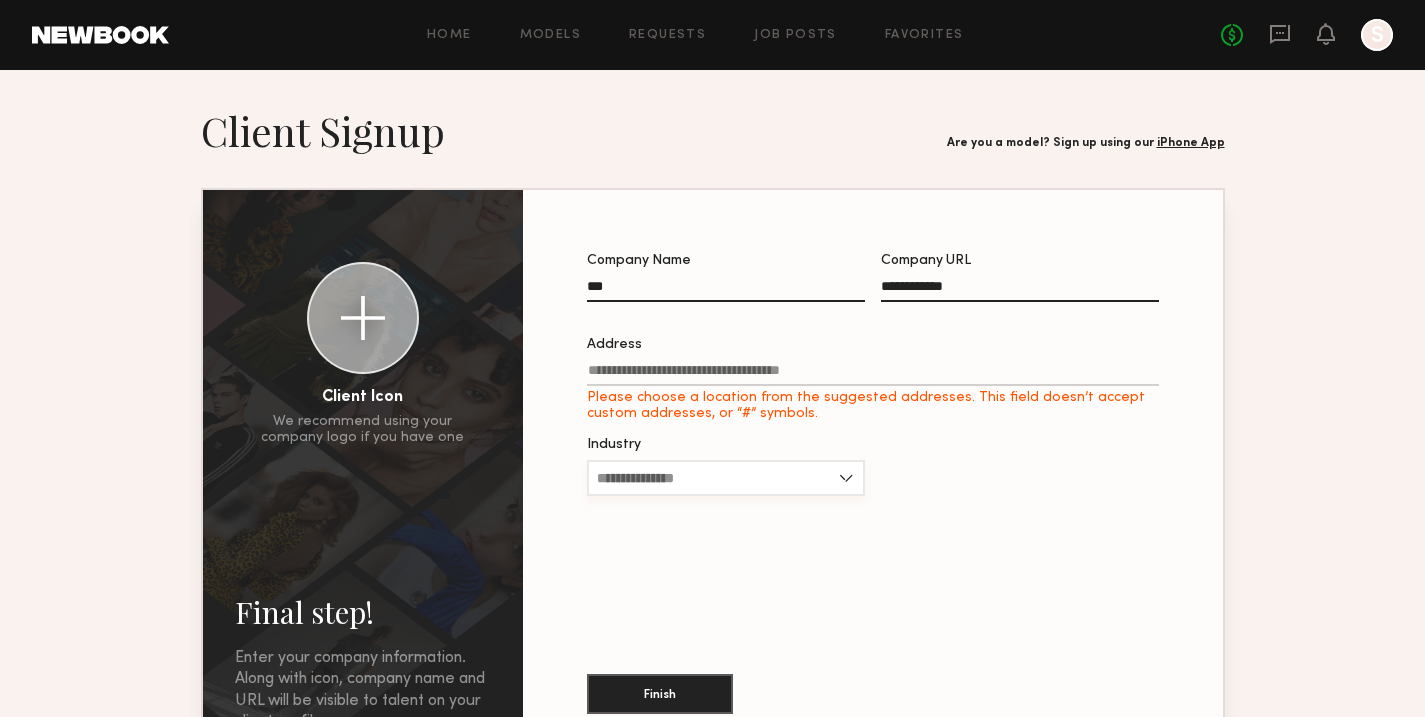 click on "Industry" at bounding box center [726, 478] 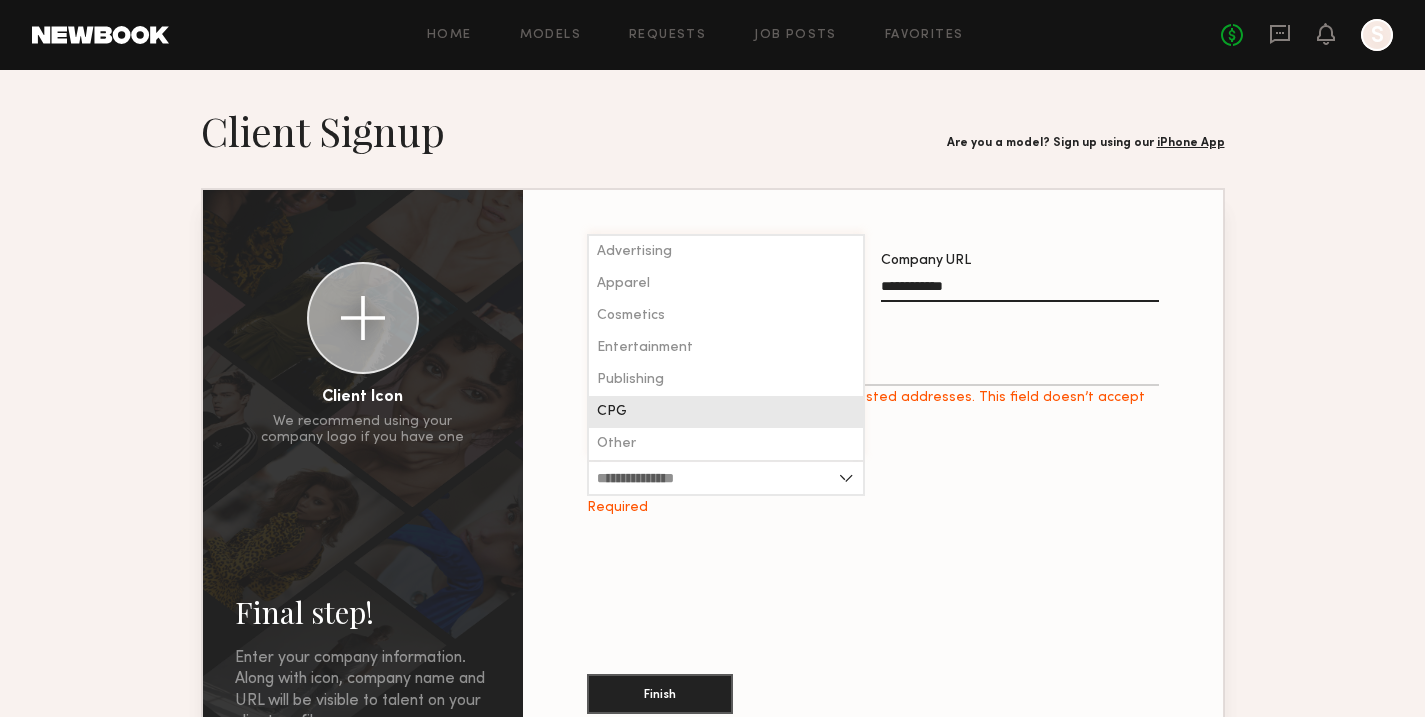 click on "CPG" 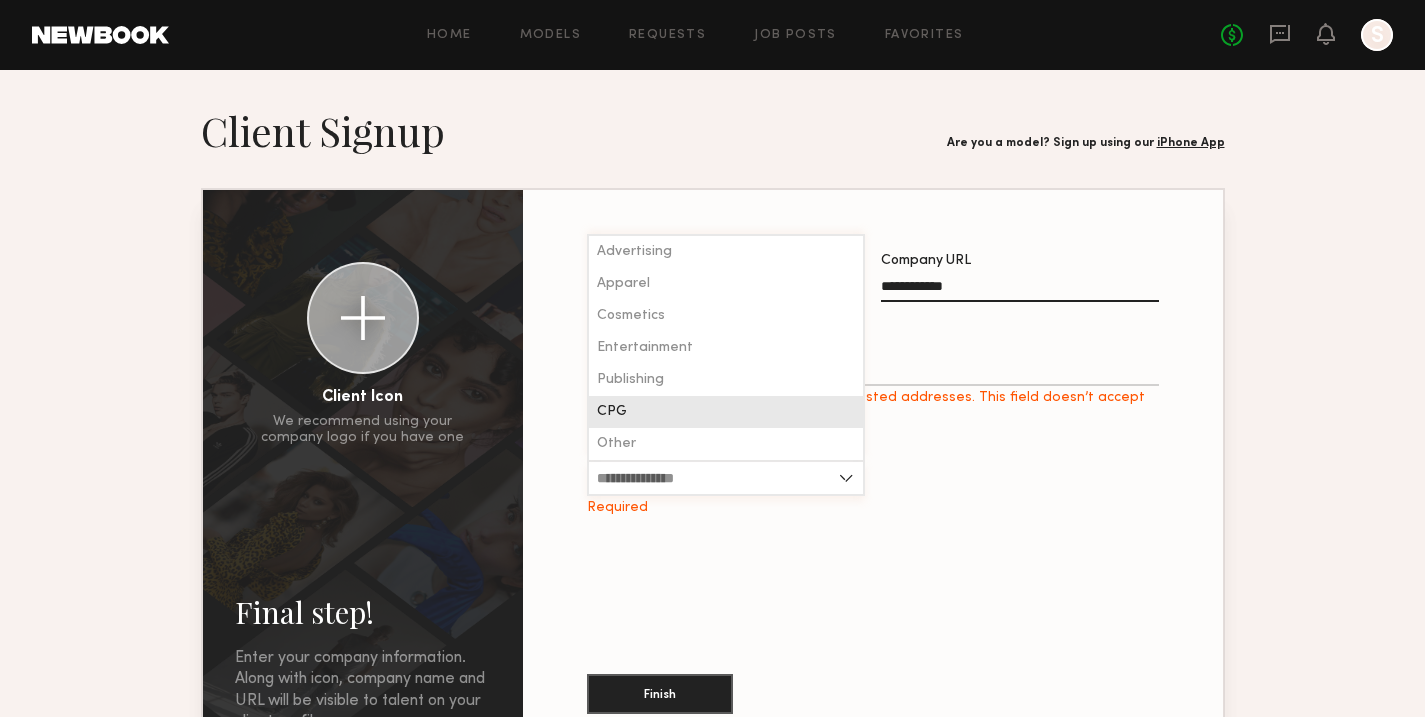 type on "***" 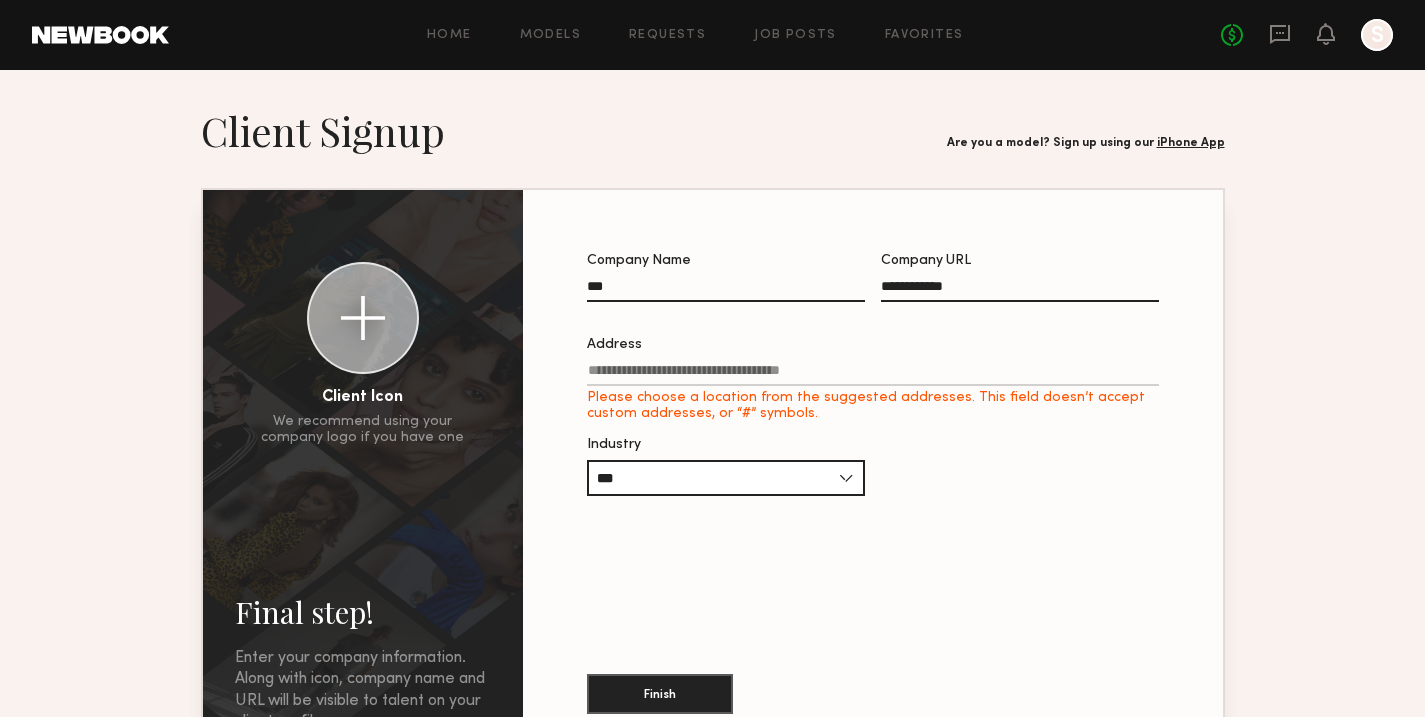 click on "Address" 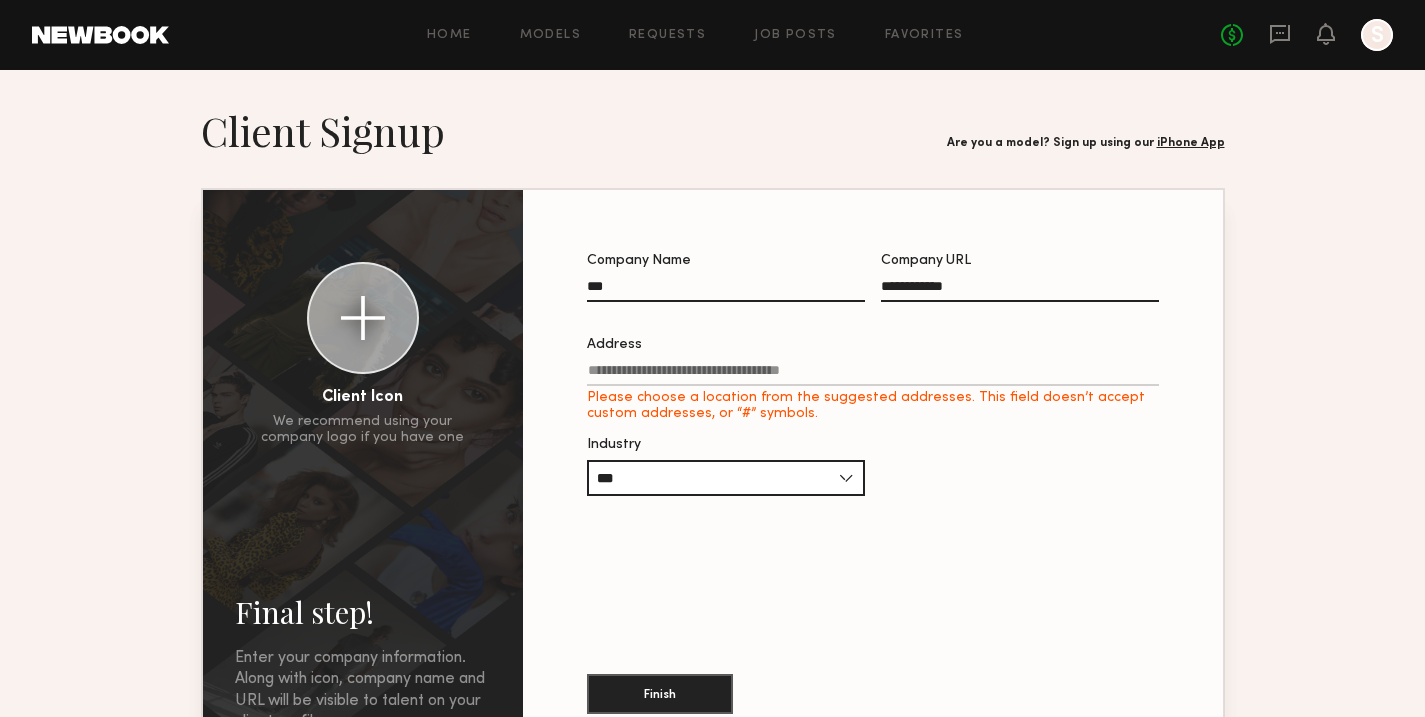 click 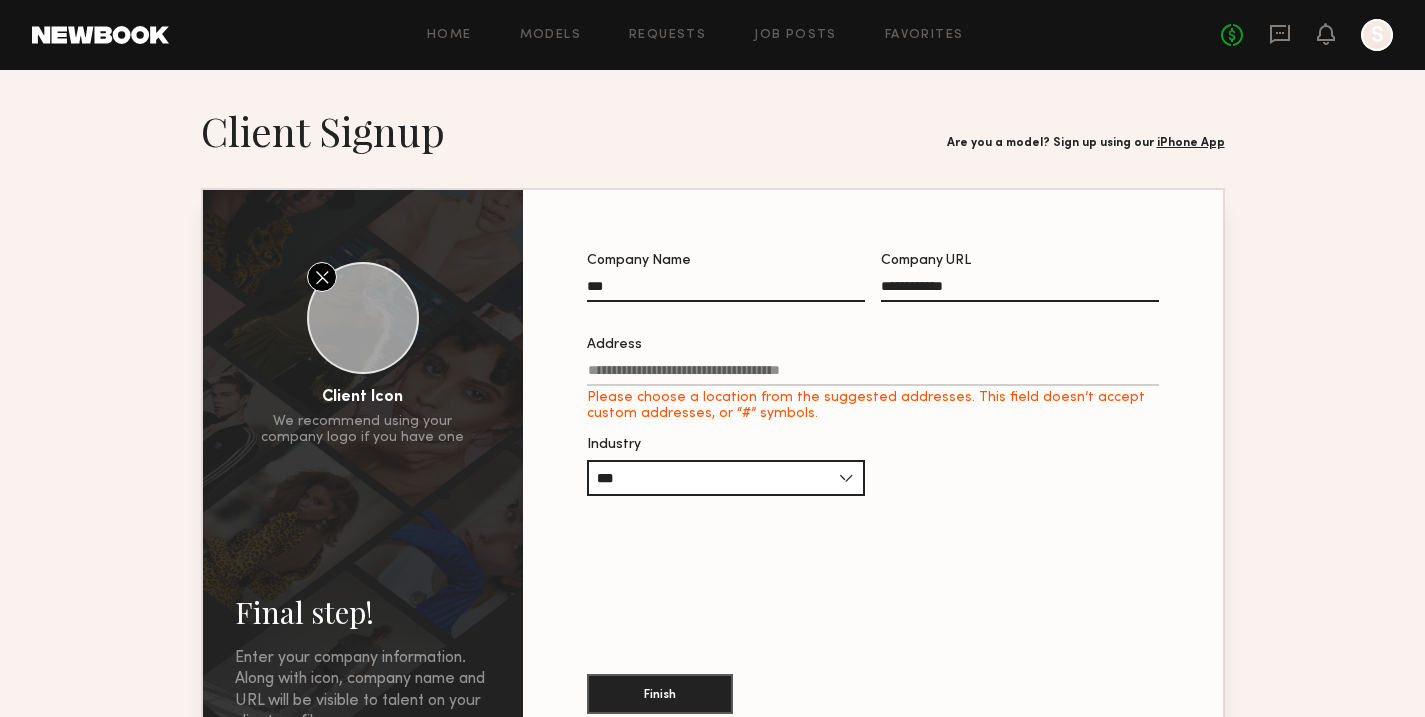 click 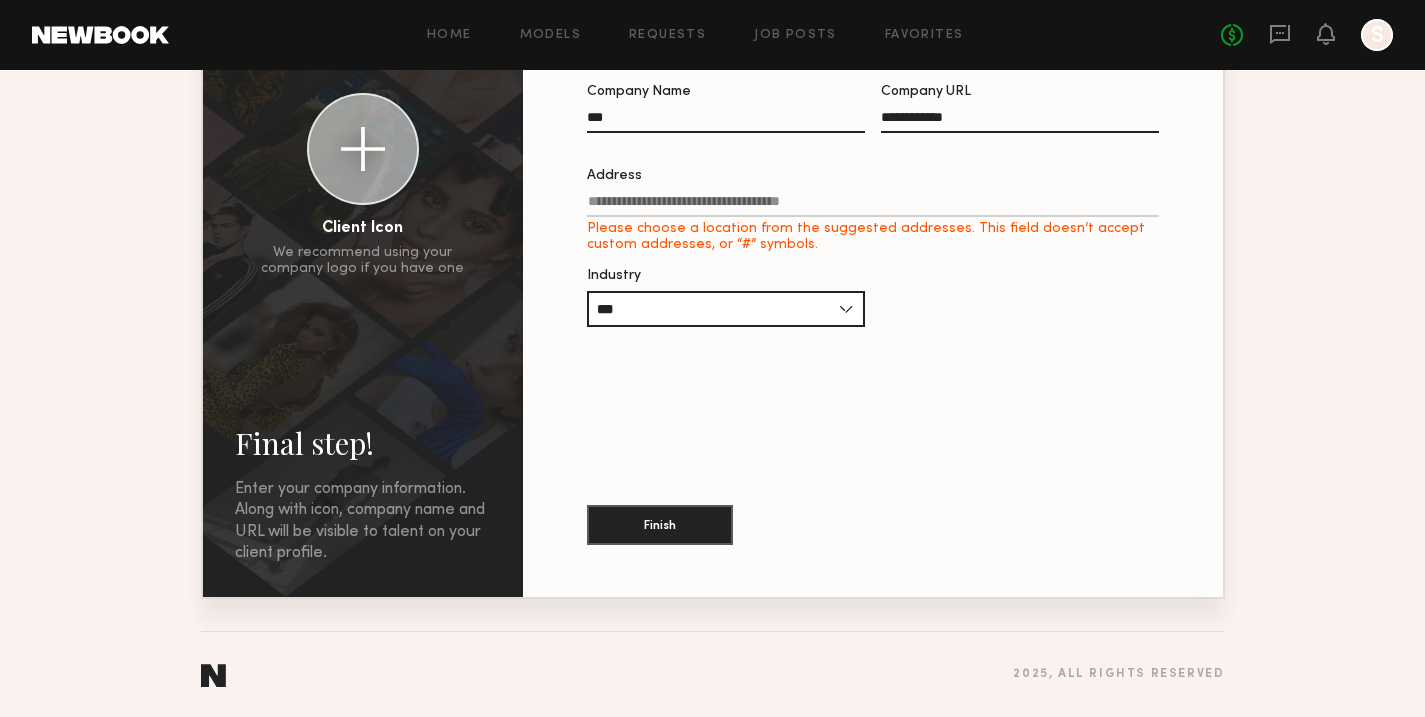 scroll, scrollTop: 0, scrollLeft: 0, axis: both 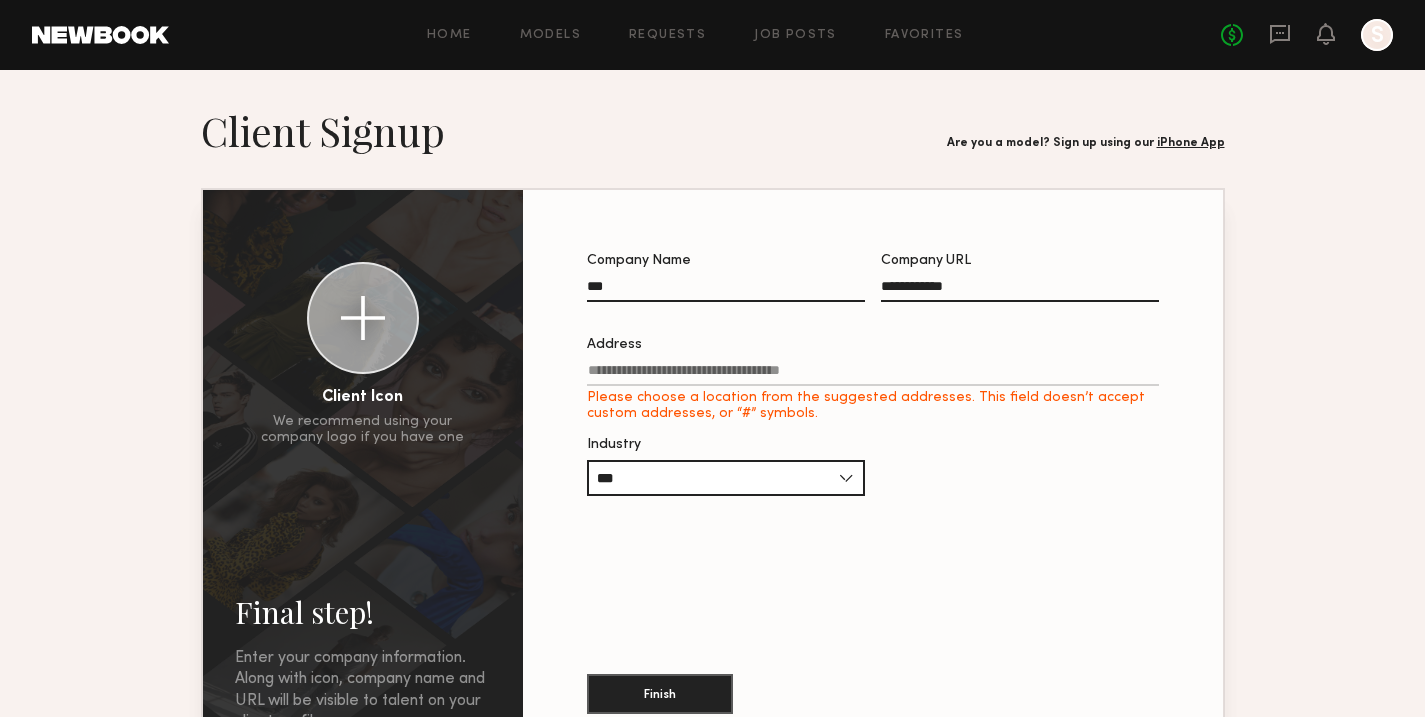 click on "Address" 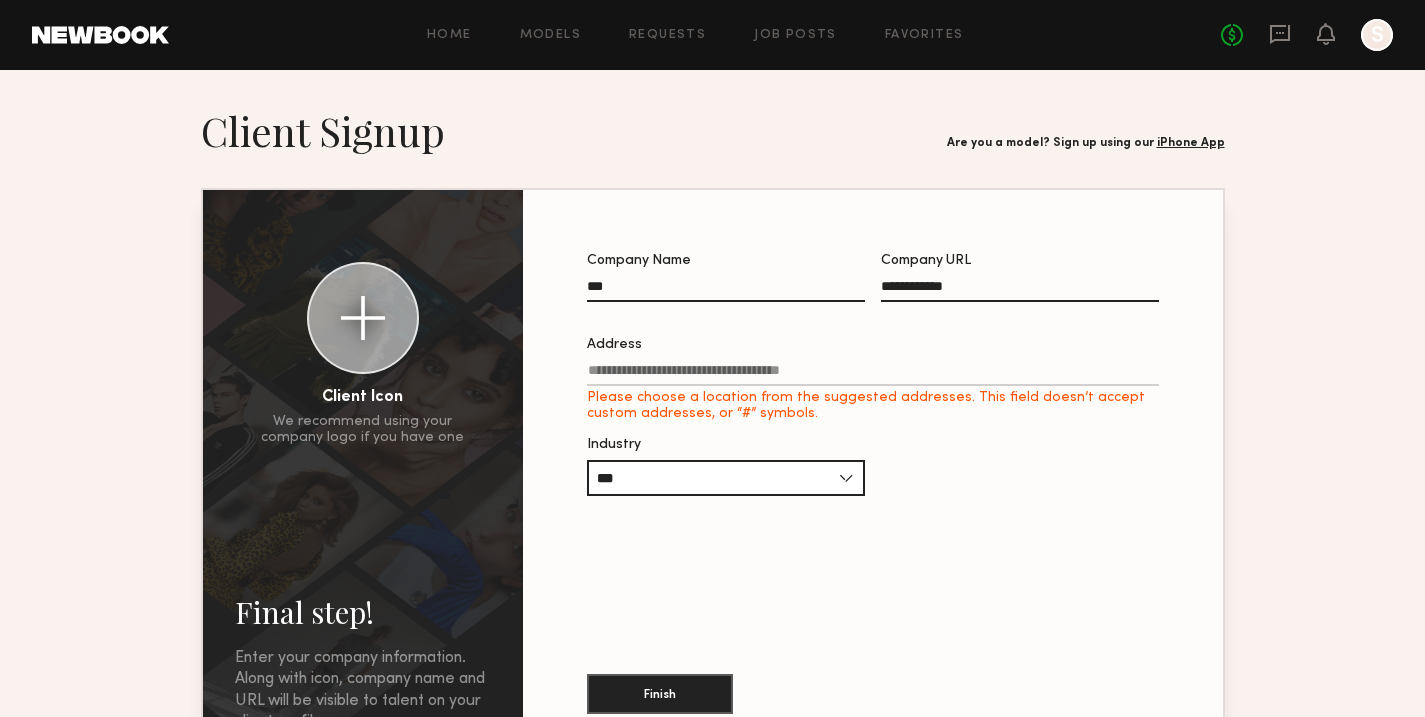 click 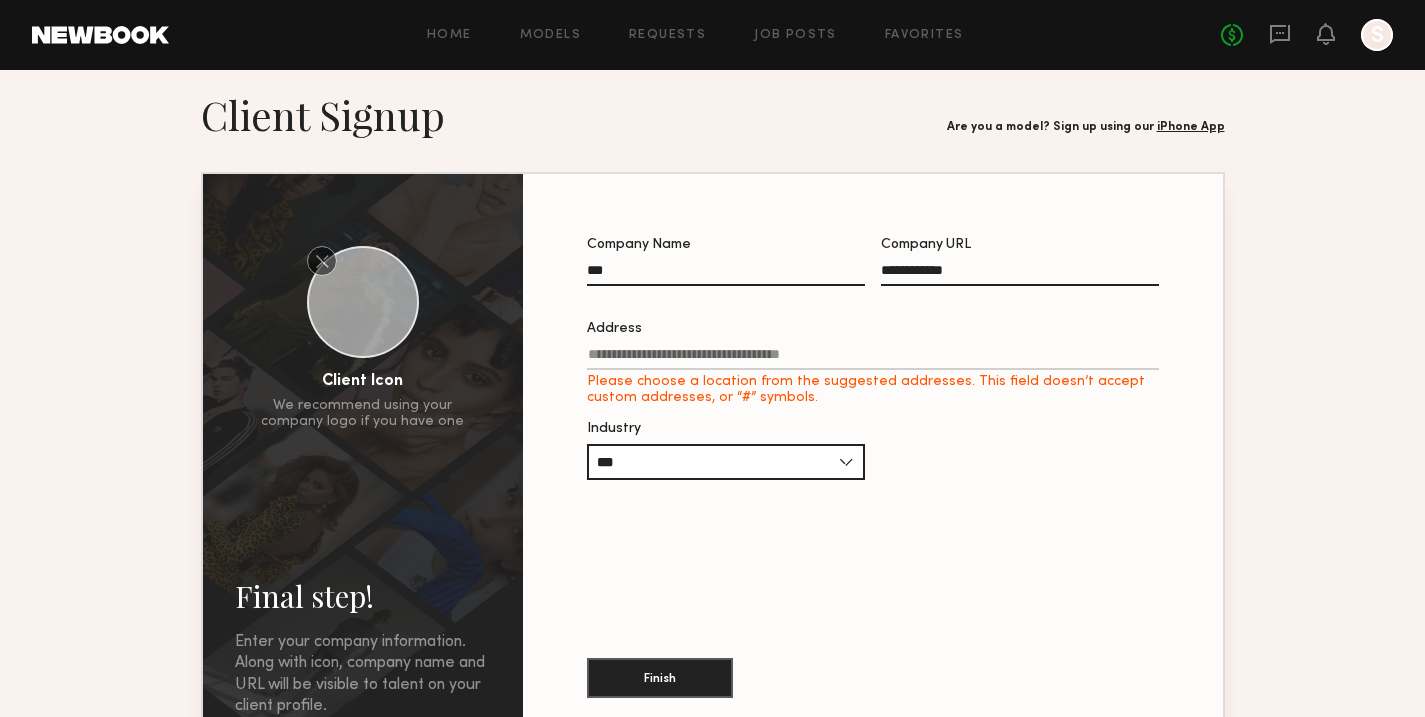 scroll, scrollTop: 15, scrollLeft: 0, axis: vertical 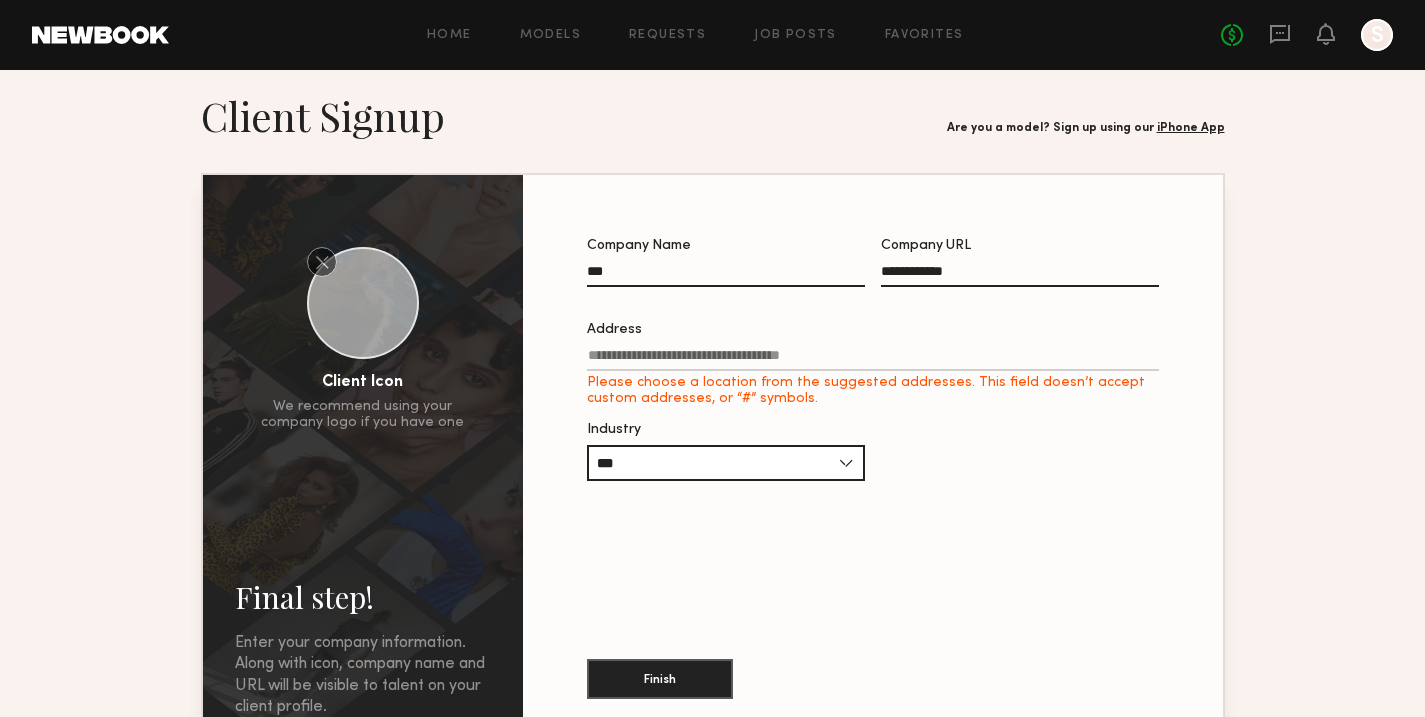 click on "Address Please choose a location from the suggested addresses. This field doesn’t accept custom addresses, or “#” symbols." 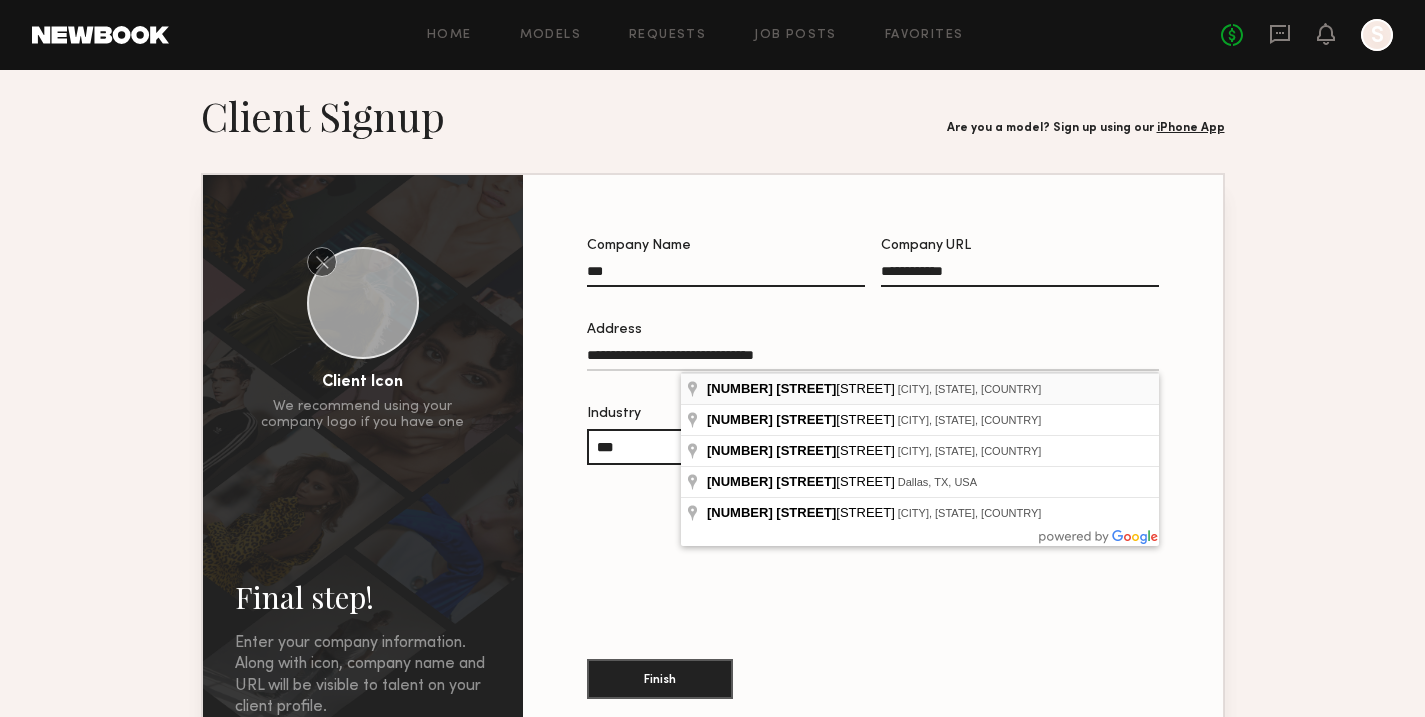 type on "**********" 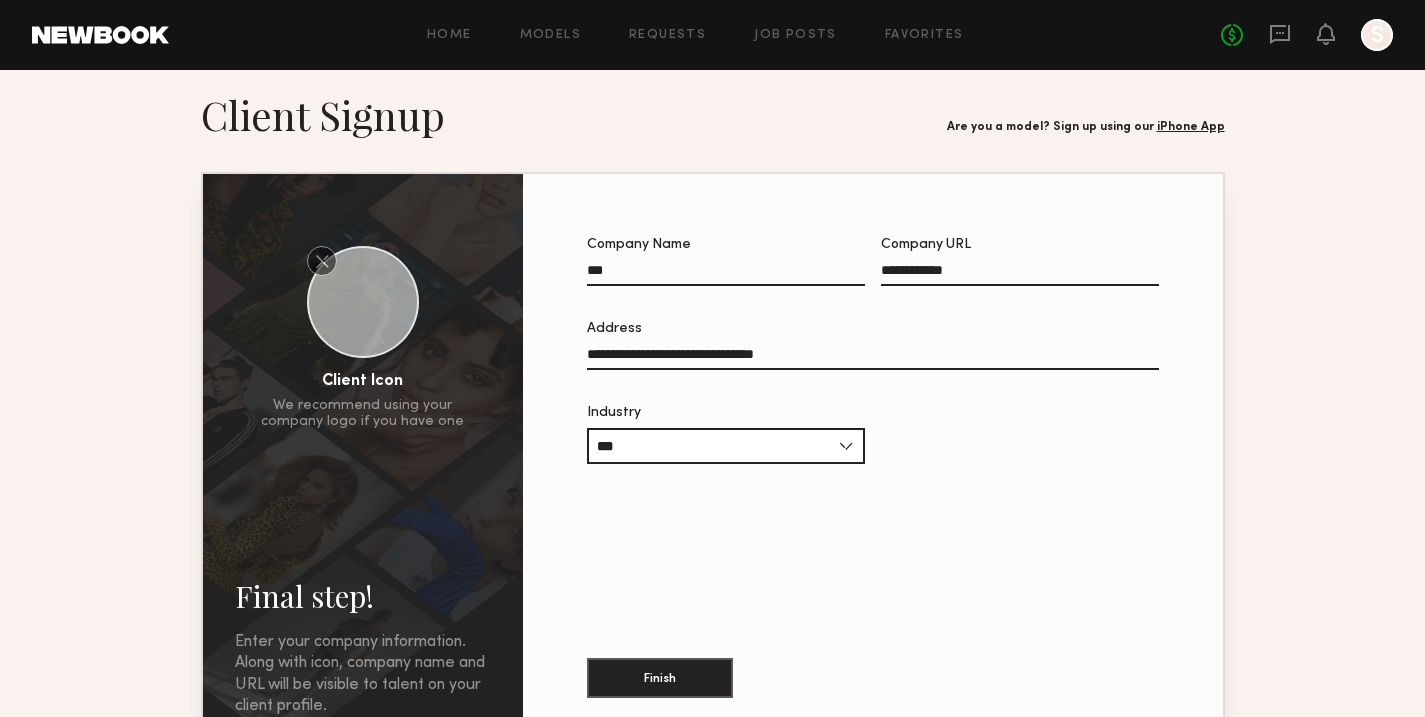 scroll, scrollTop: 169, scrollLeft: 0, axis: vertical 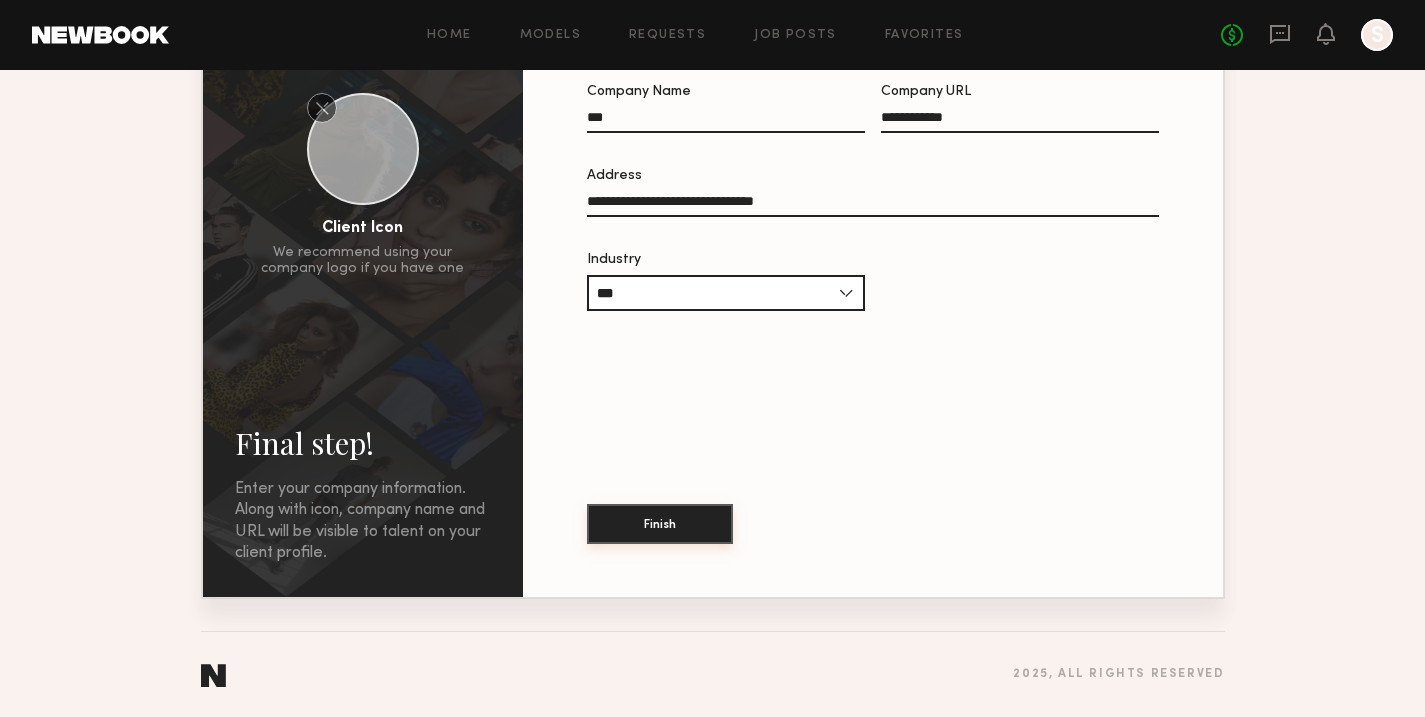 click on "Finish" 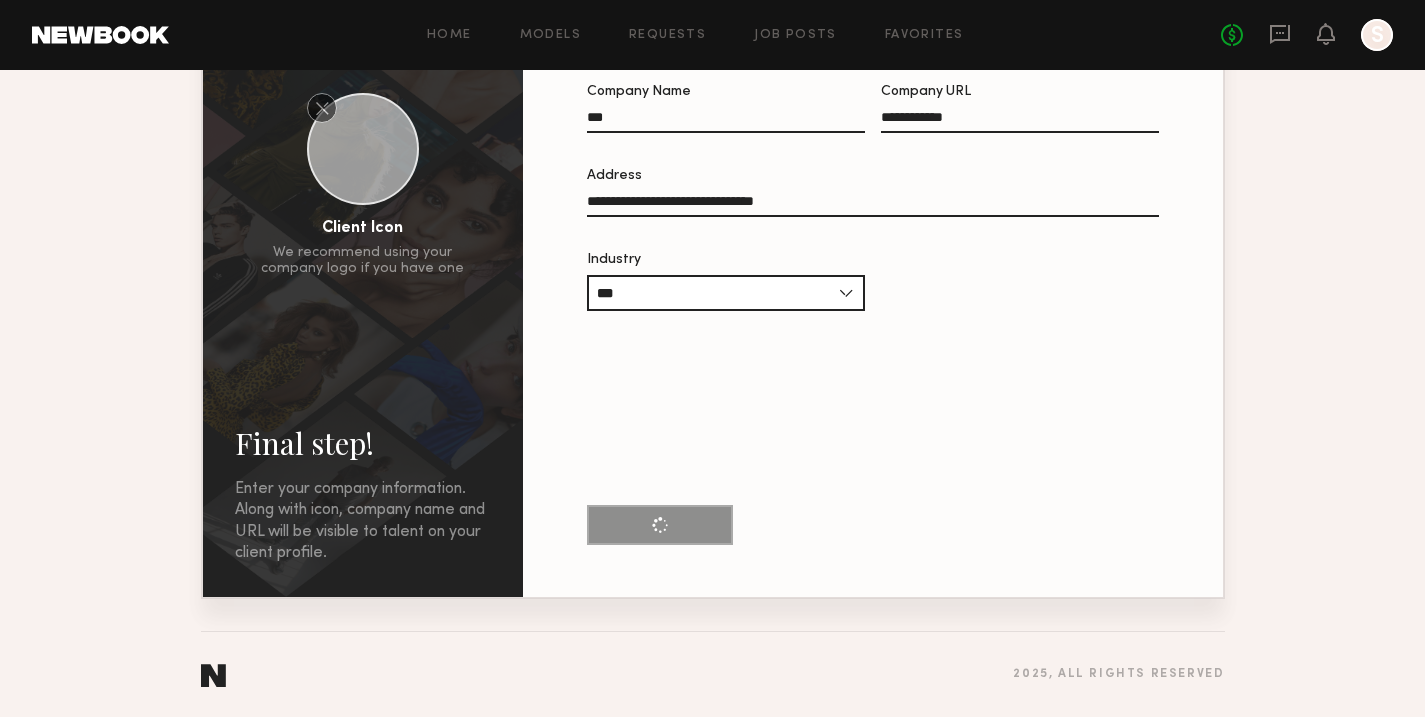 scroll, scrollTop: 0, scrollLeft: 0, axis: both 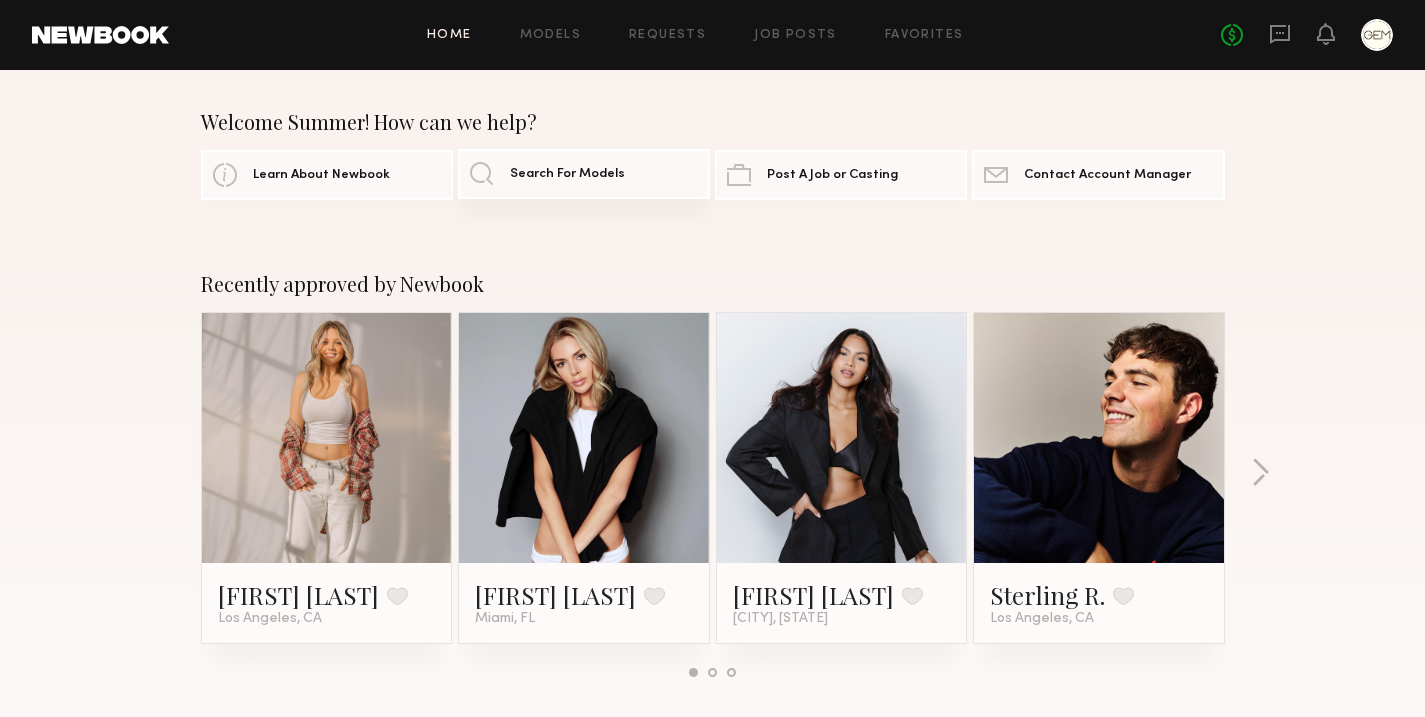 click on "Search For Models" 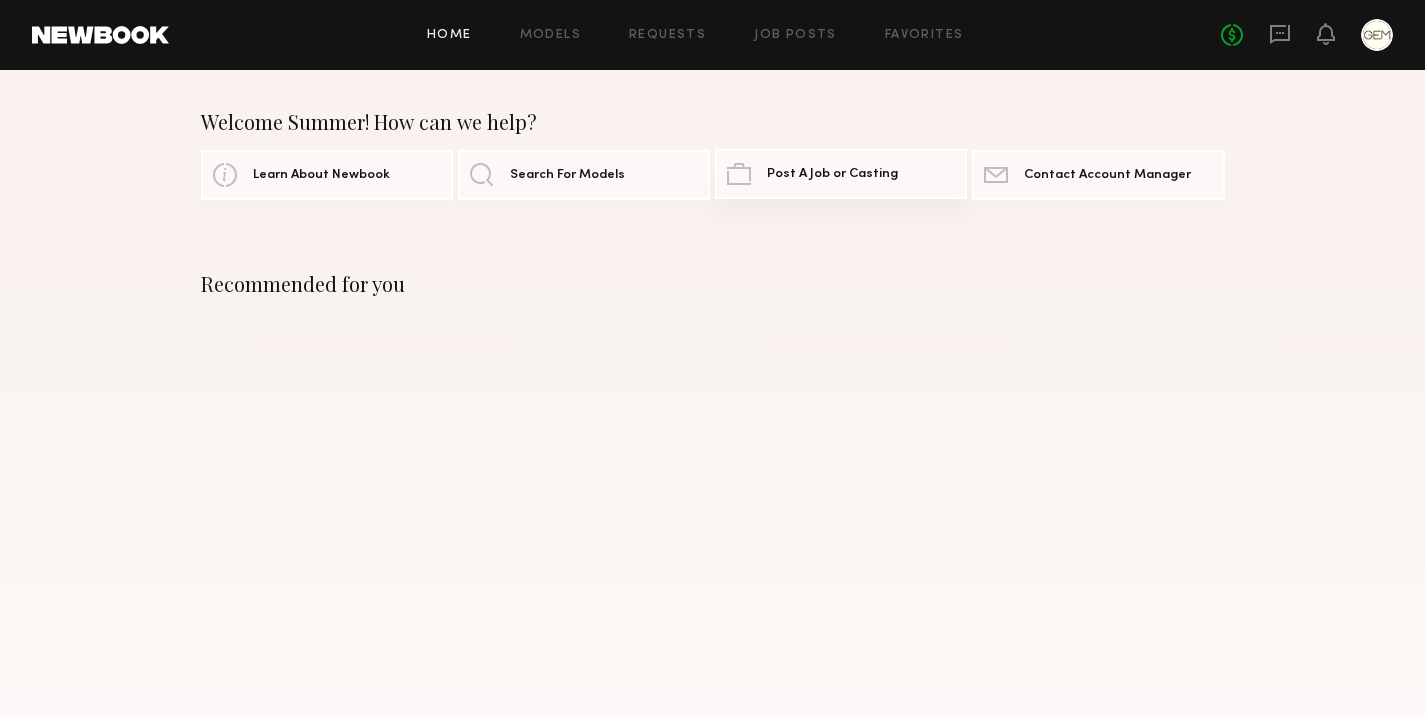 click on "Post A Job or Casting" 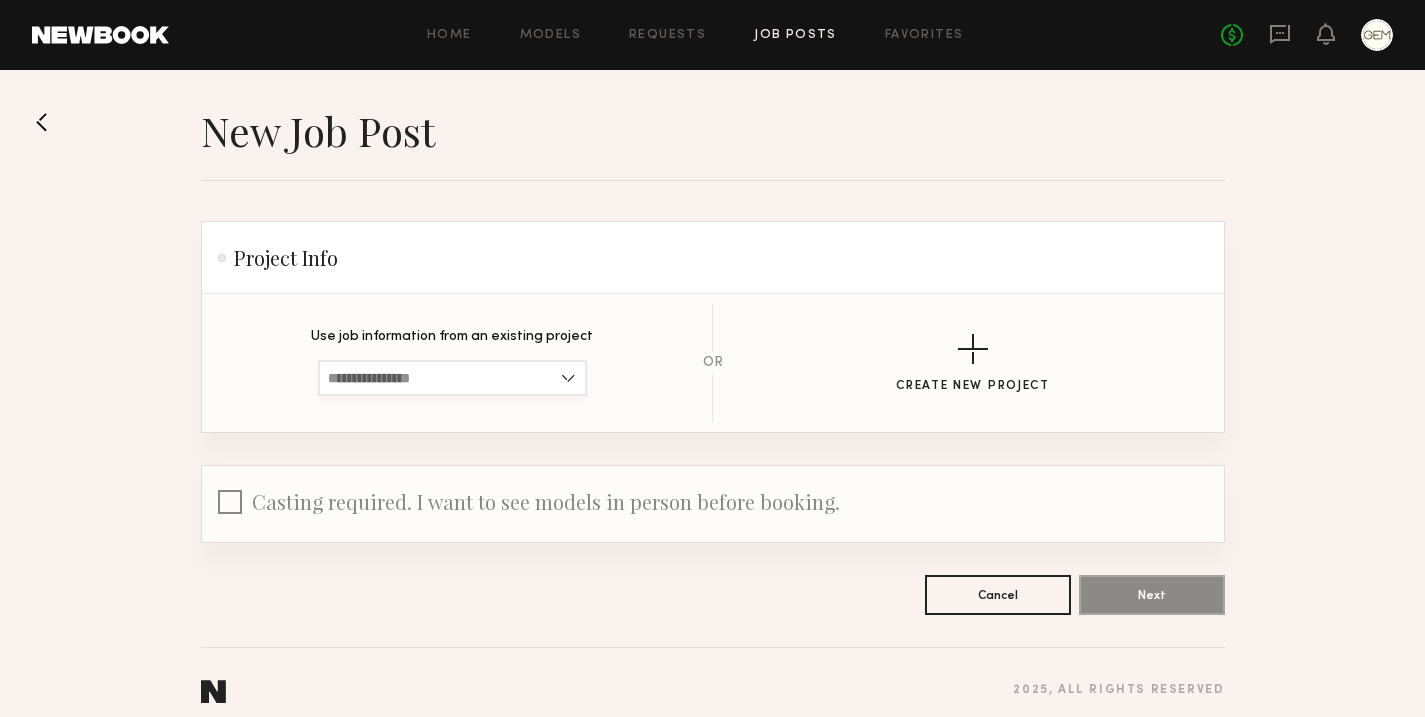 click at bounding box center (452, 378) 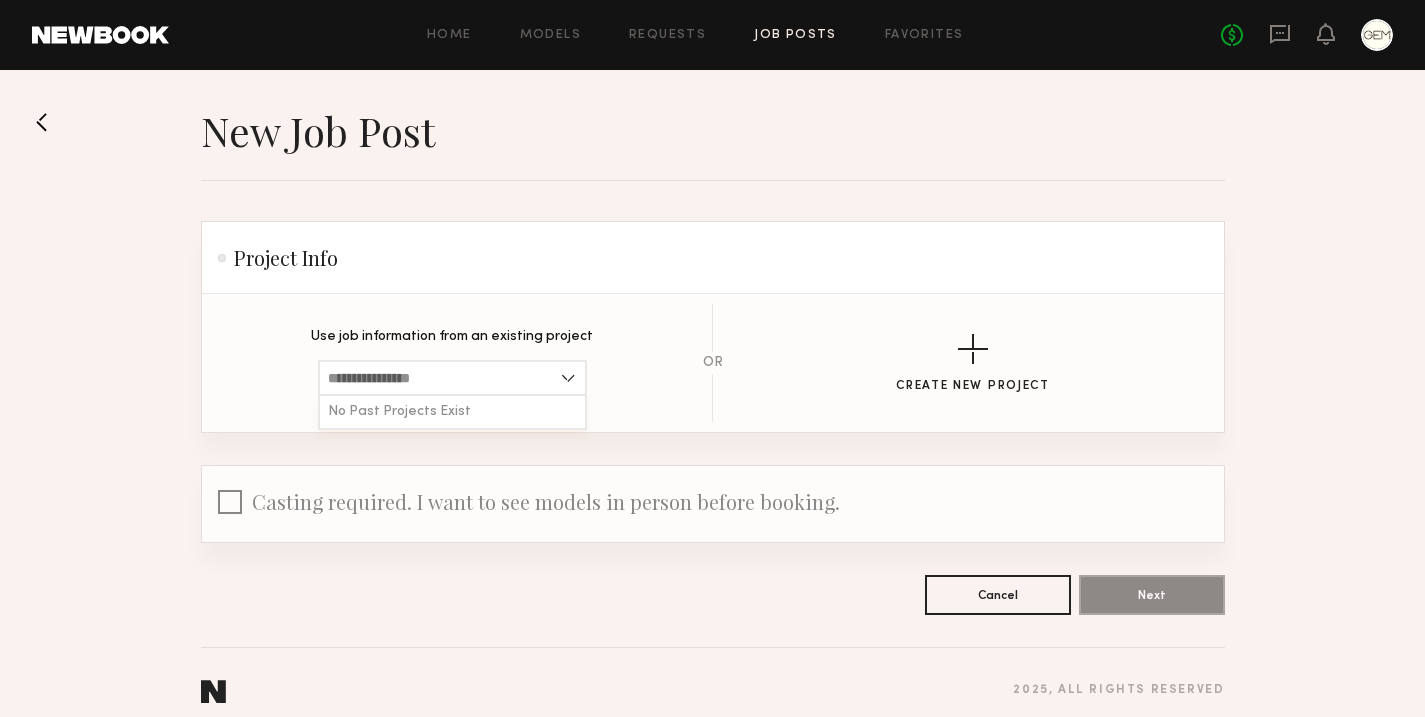 click on "Use job information from an existing project No Past Projects Exist OR Create New Project" 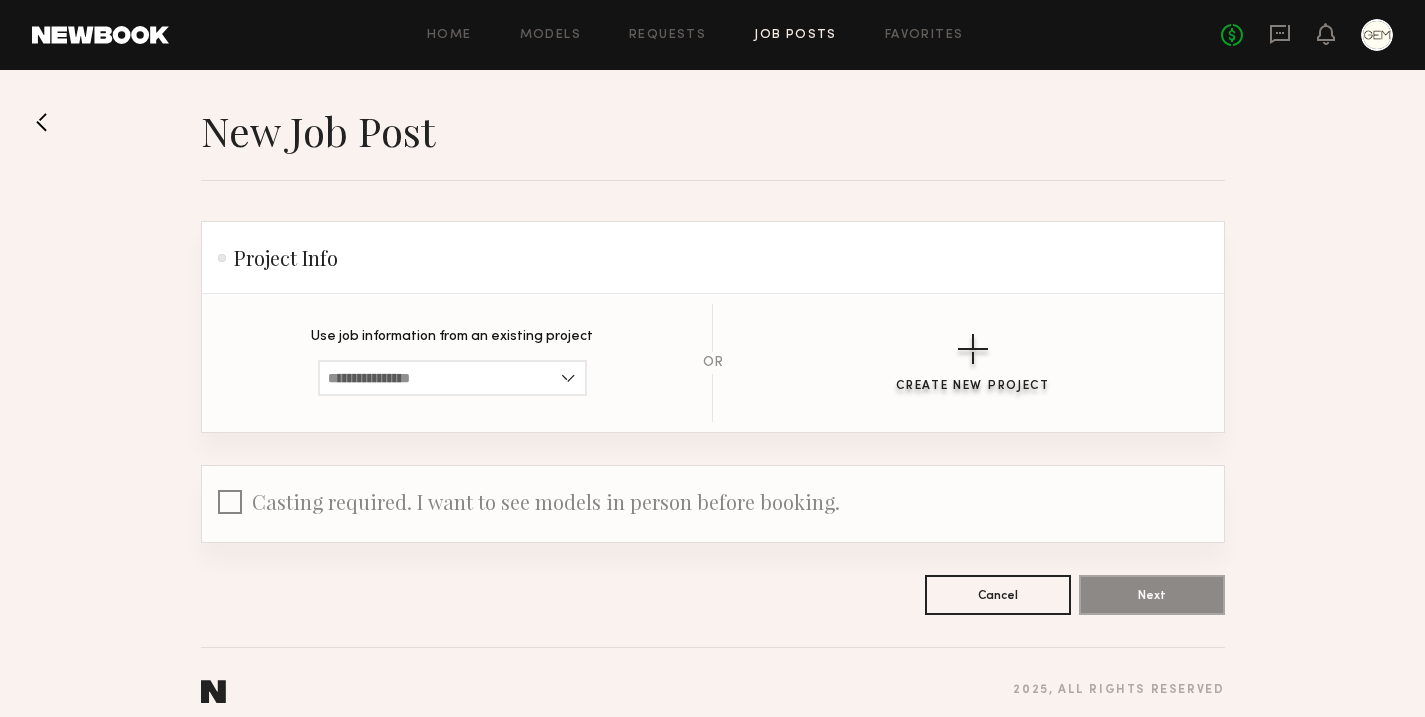 click 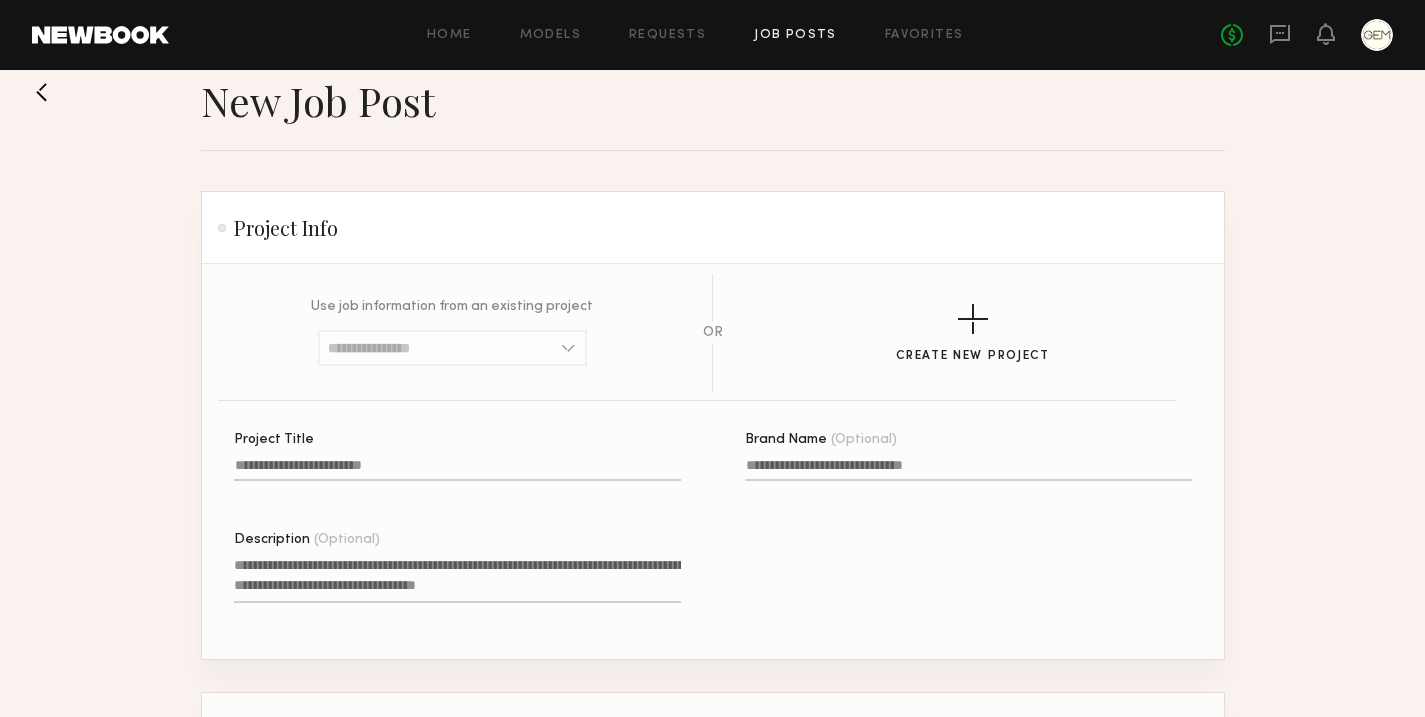scroll, scrollTop: 31, scrollLeft: 0, axis: vertical 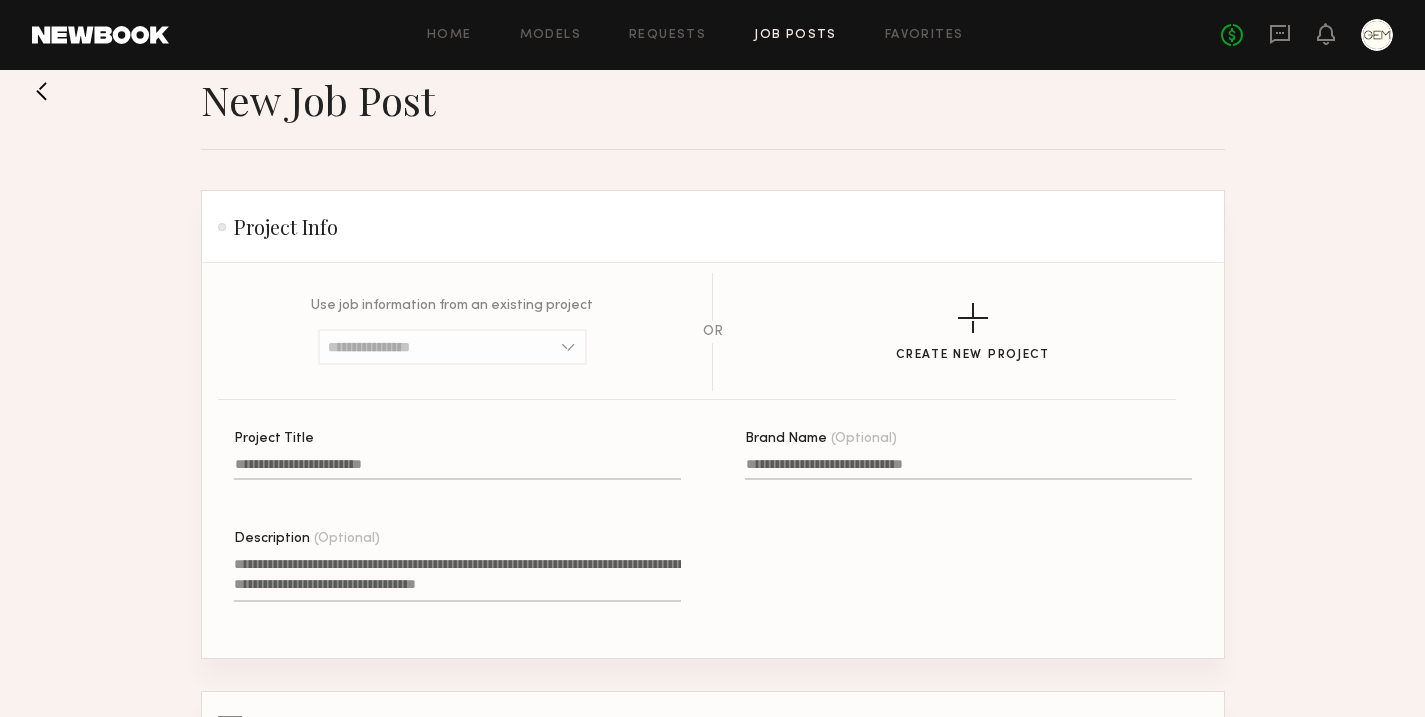 click on "Project Title" 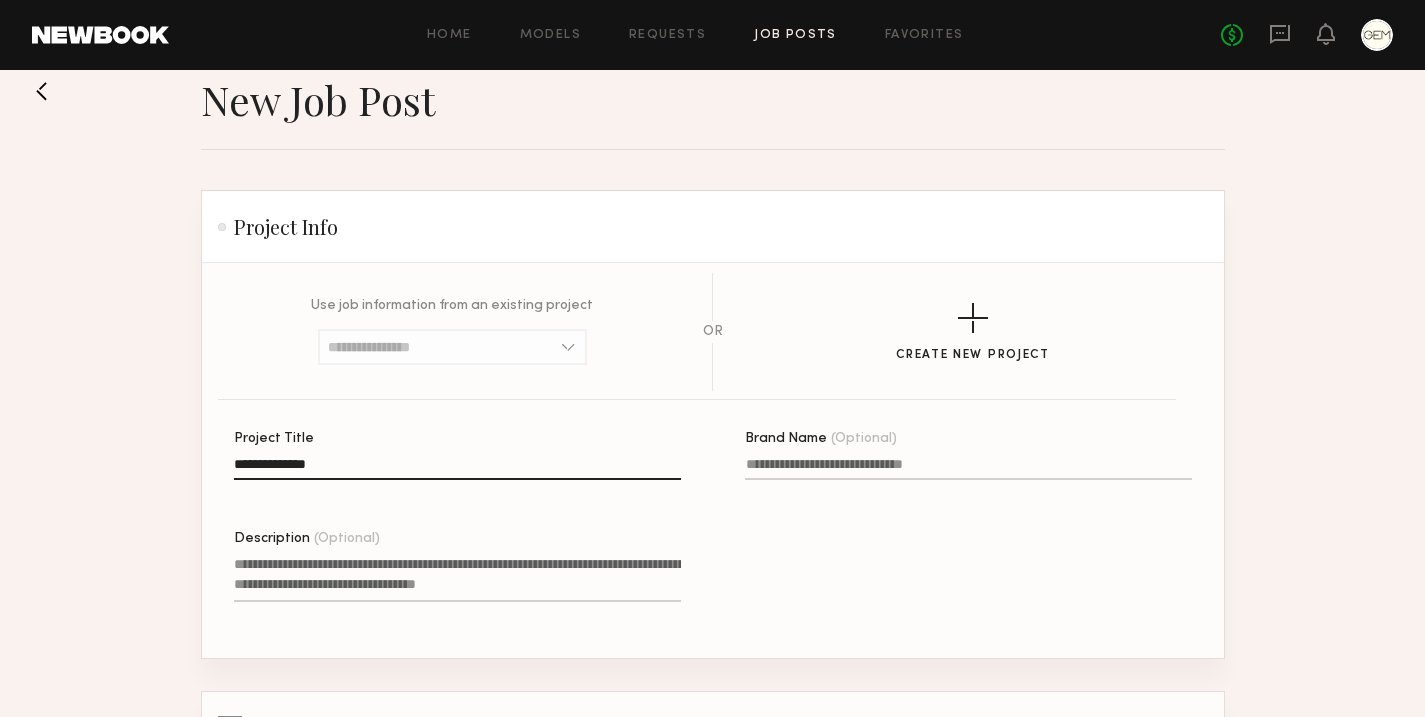 scroll, scrollTop: 35, scrollLeft: 0, axis: vertical 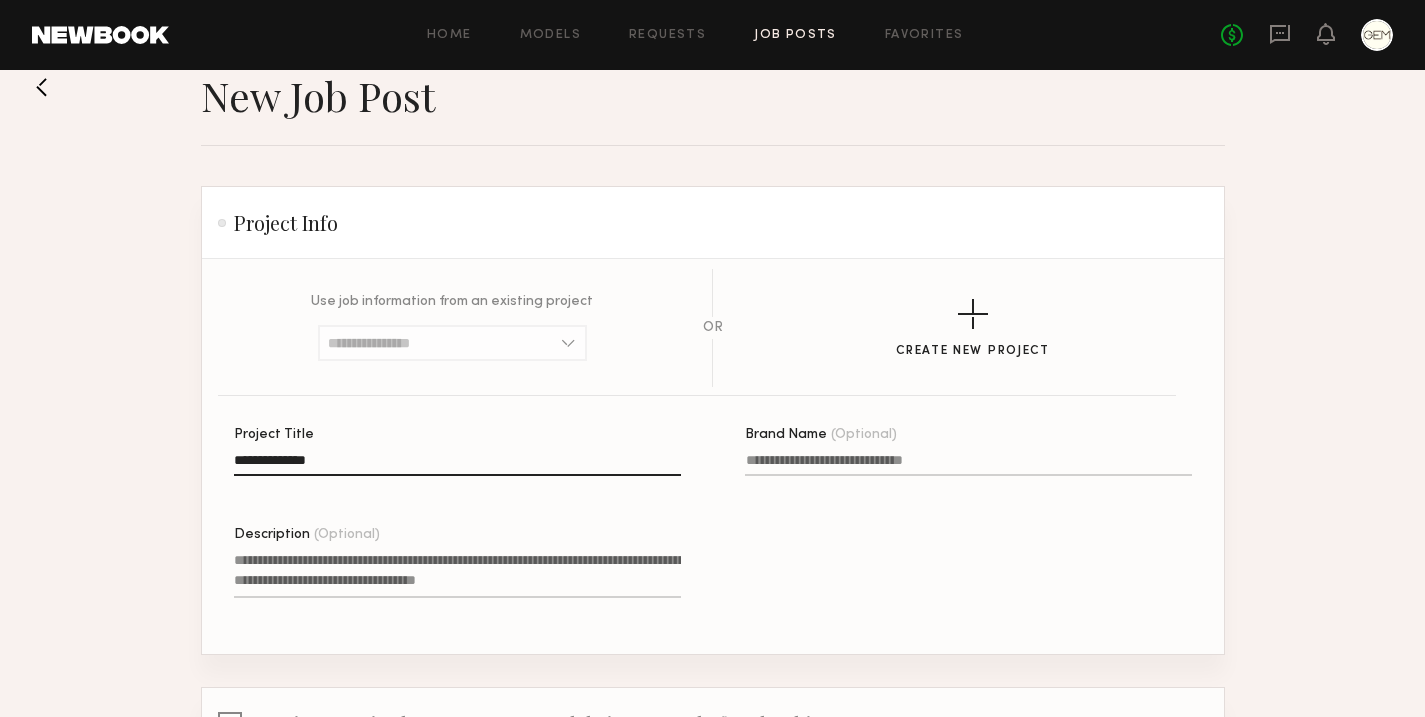 type on "**********" 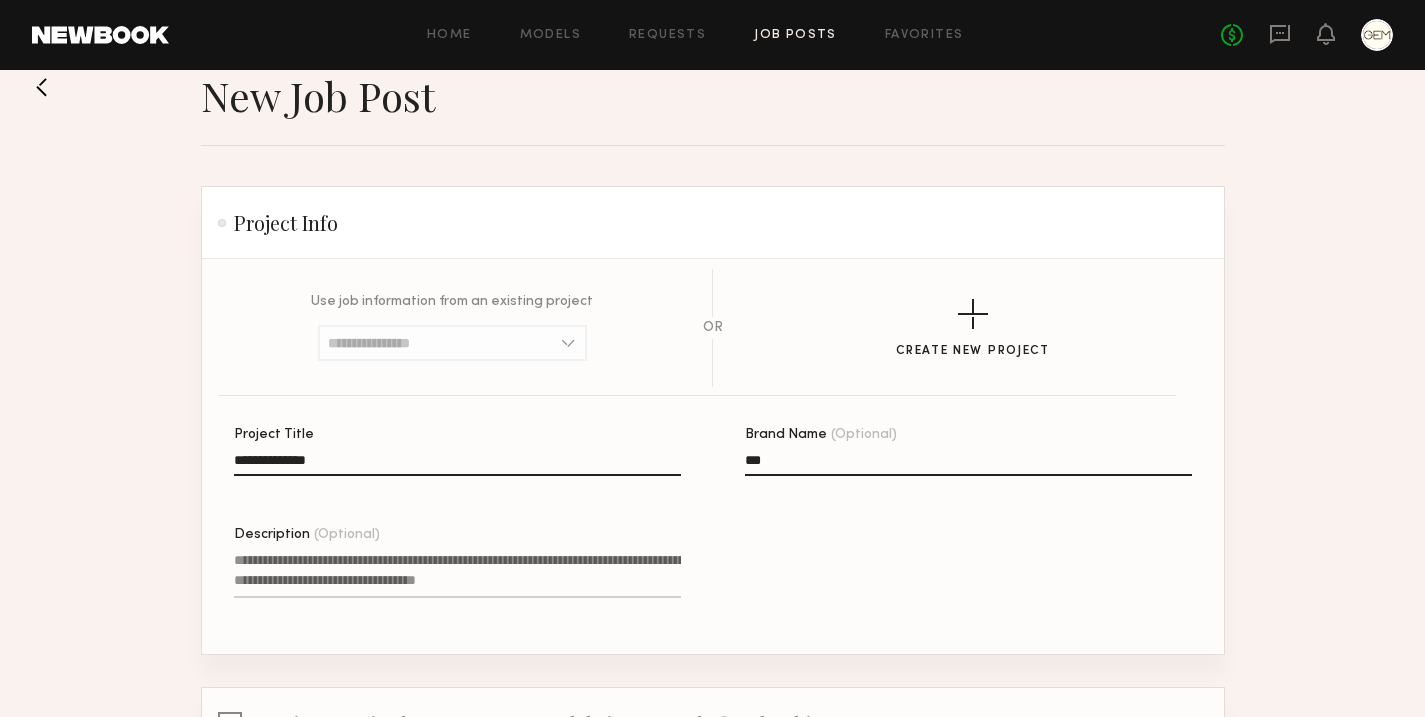 type on "***" 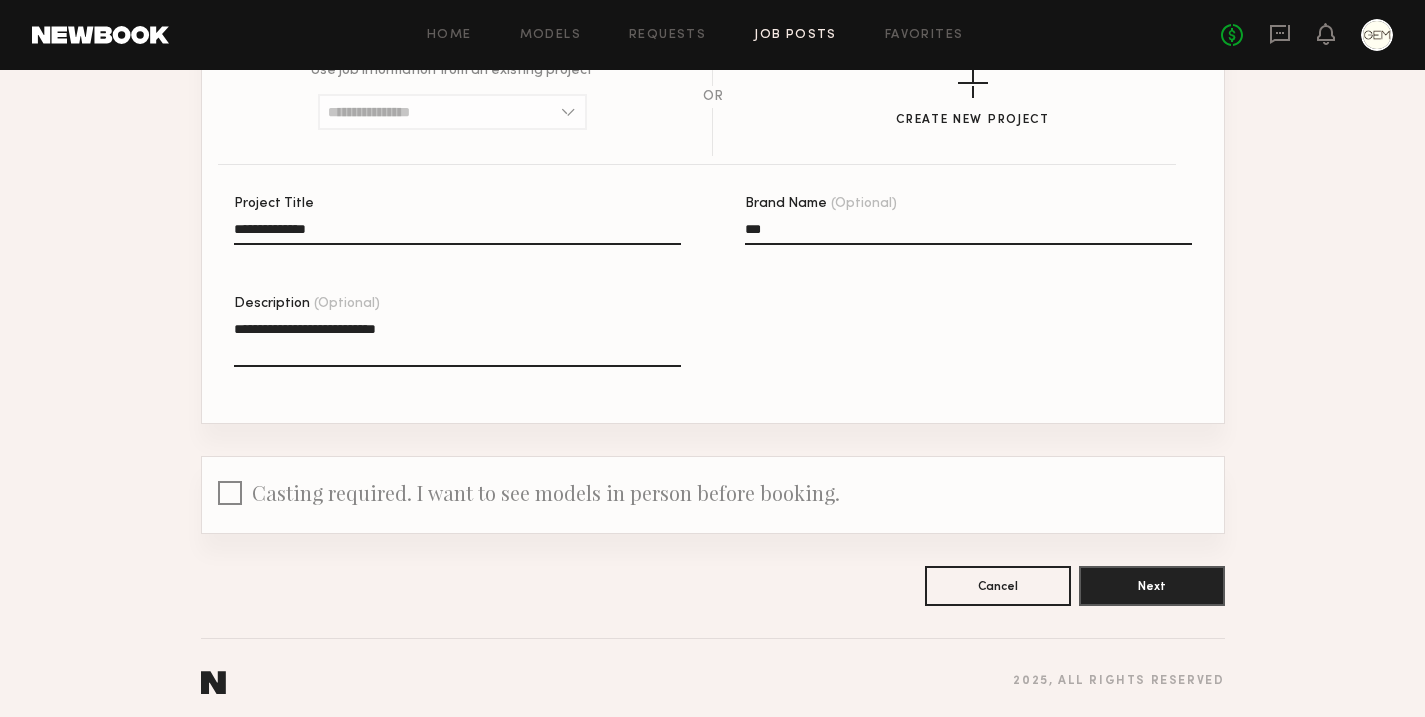 scroll, scrollTop: 272, scrollLeft: 0, axis: vertical 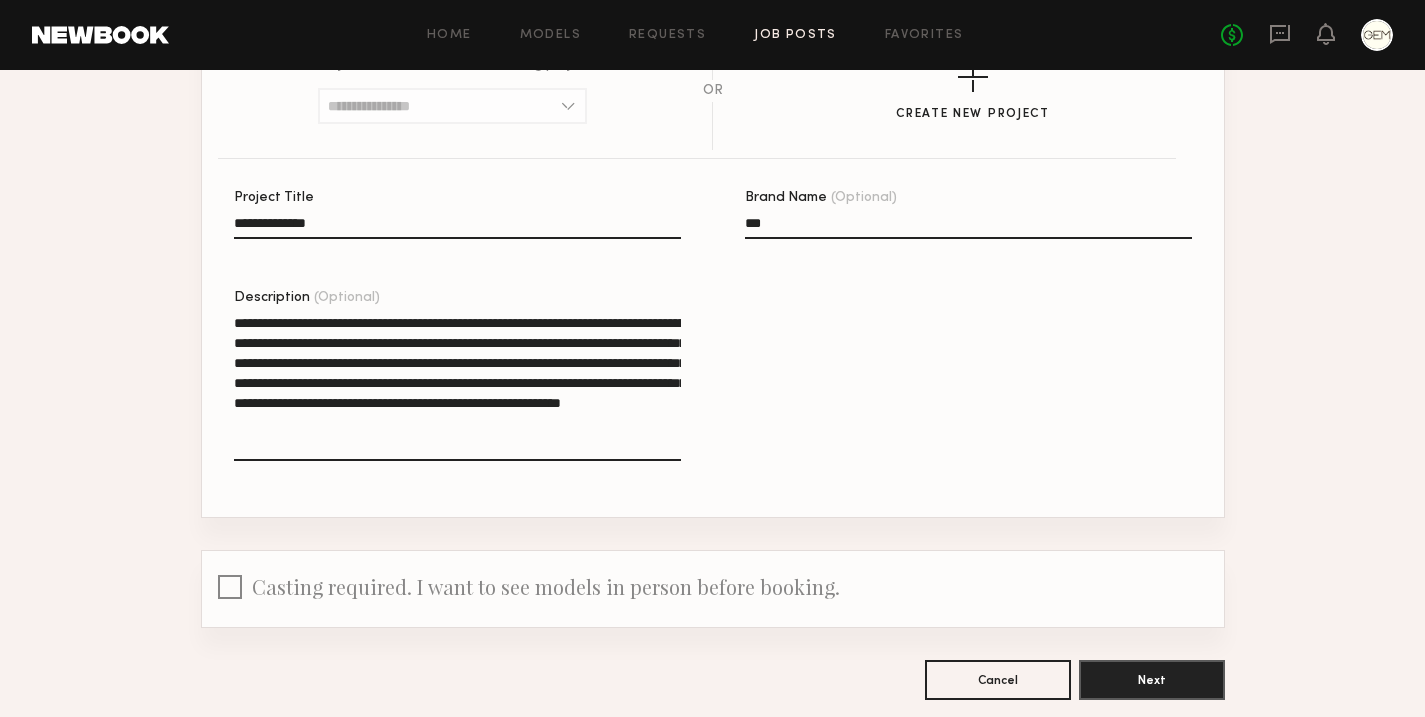 click on "**********" 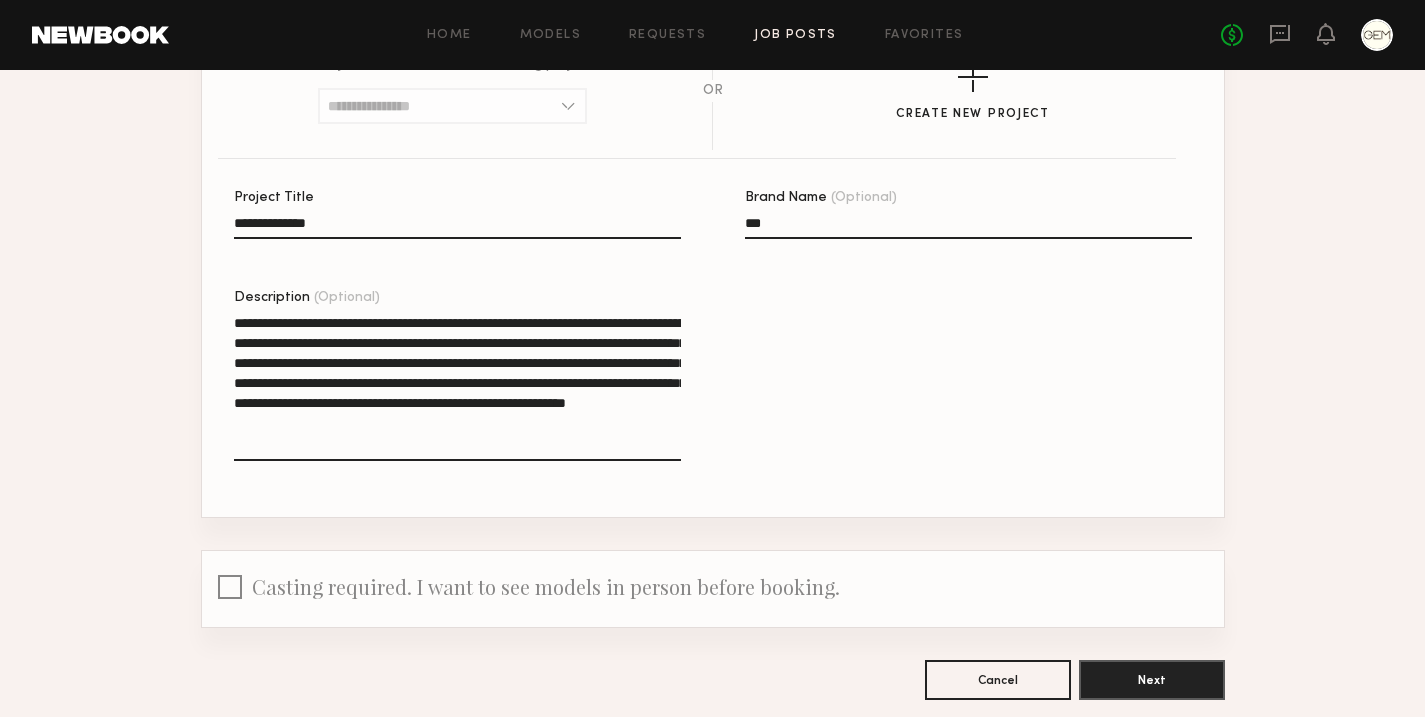 click on "**********" 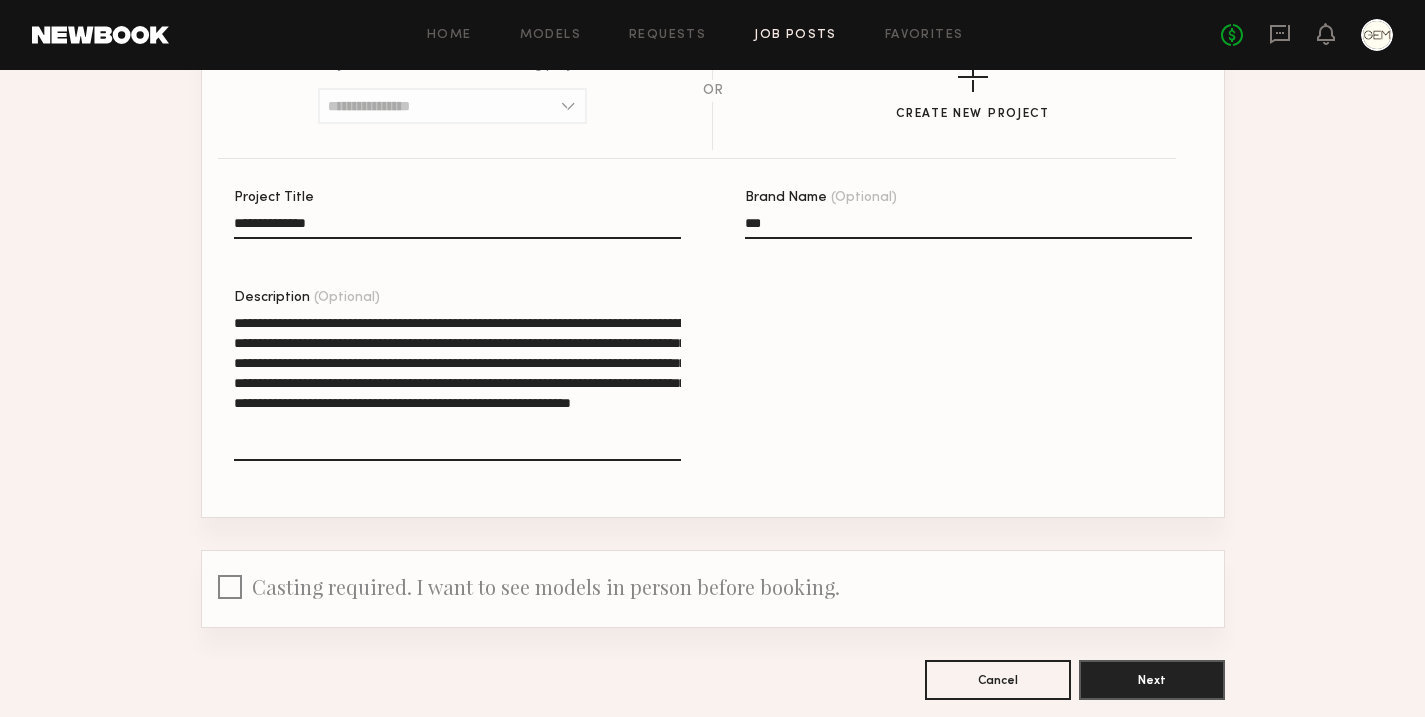 click on "**********" 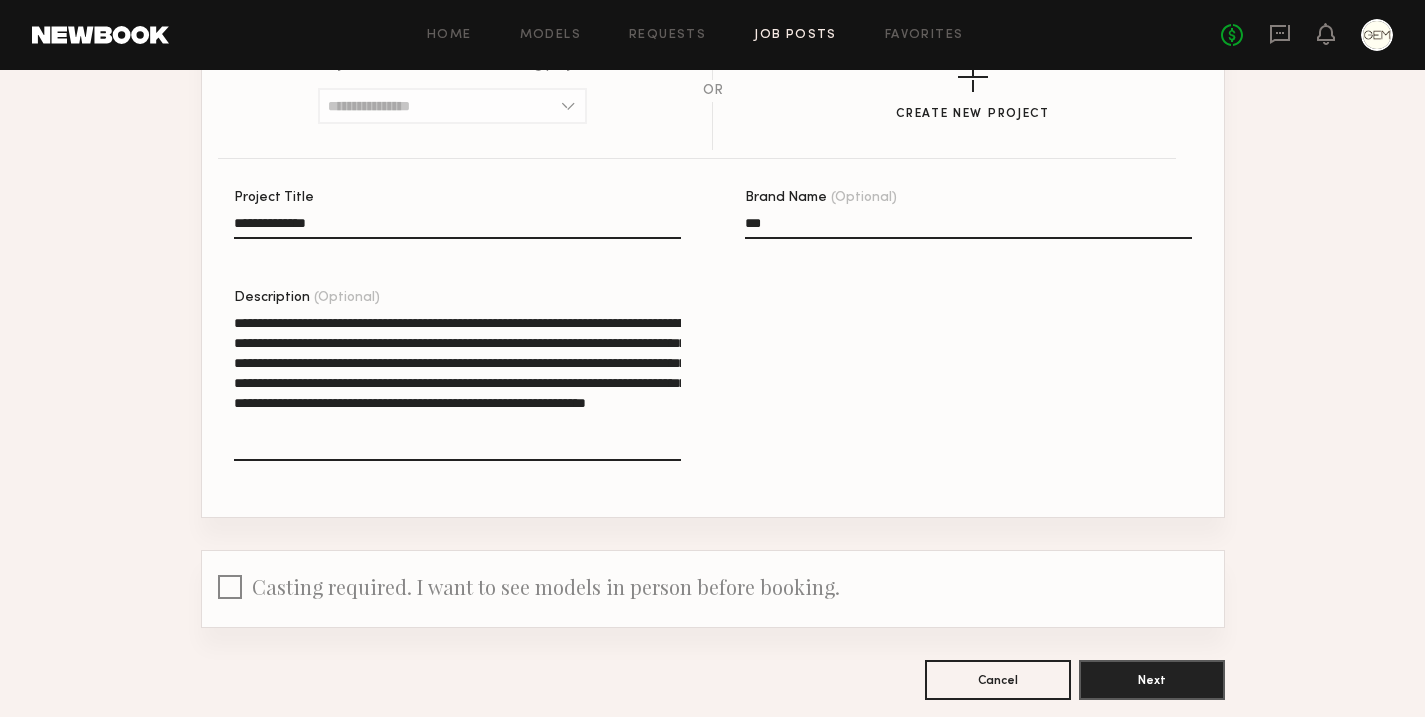 click on "**********" 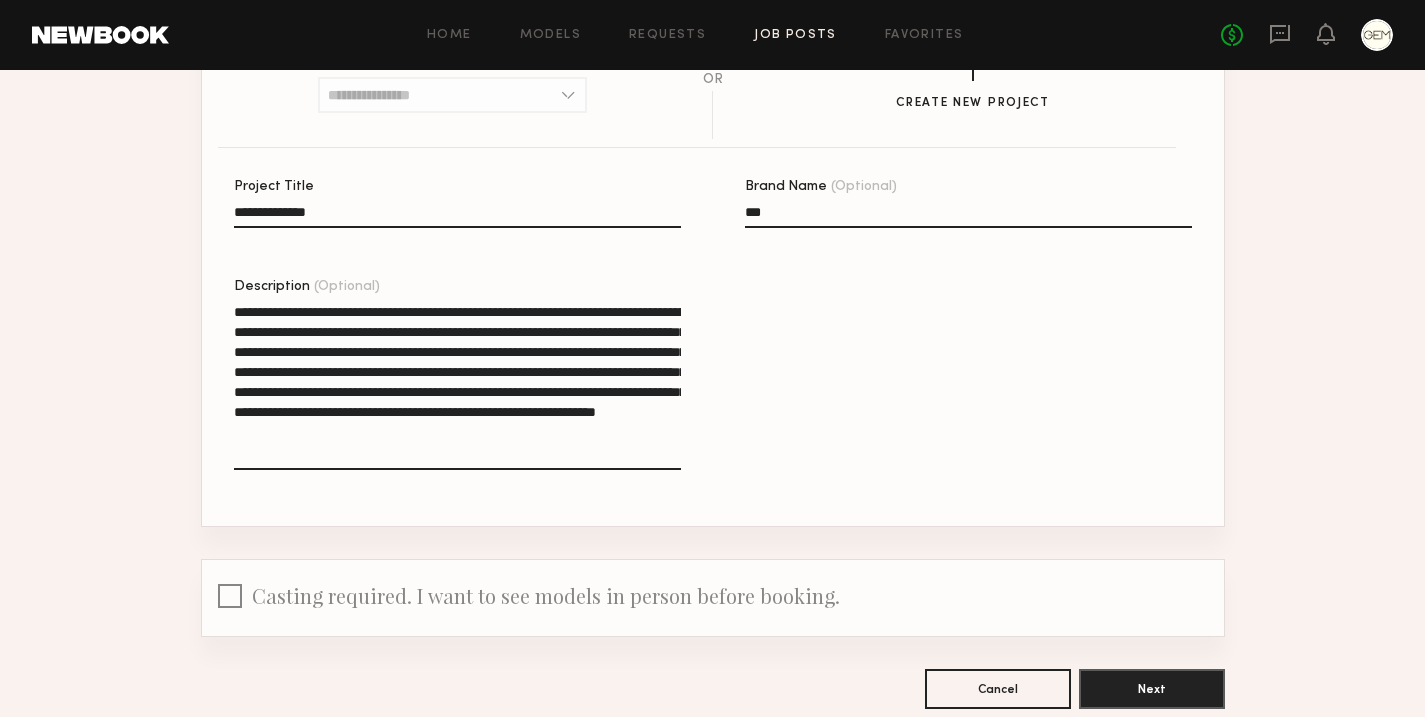 scroll, scrollTop: 392, scrollLeft: 0, axis: vertical 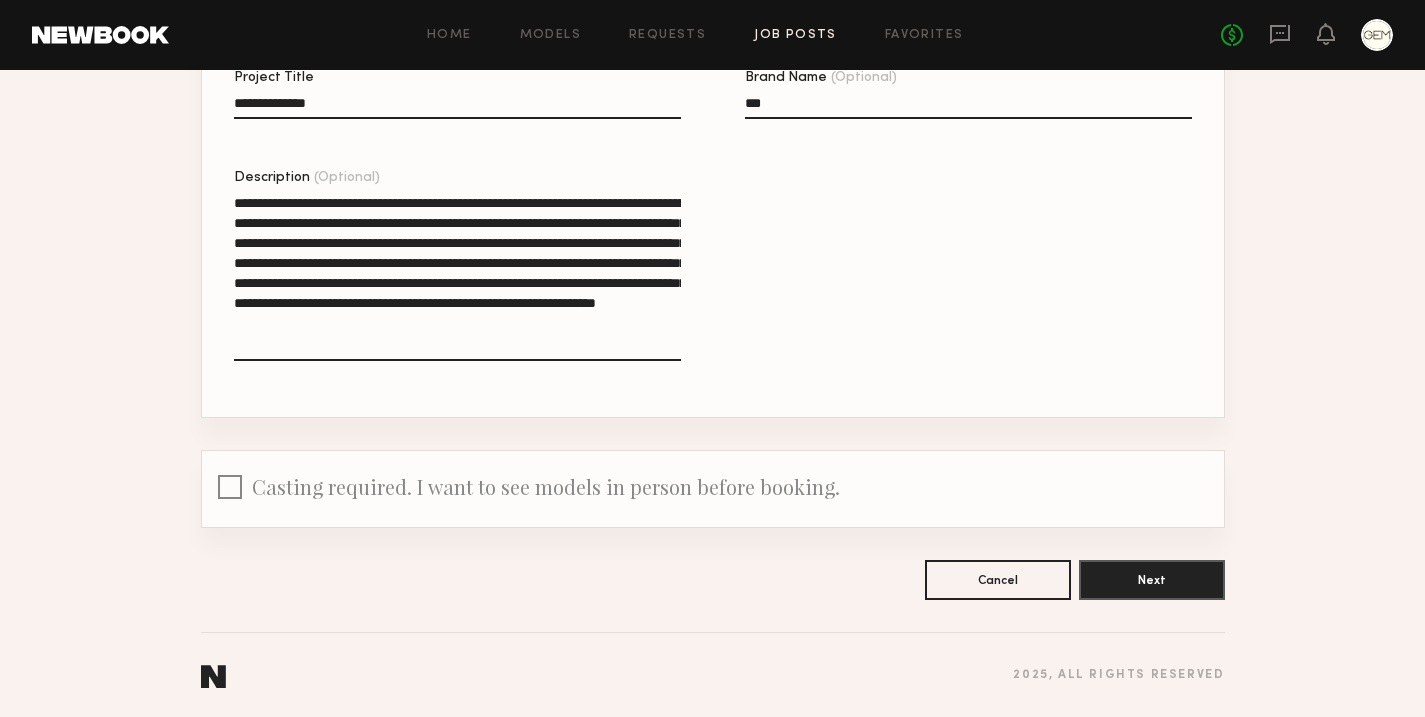 drag, startPoint x: 515, startPoint y: 344, endPoint x: 188, endPoint y: 202, distance: 356.50104 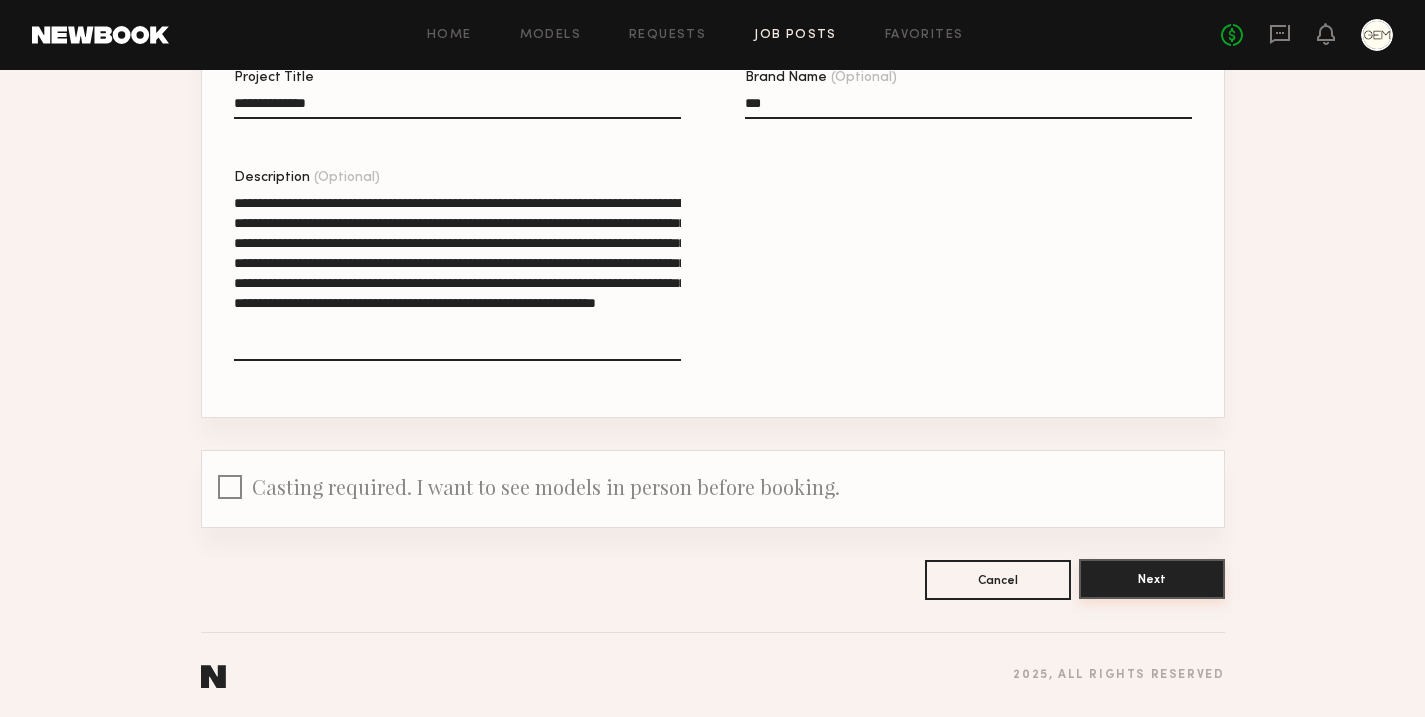 type on "**********" 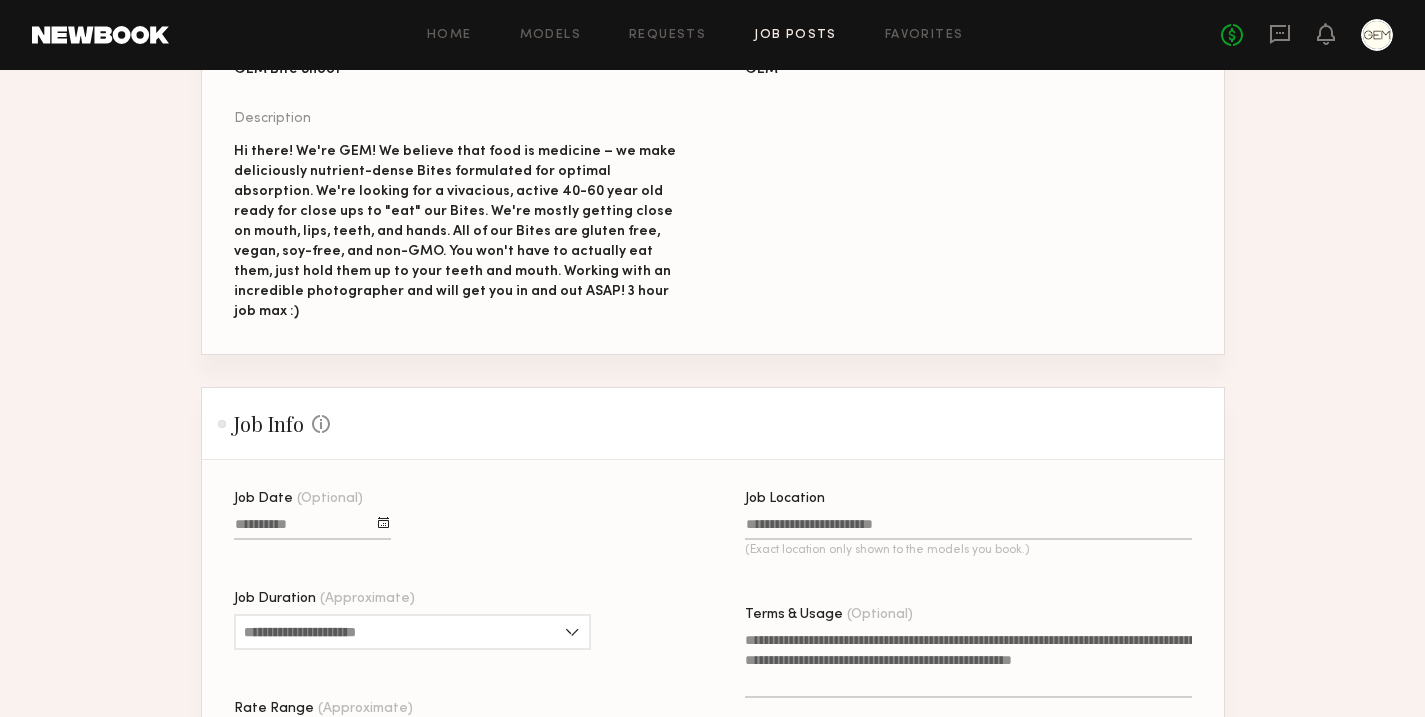 scroll, scrollTop: 414, scrollLeft: 0, axis: vertical 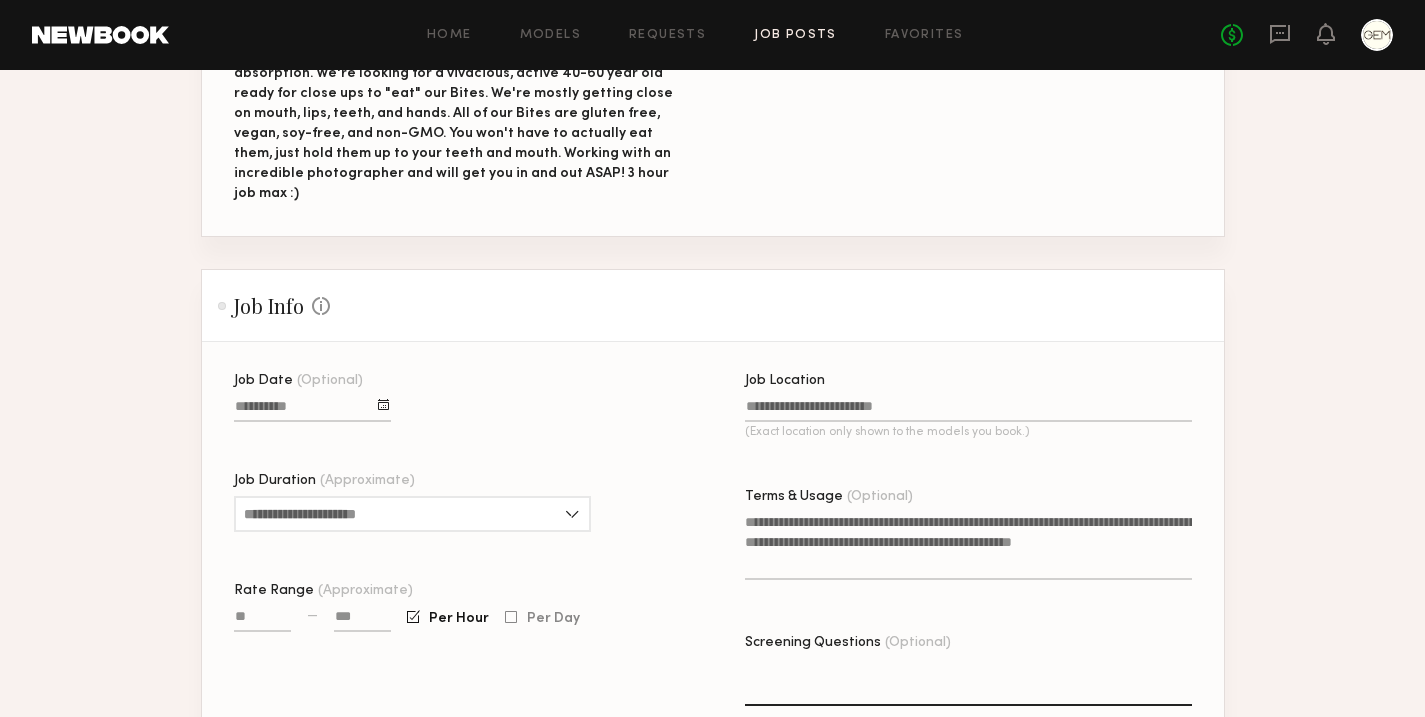click on "Job Date (Optional)" at bounding box center (312, 410) 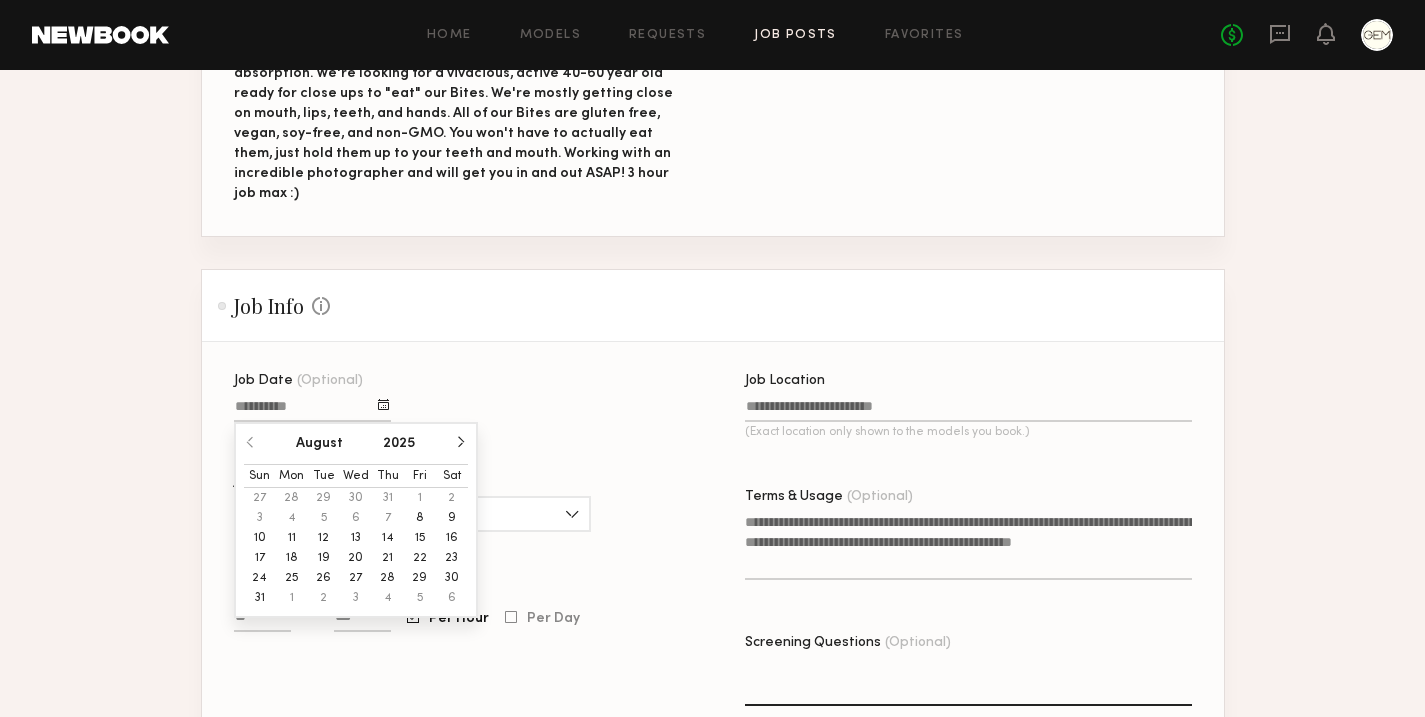click on "Job Date (Optional) August 2025 Sun Mon Tue Wed Thu Fri Sat 27 28 29 30 31 1 2 3 4 5 6 7 8 9 10 11 12 13 14 15 16 17 18 19 20 21 22 23 24 25 26 27 28 29 30 31 1 2 3 4 5 6 Job Duration (Approximate) 1 hour 2 hours 3 hours 4 hours 5 hours 6 hours 7 hours 8 hours 8+ hours Rate Range (Approximate) — Per Hour Per Day Job Location (Exact location only shown to the models you book.) Terms & Usage (Optional) Screening Questions (Optional)" 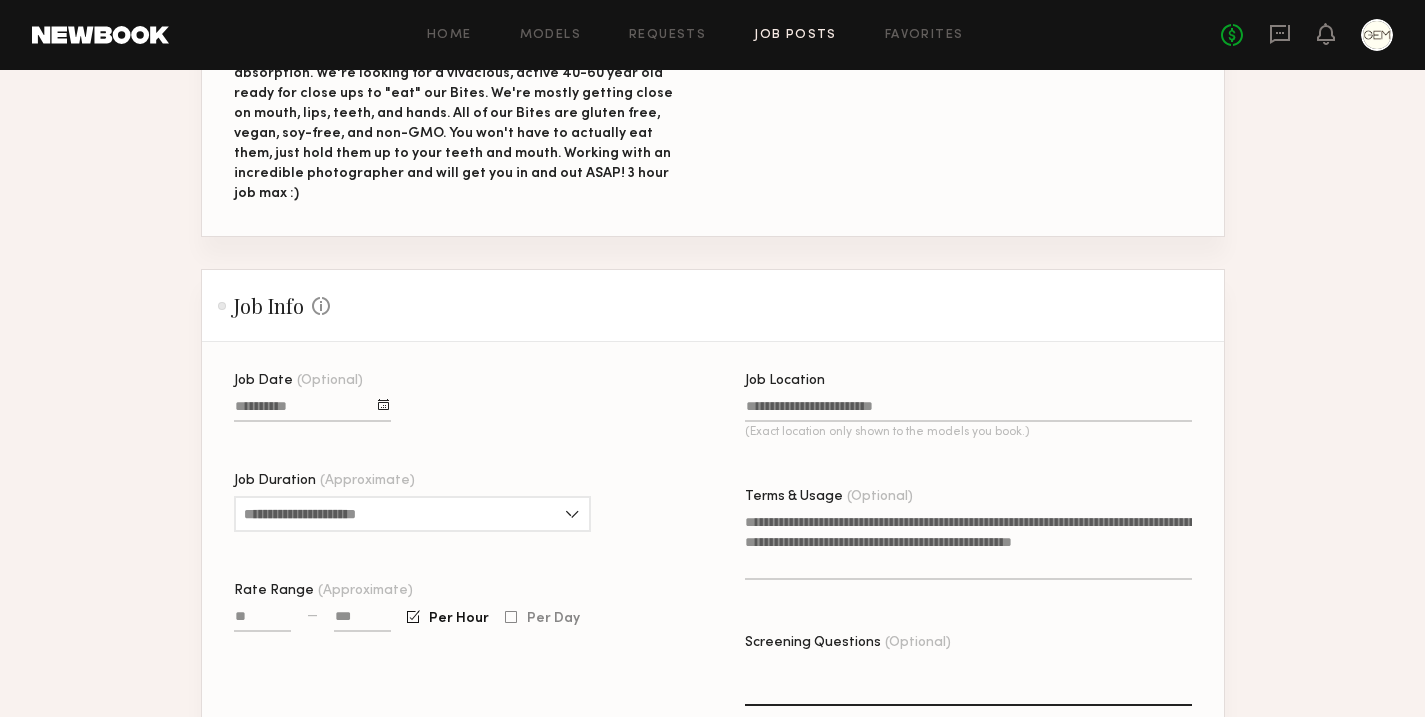click on "Job Location (Exact location only shown to the models you book.)" 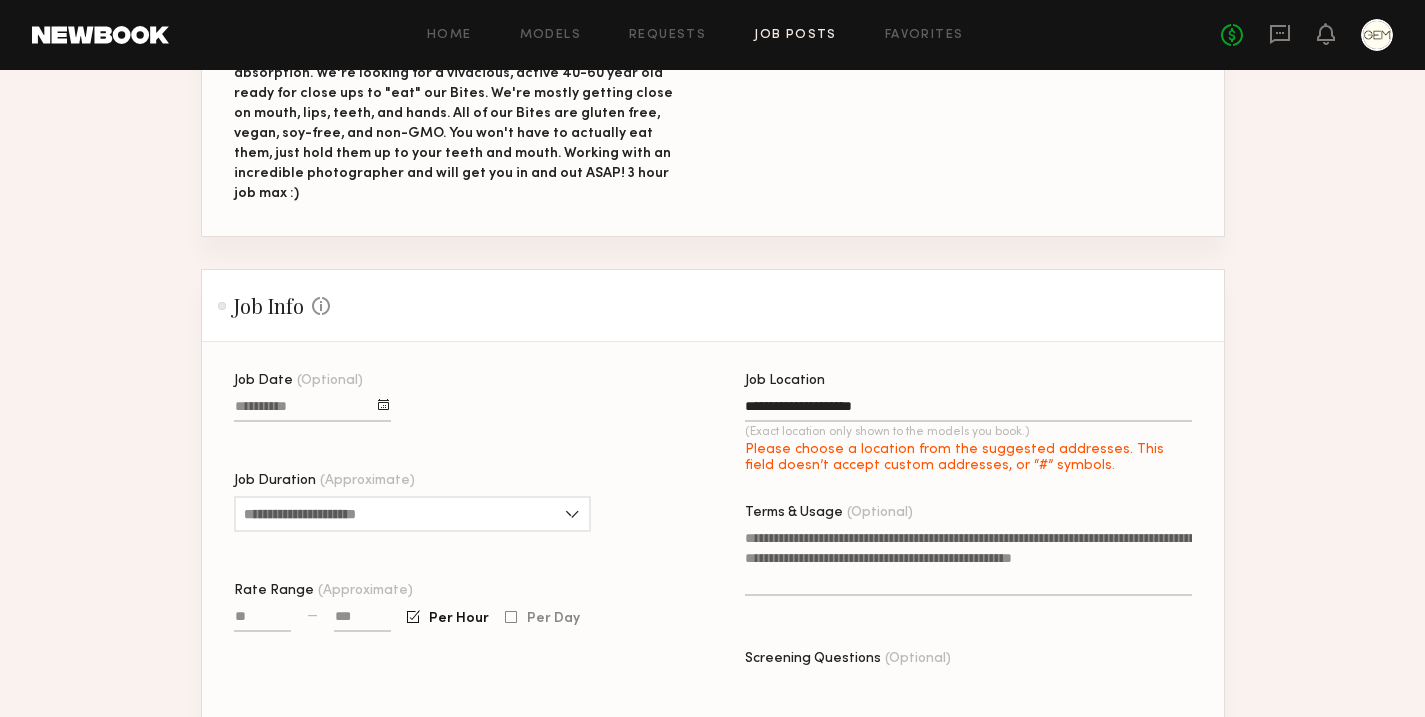 type on "**********" 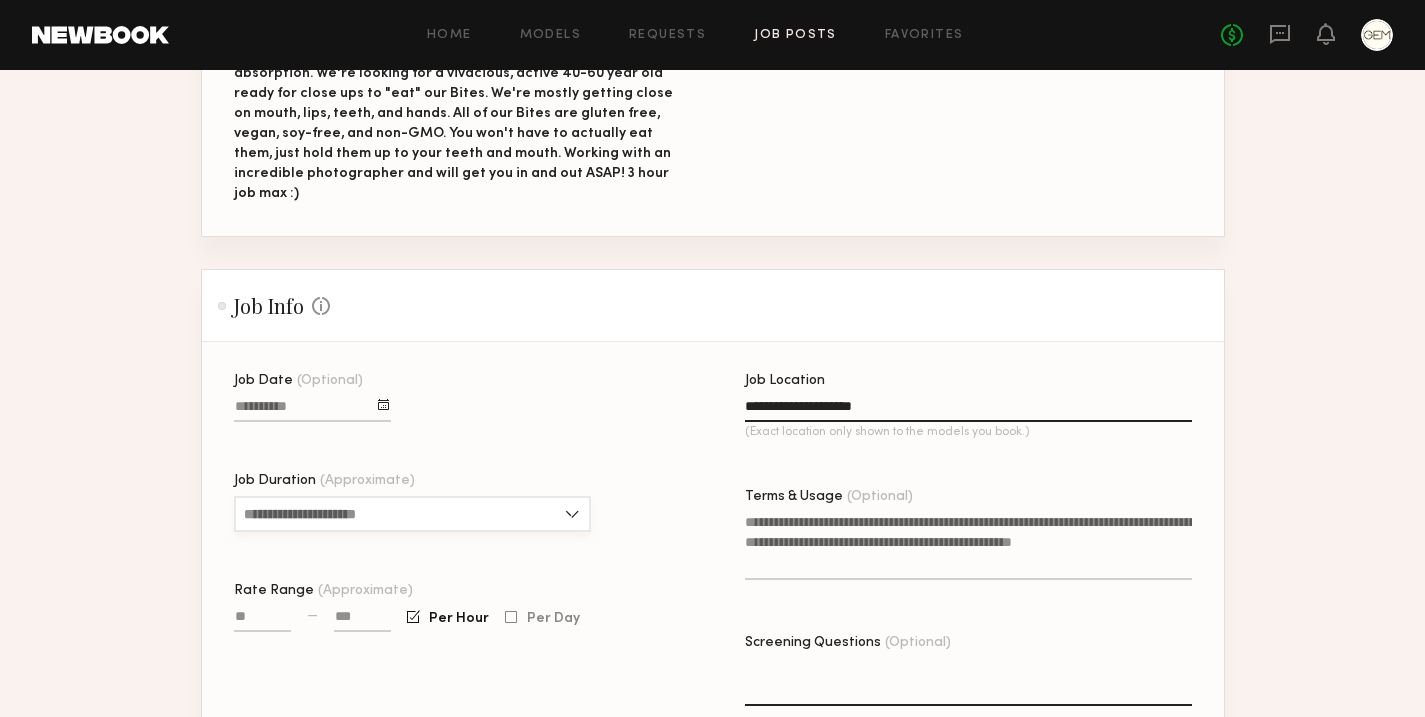 click on "Job Duration (Approximate)" at bounding box center (412, 514) 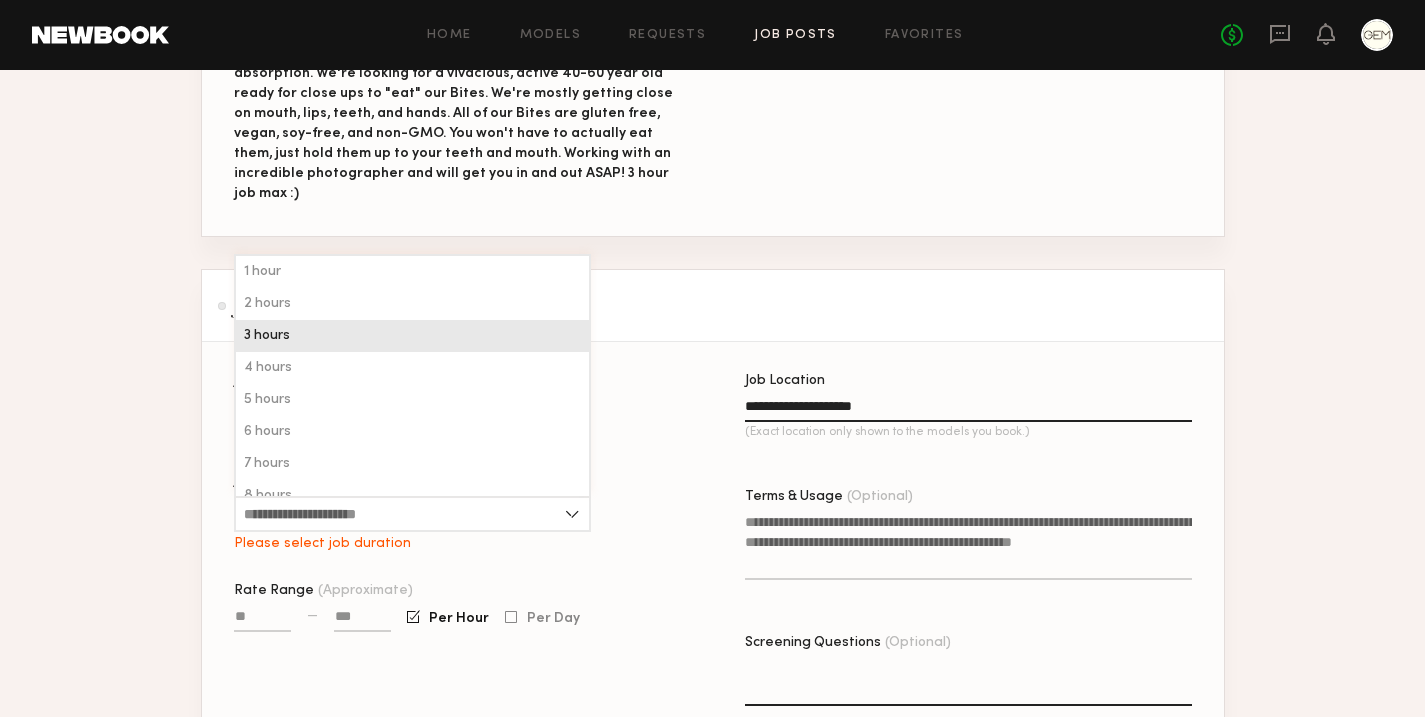click on "3 hours" 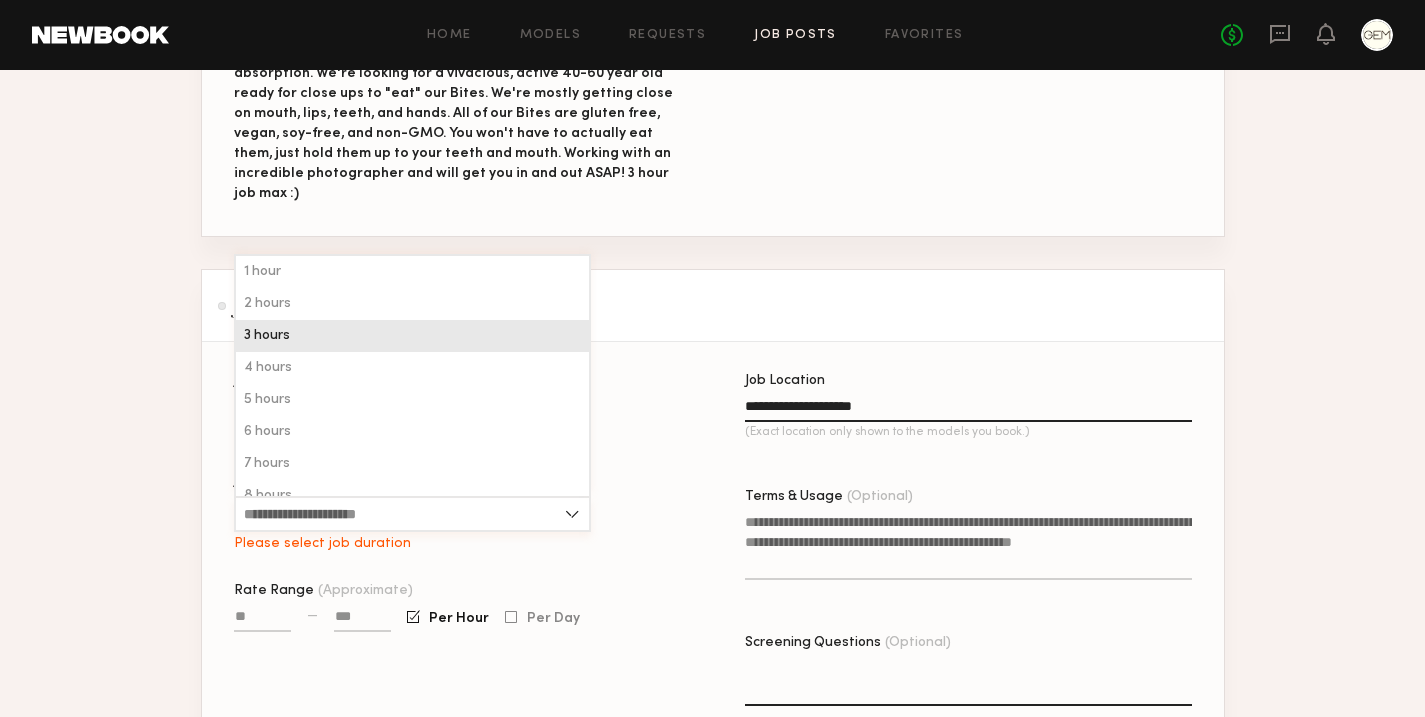 type on "*******" 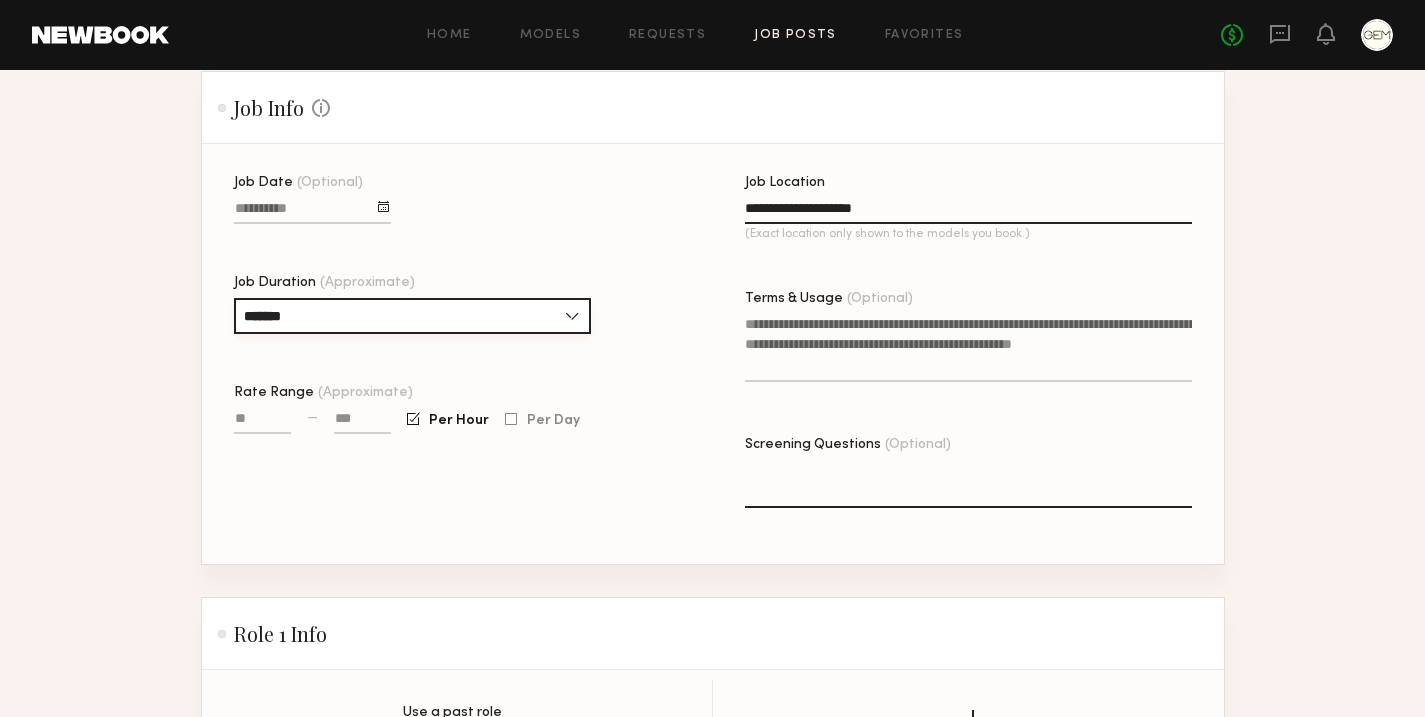 scroll, scrollTop: 592, scrollLeft: 0, axis: vertical 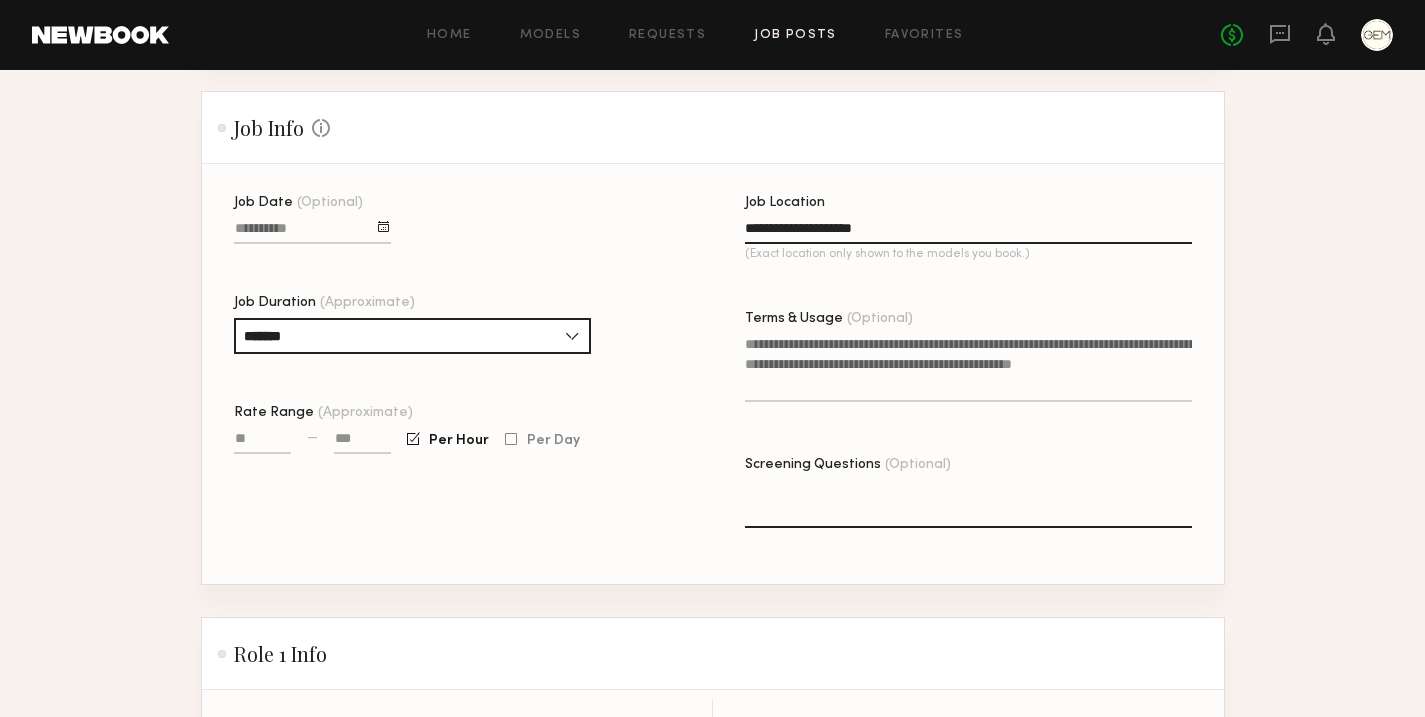 click on "Terms & Usage (Optional)" 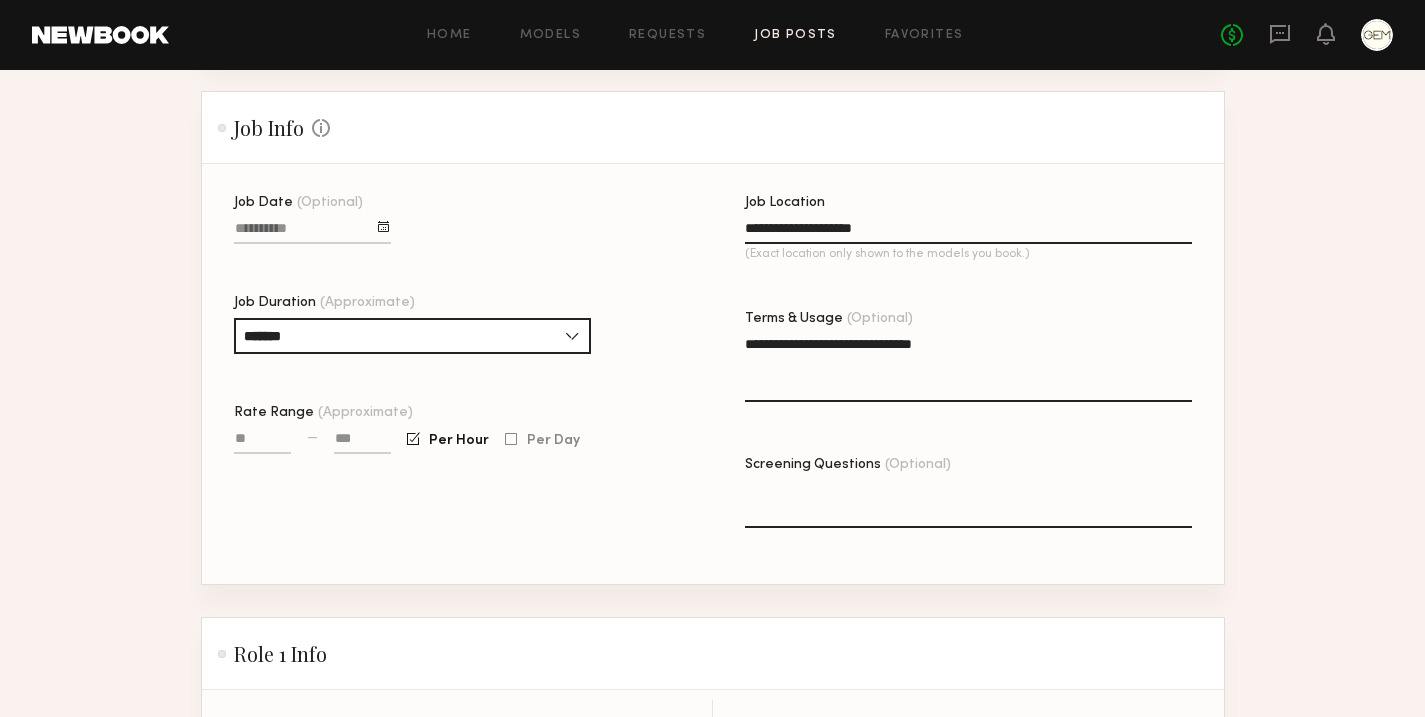 drag, startPoint x: 982, startPoint y: 326, endPoint x: 878, endPoint y: 325, distance: 104.00481 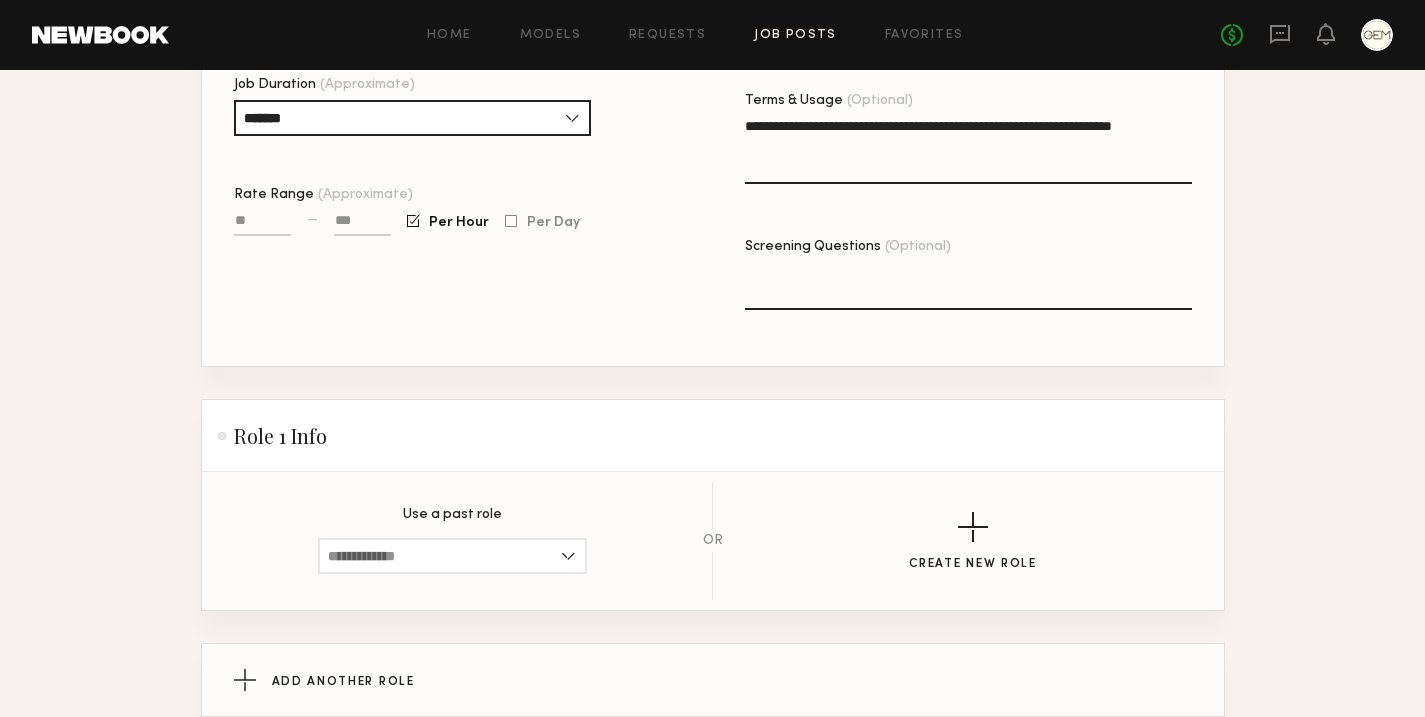 scroll, scrollTop: 660, scrollLeft: 0, axis: vertical 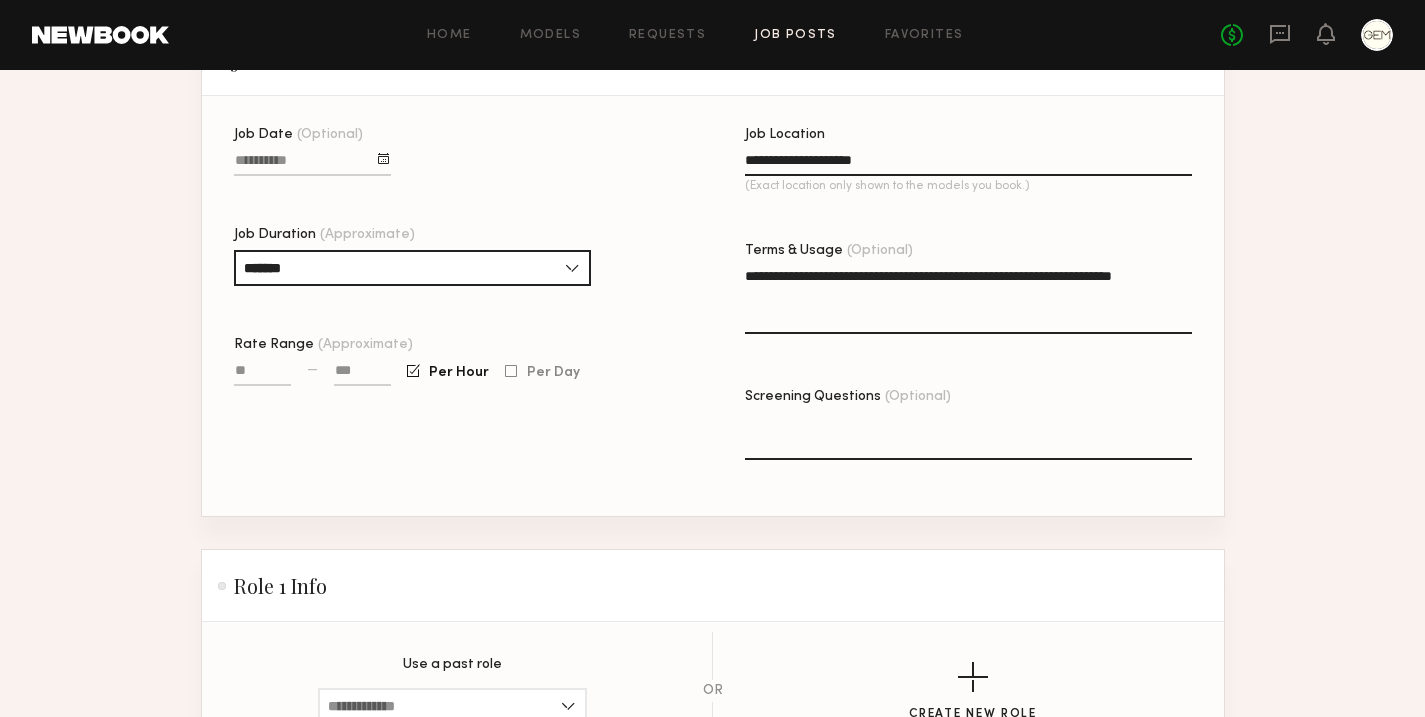 type on "**********" 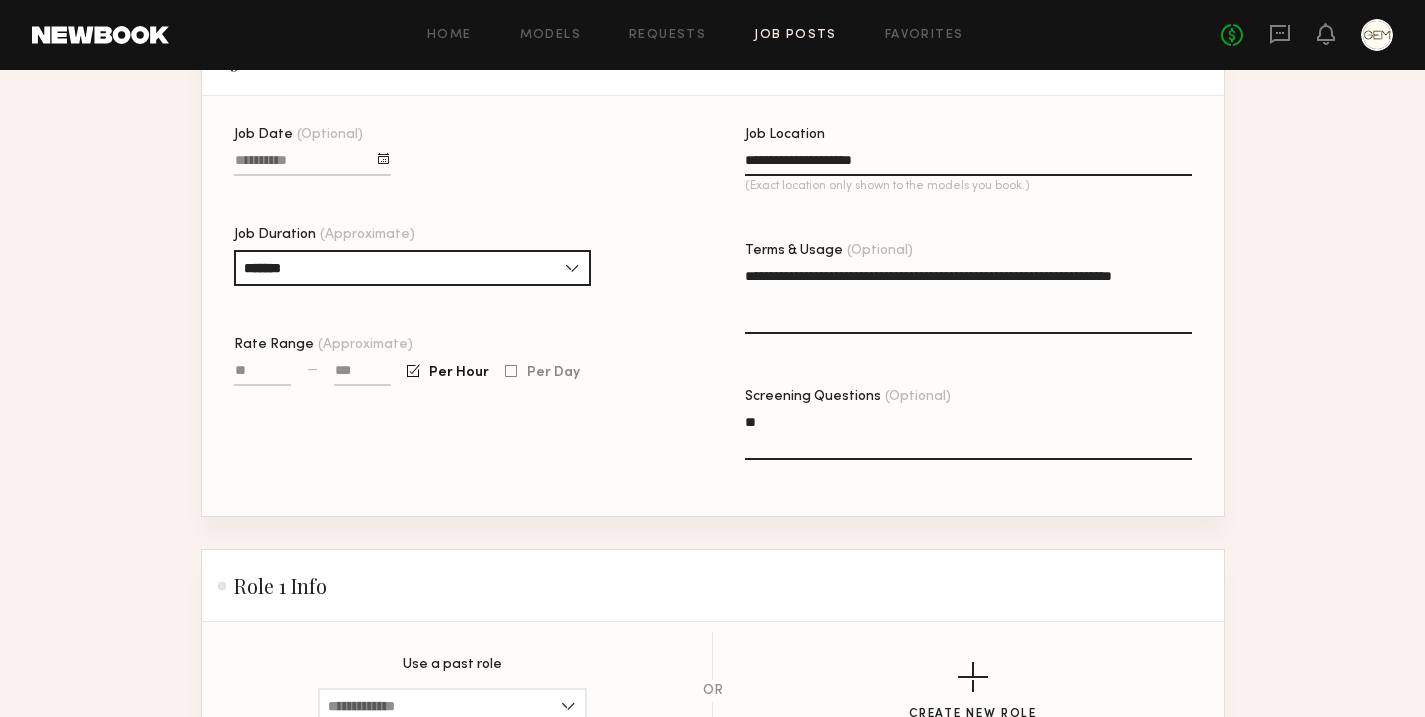 type on "*" 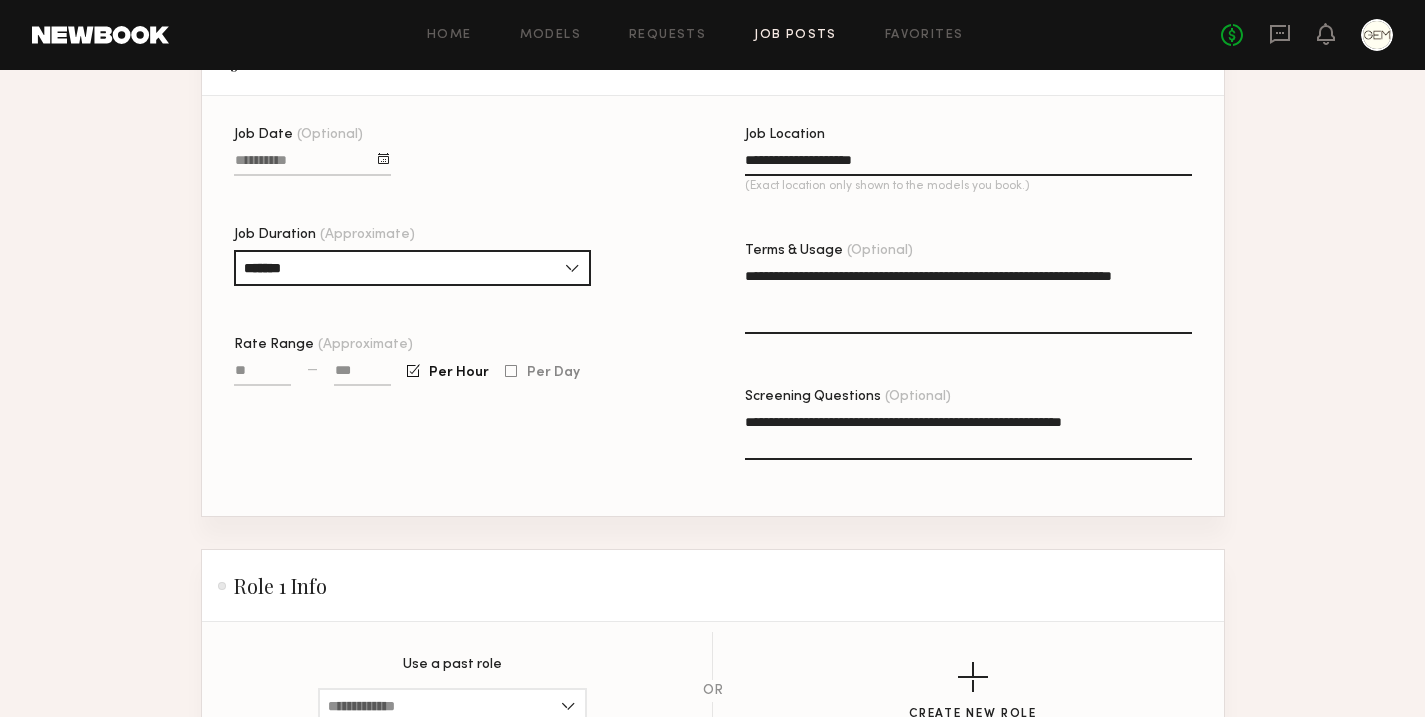 type on "**********" 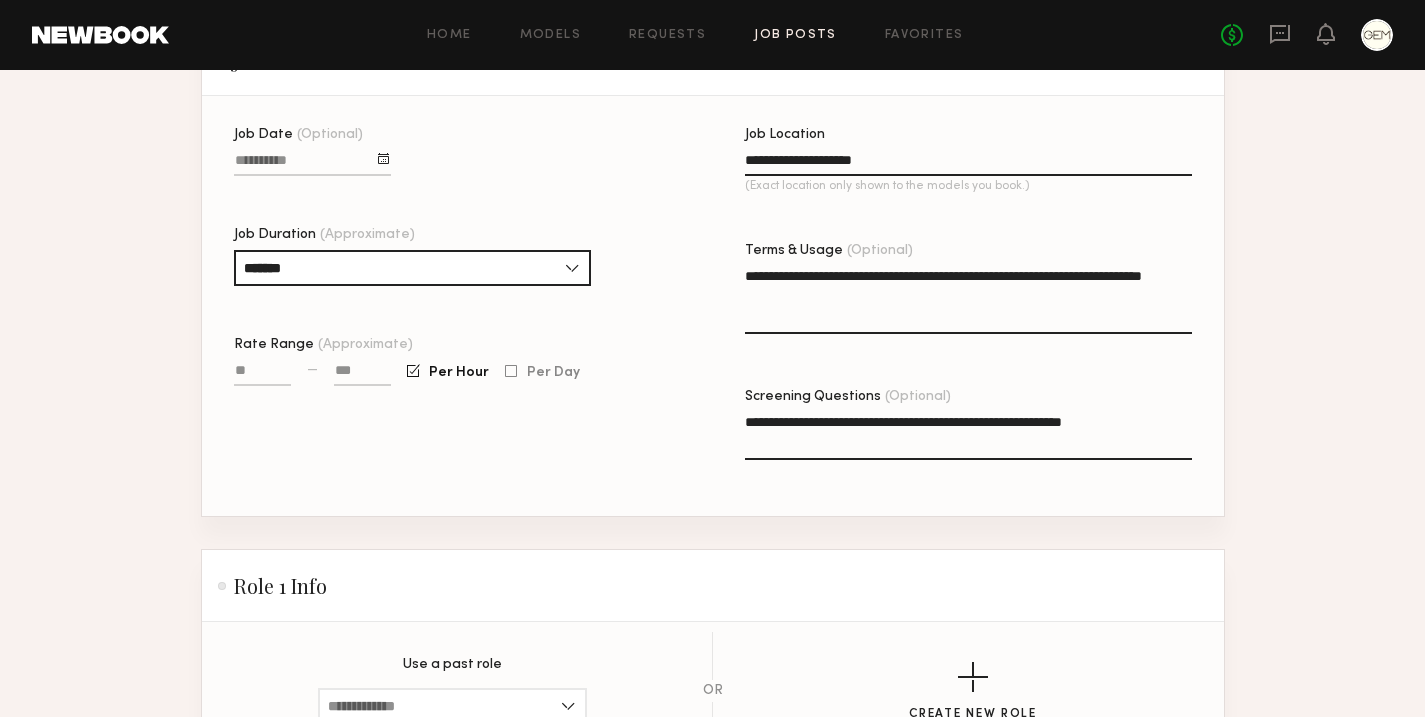 drag, startPoint x: 828, startPoint y: 278, endPoint x: 773, endPoint y: 277, distance: 55.00909 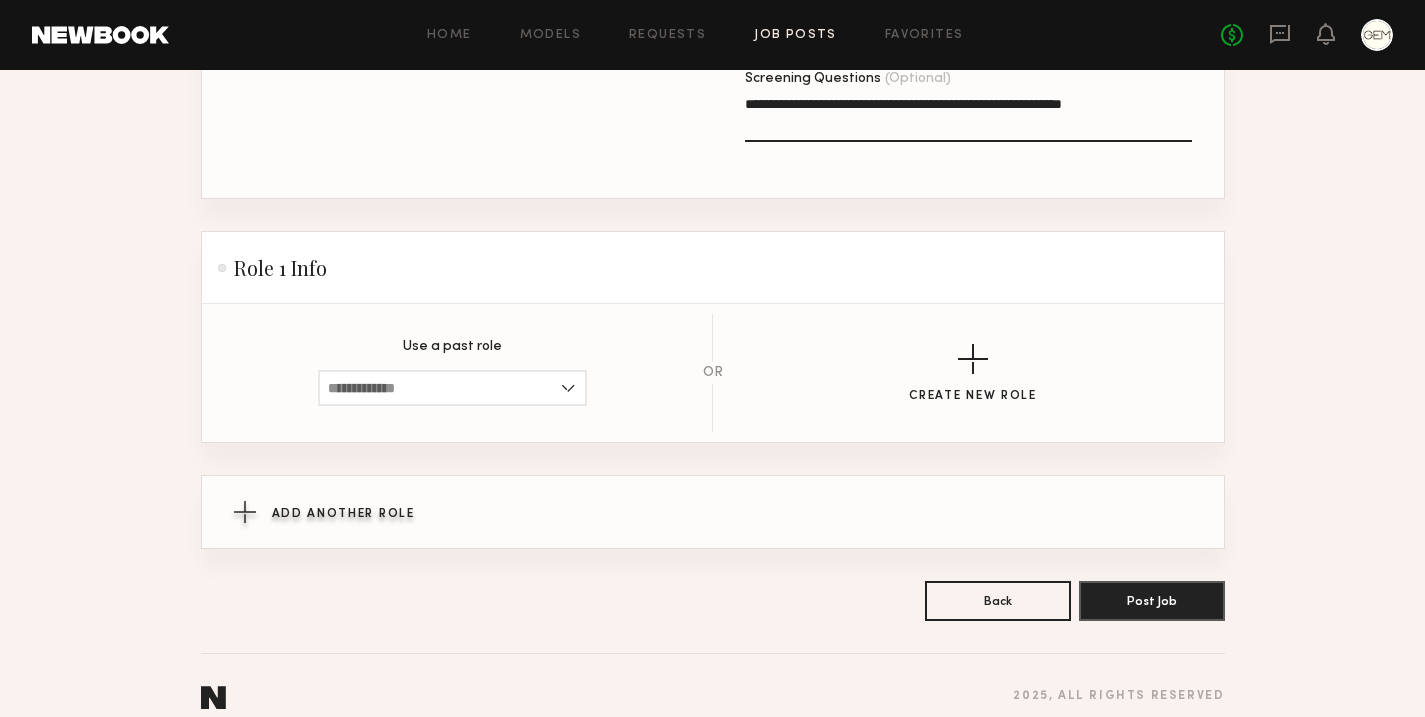 scroll, scrollTop: 979, scrollLeft: 0, axis: vertical 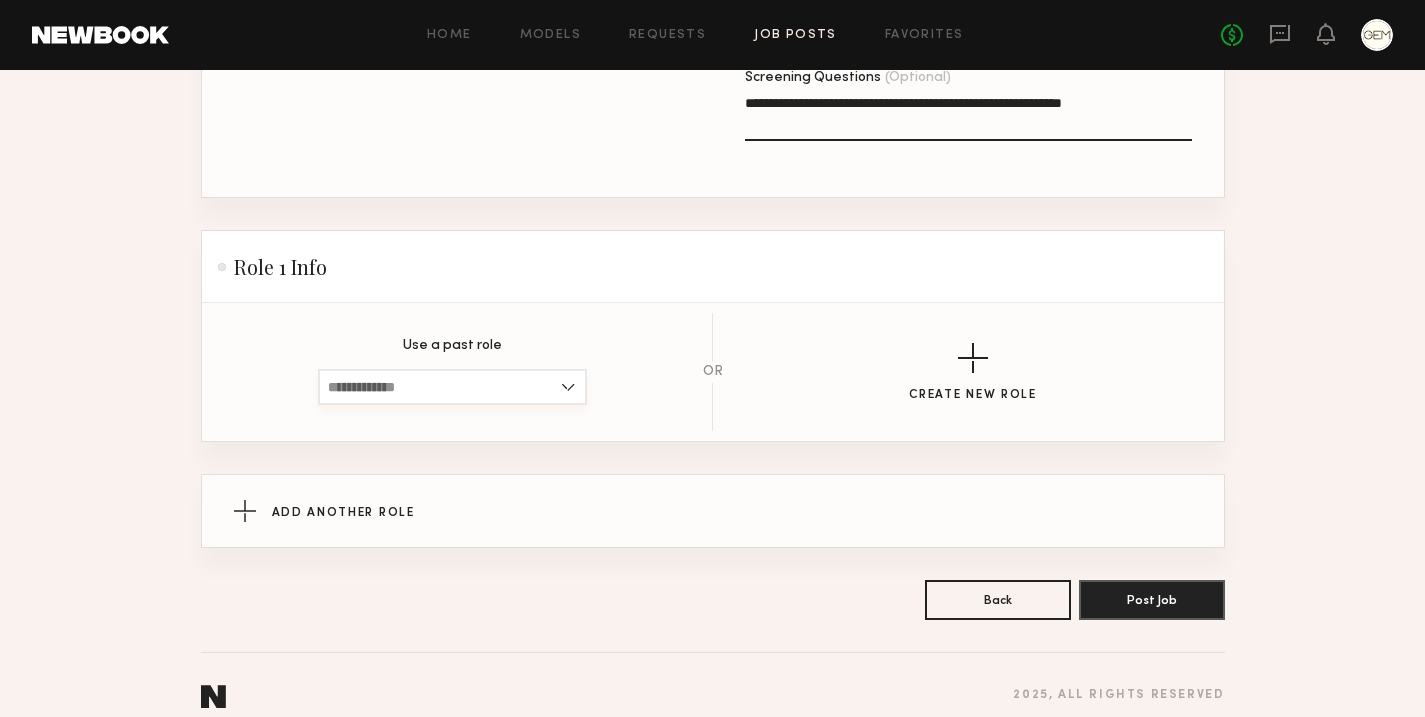 type on "**********" 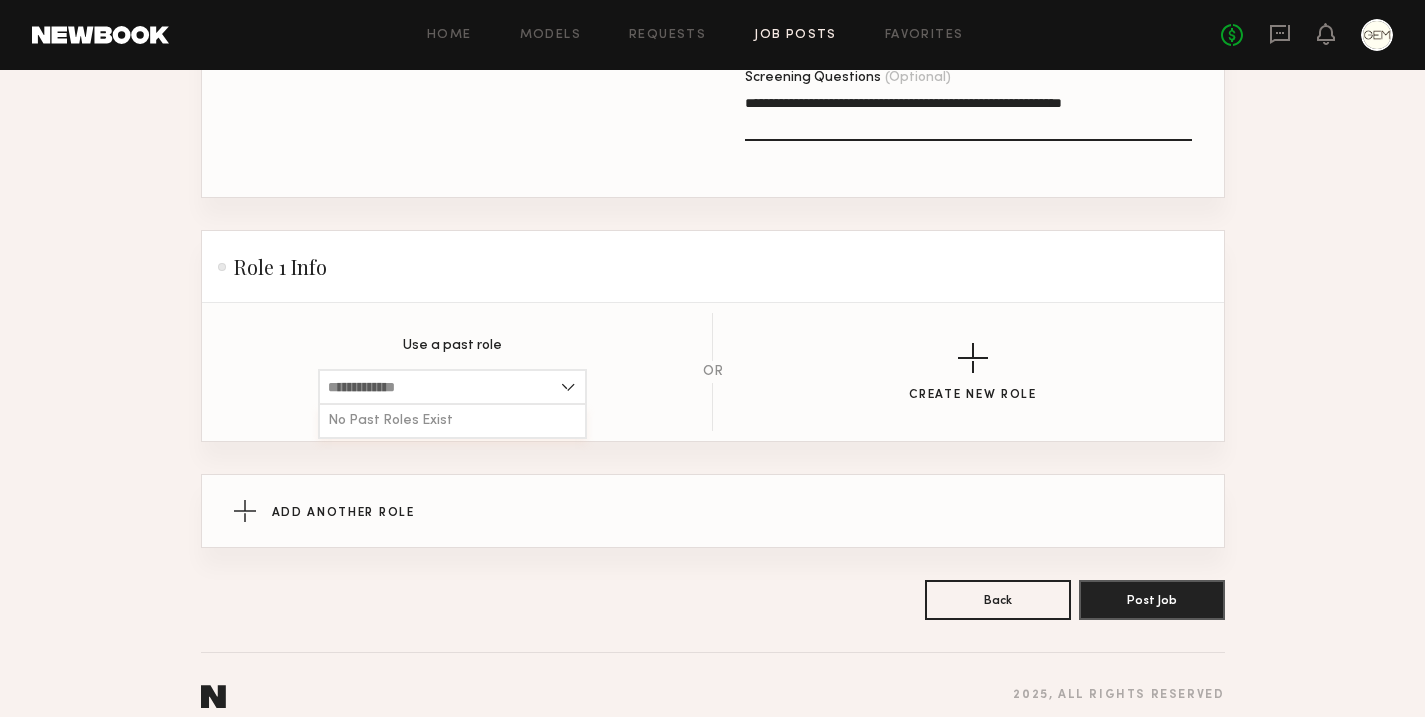click on "Use a past role No Past Roles Exist OR Create New Role" 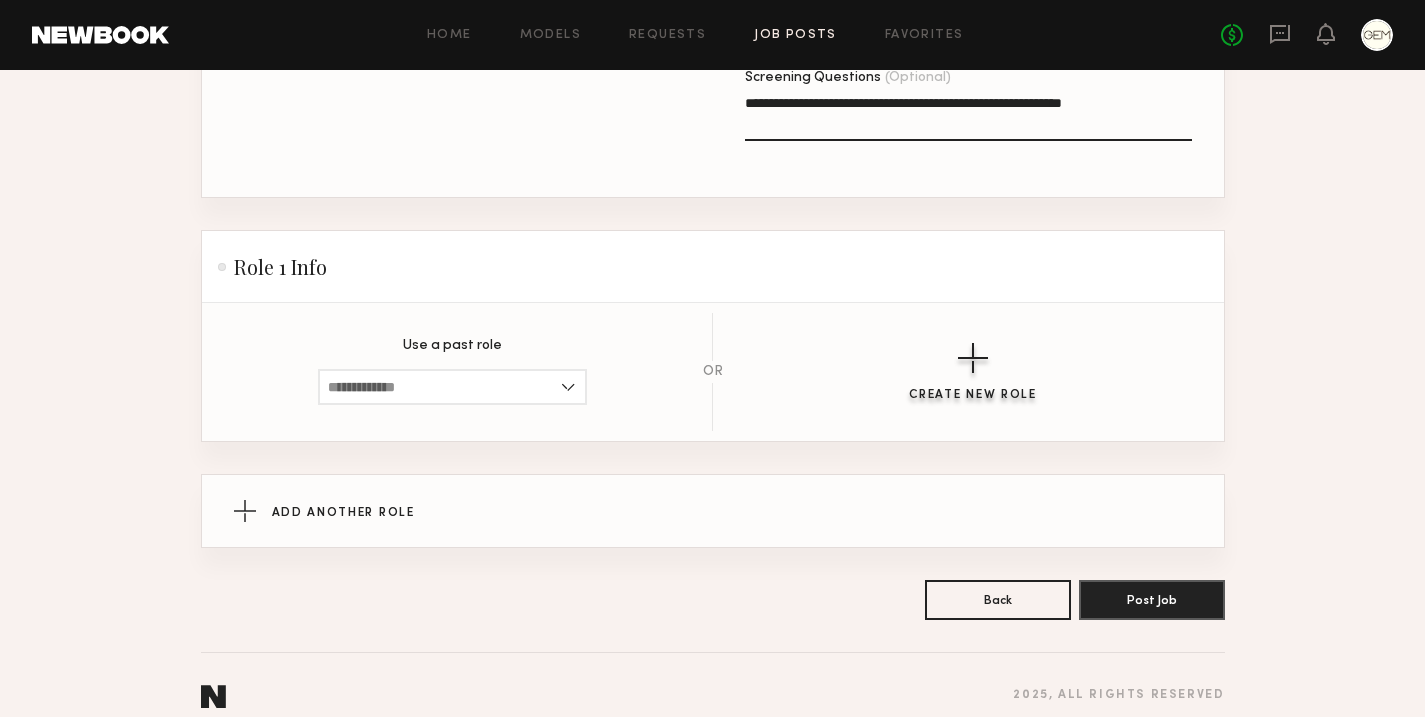 click on "Create New Role" 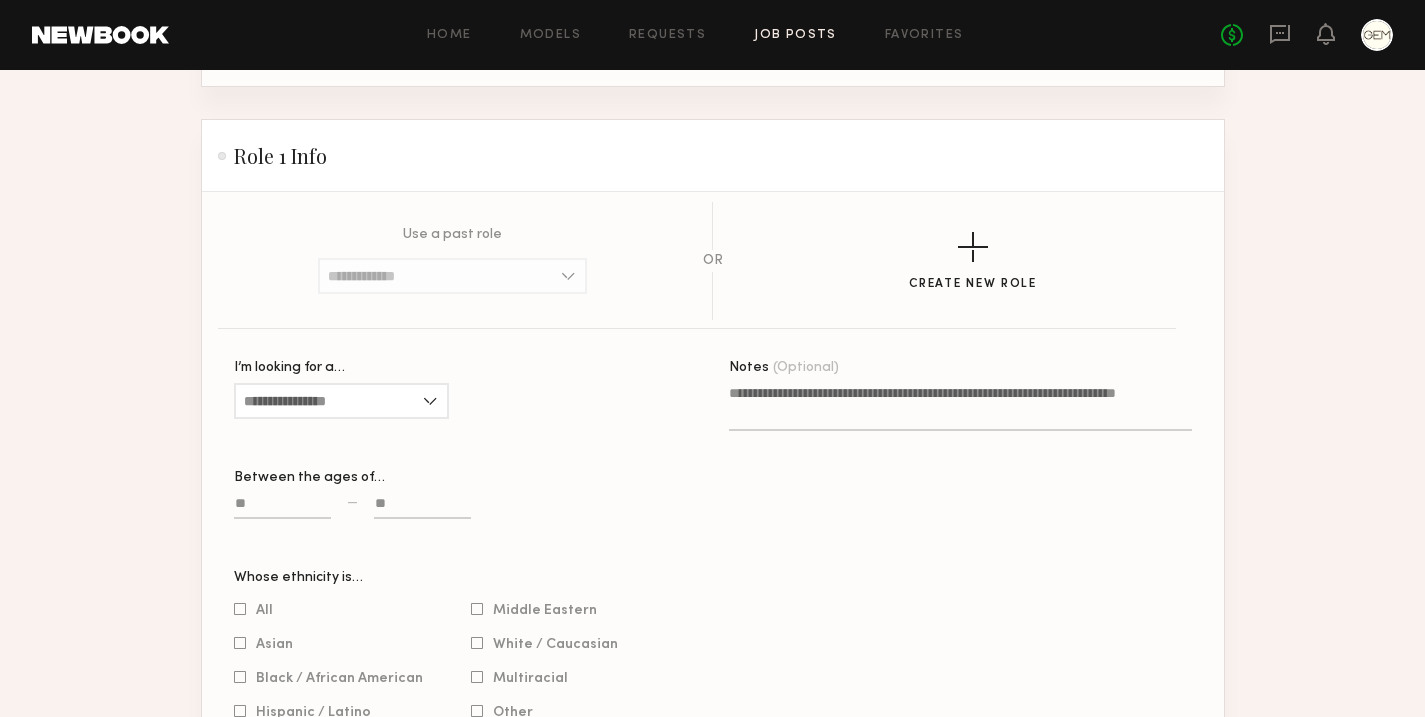 scroll, scrollTop: 1185, scrollLeft: 0, axis: vertical 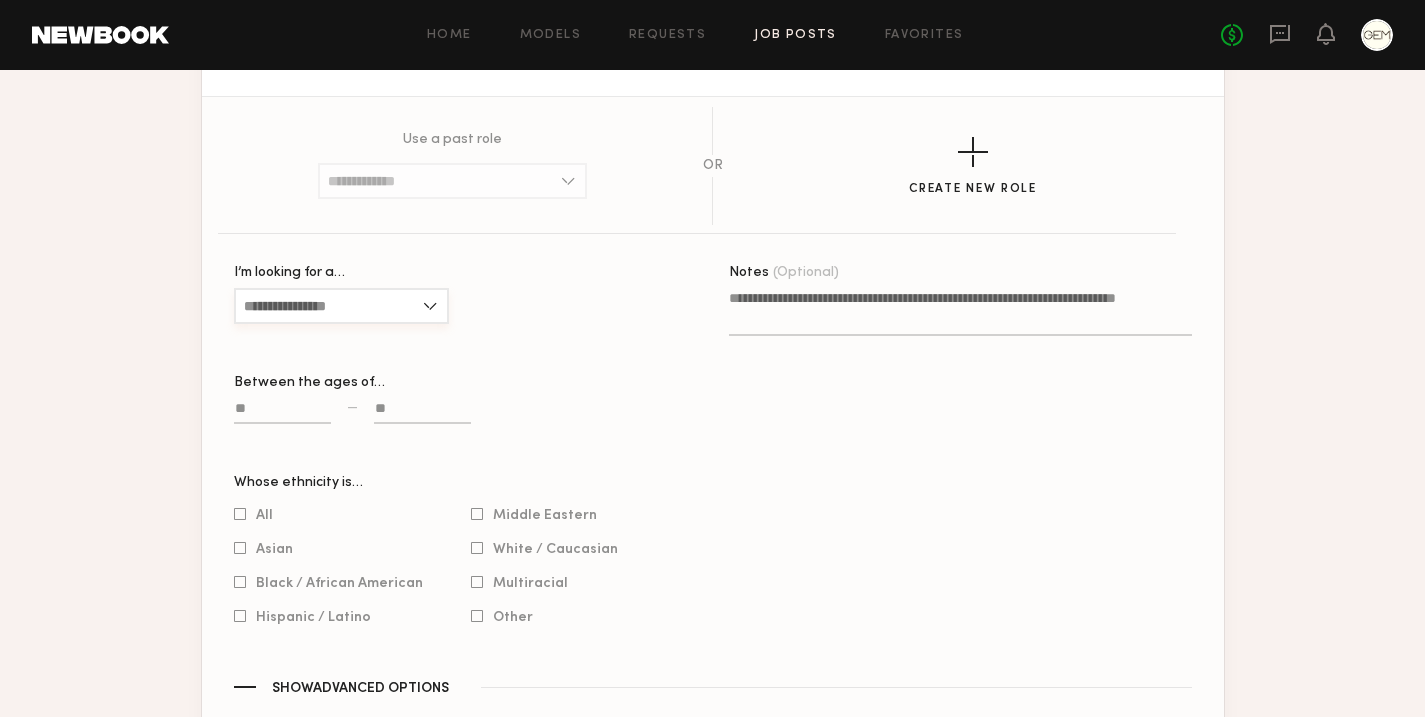 click on "I’m looking for a…" at bounding box center (341, 306) 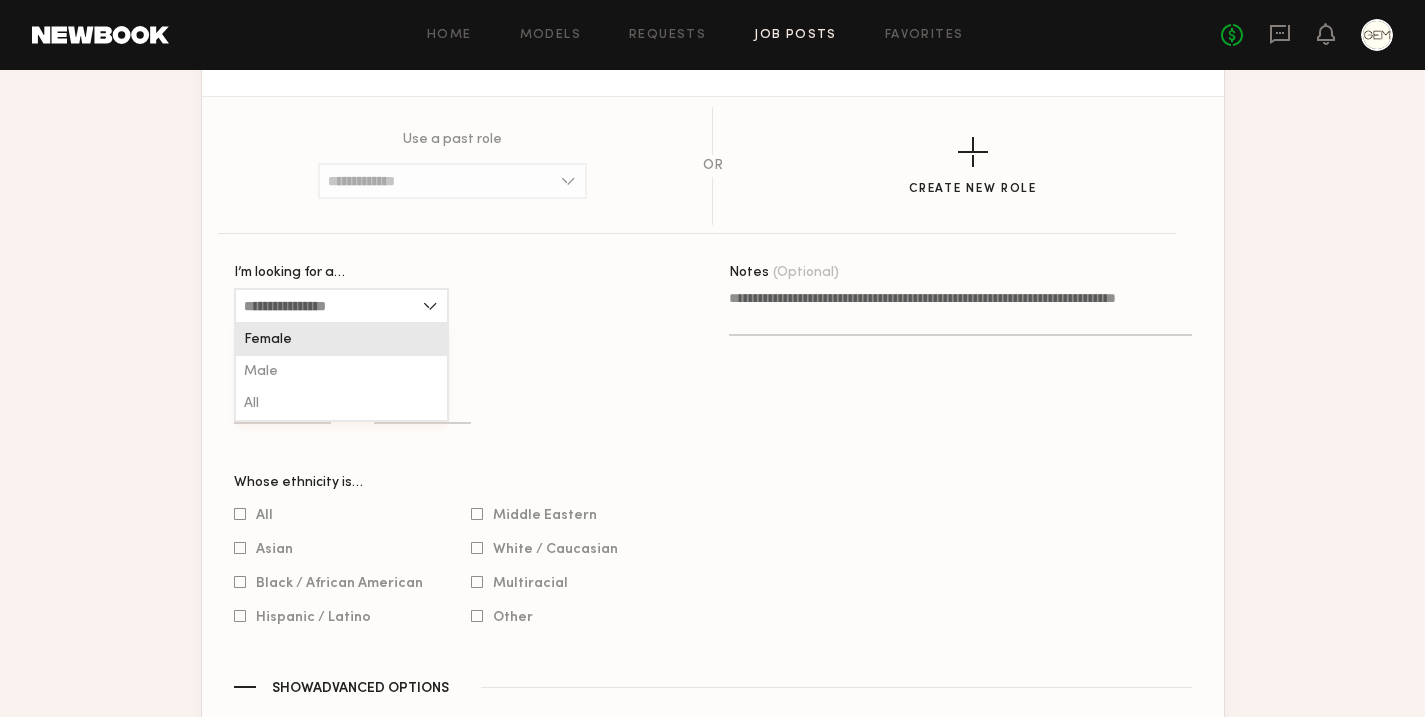 click on "Female" 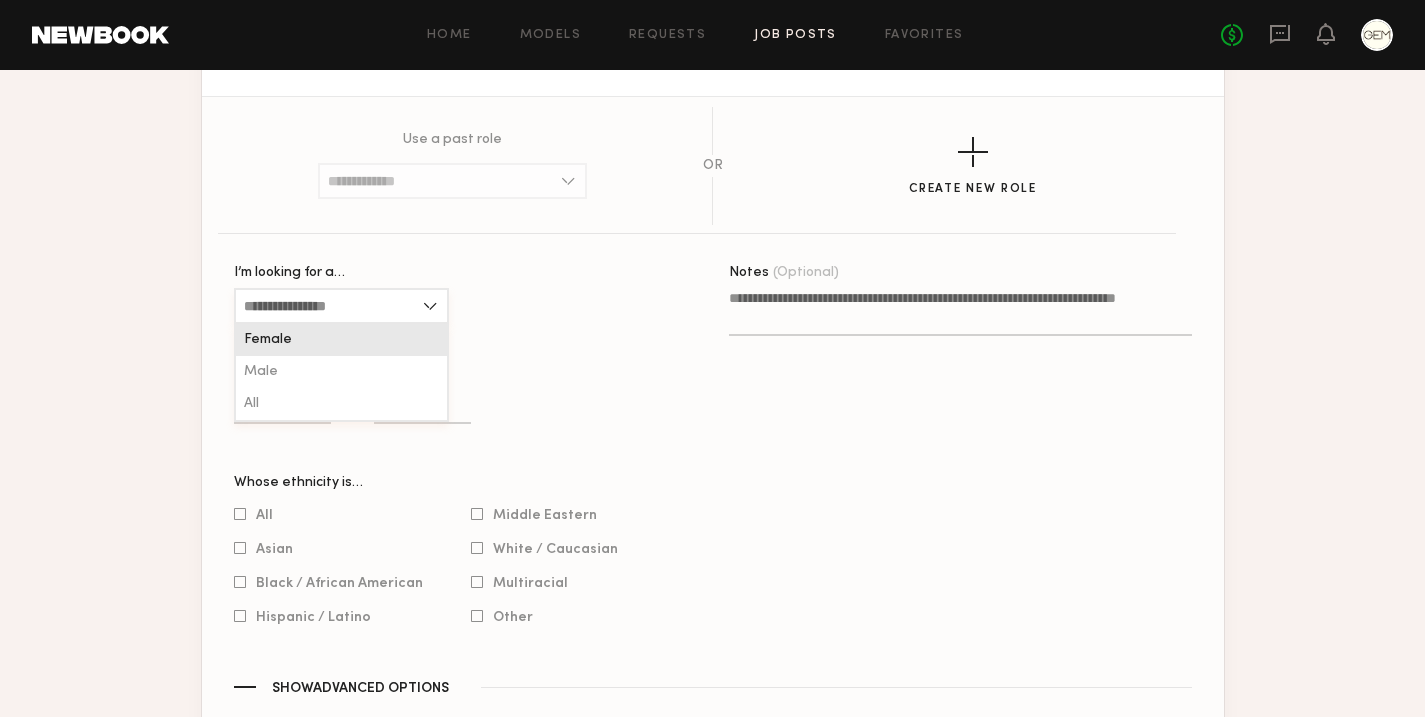 type on "******" 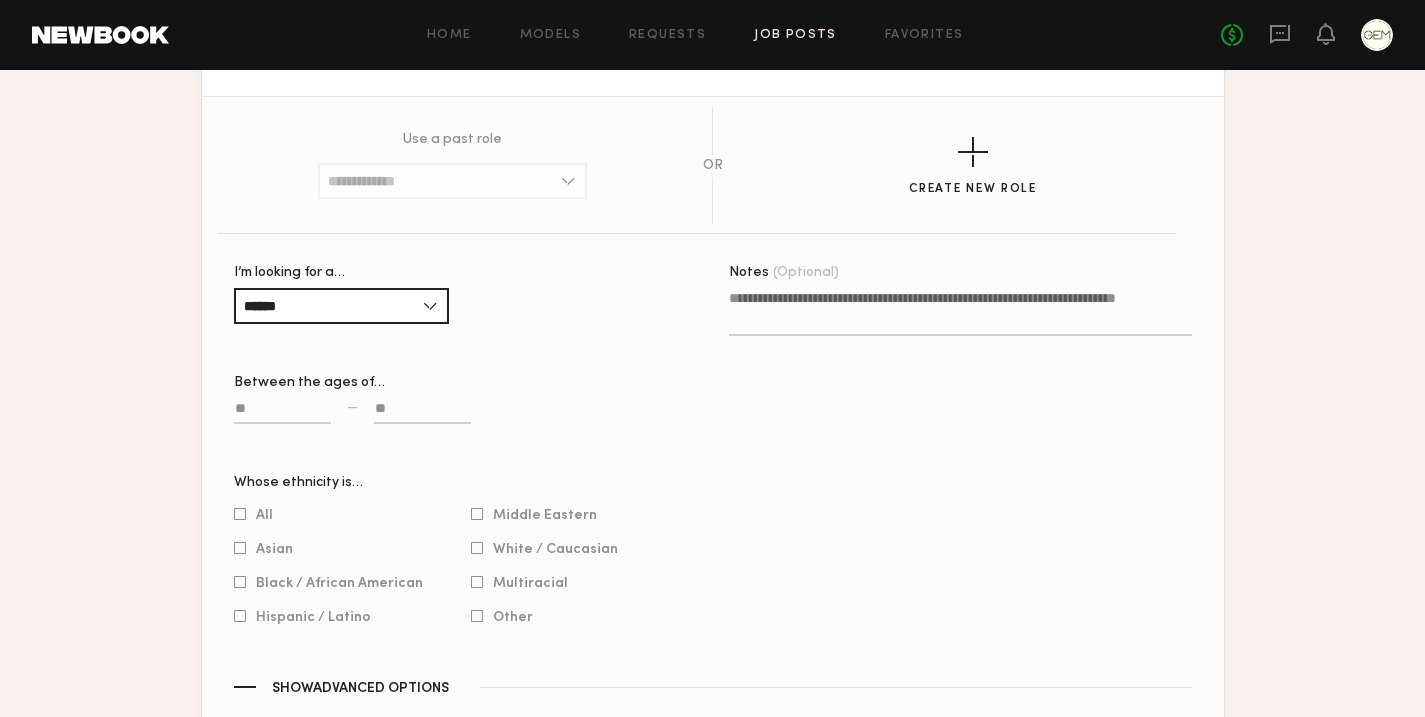 click 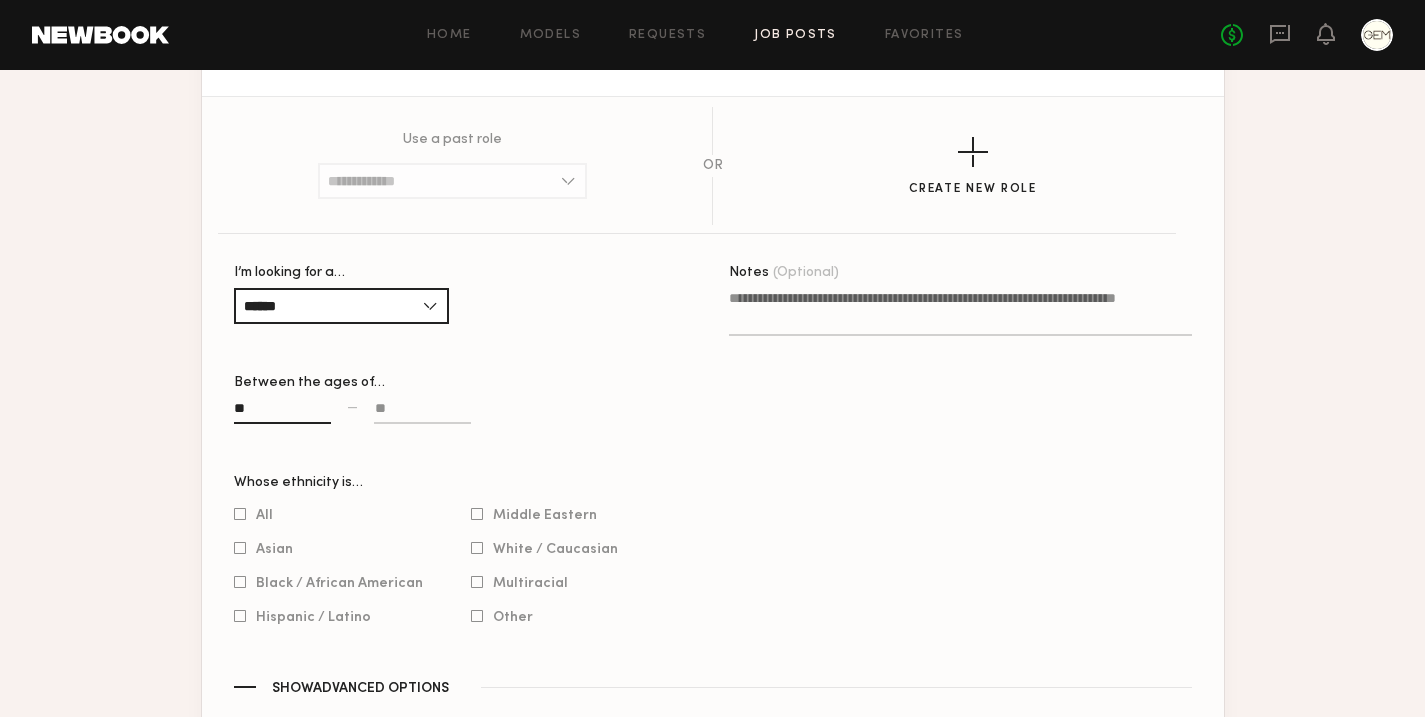 type on "**" 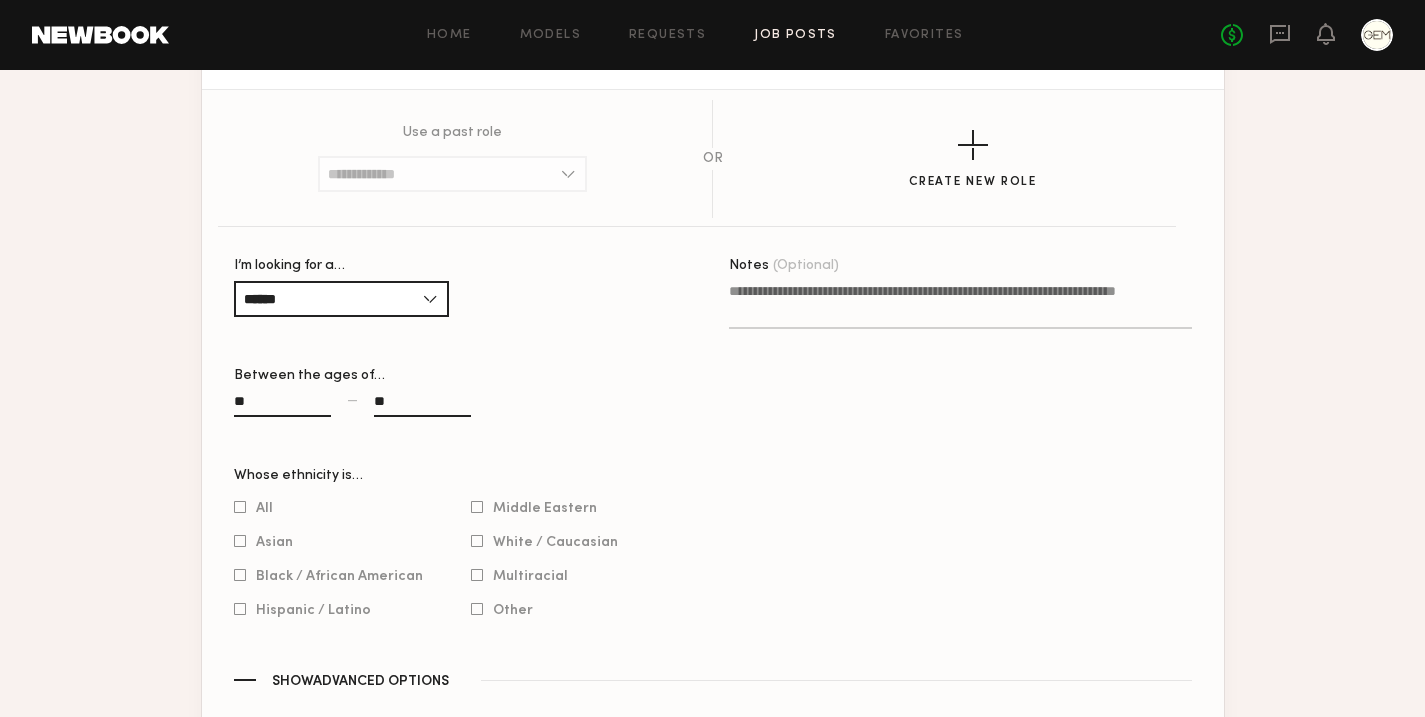 scroll, scrollTop: 1206, scrollLeft: 0, axis: vertical 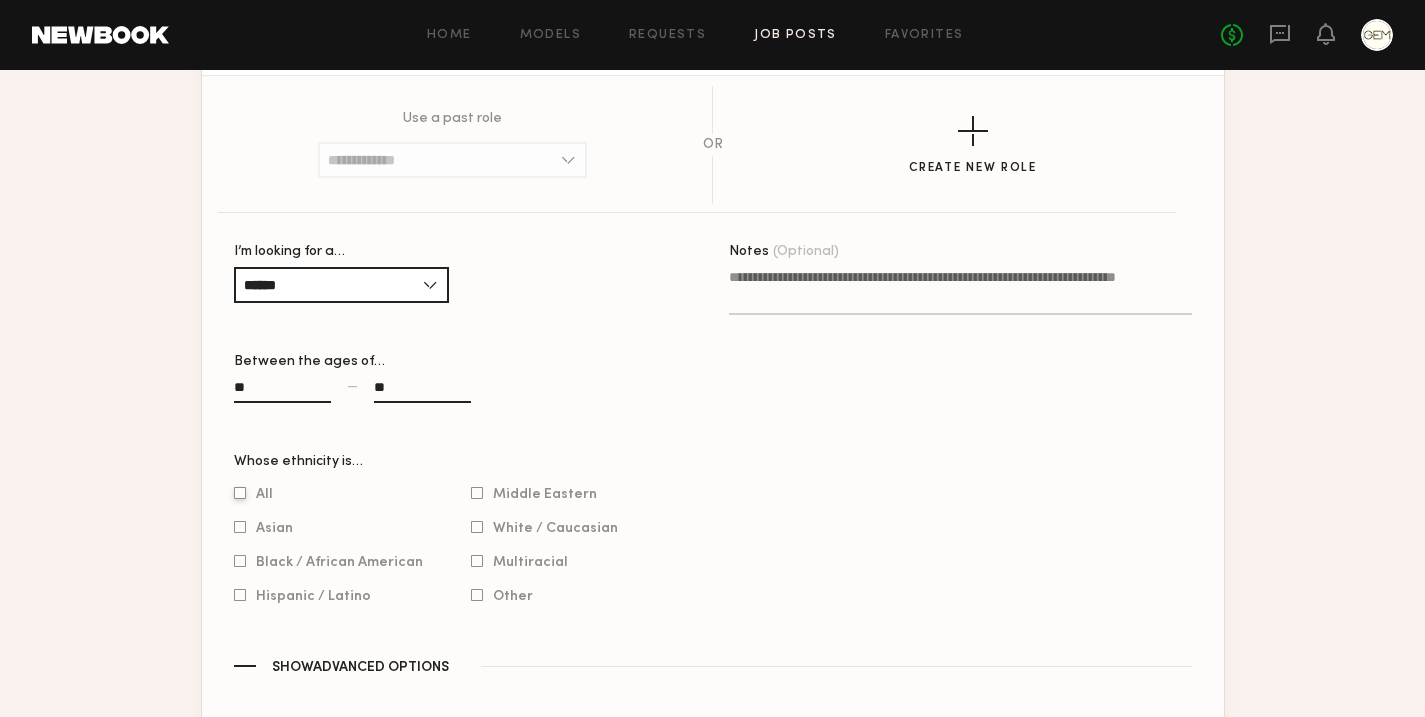 type on "**" 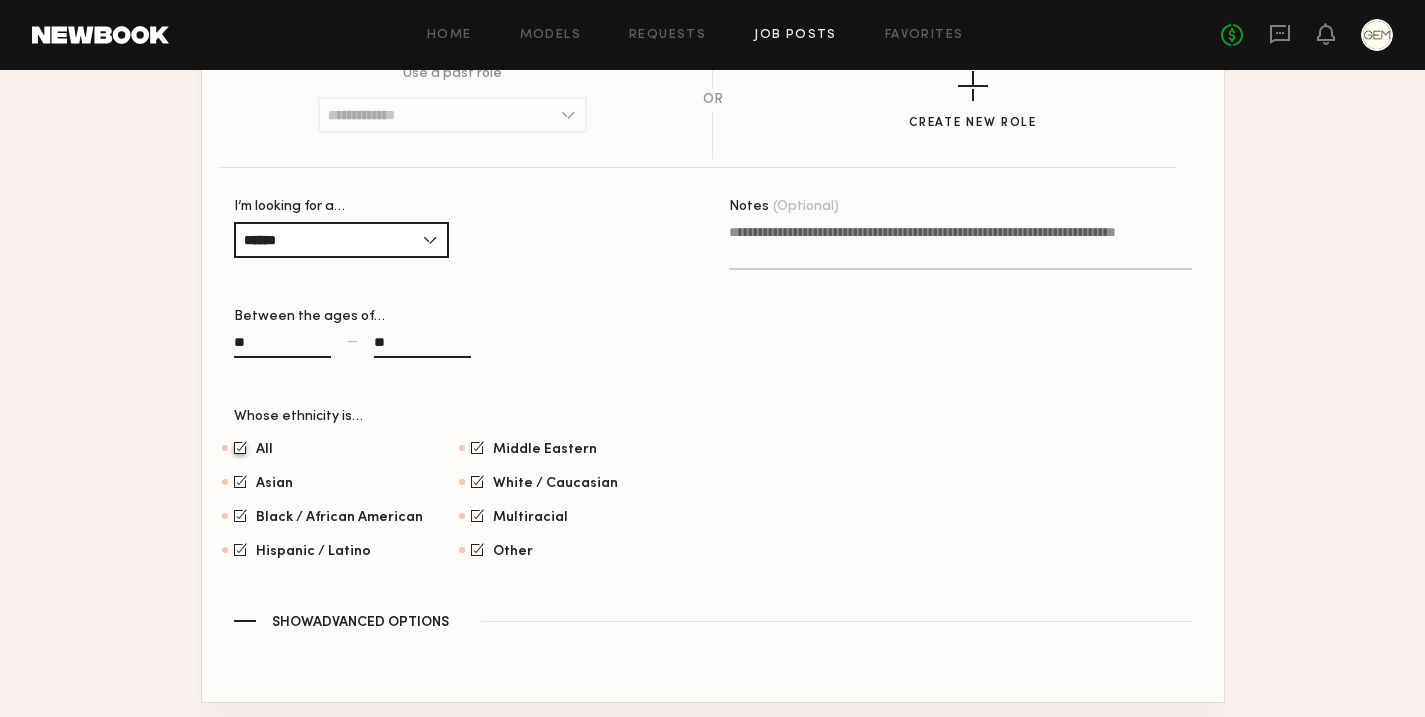 scroll, scrollTop: 1399, scrollLeft: 0, axis: vertical 